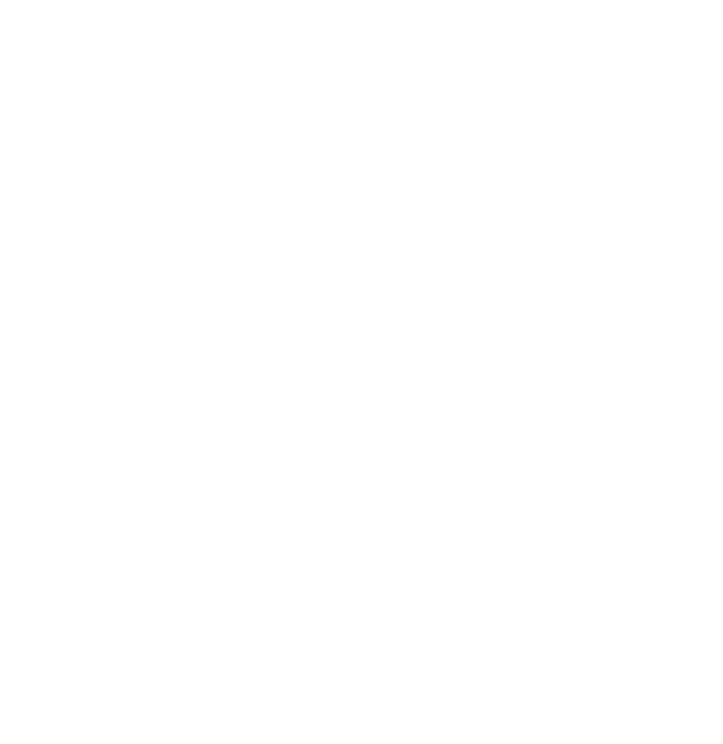 scroll, scrollTop: 0, scrollLeft: 0, axis: both 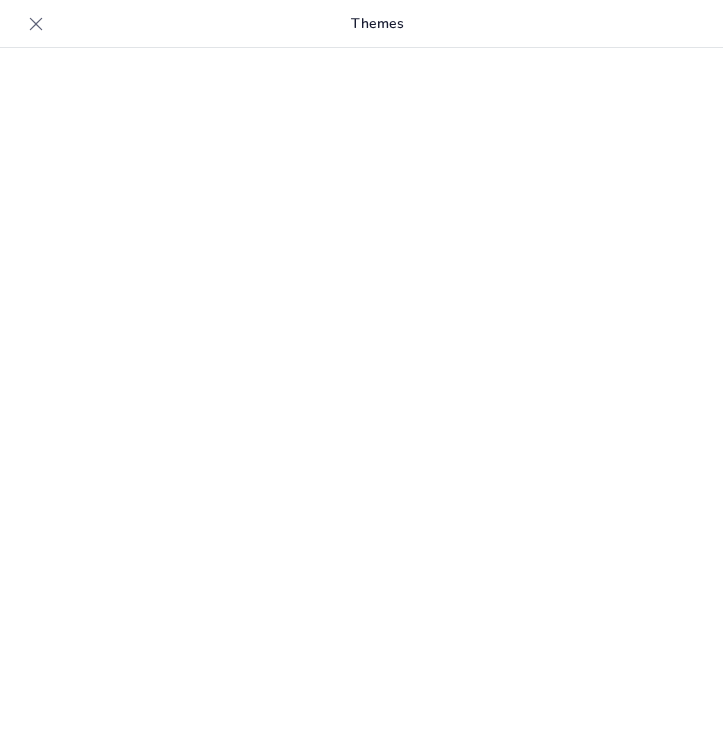 type on "Slope It Like It's Hot: Understanding Linear Functions" 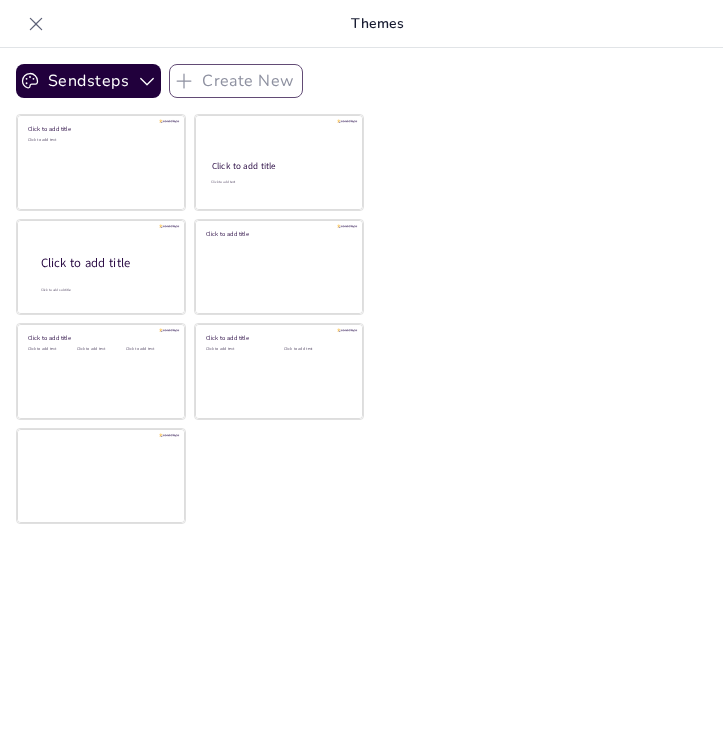 checkbox on "true" 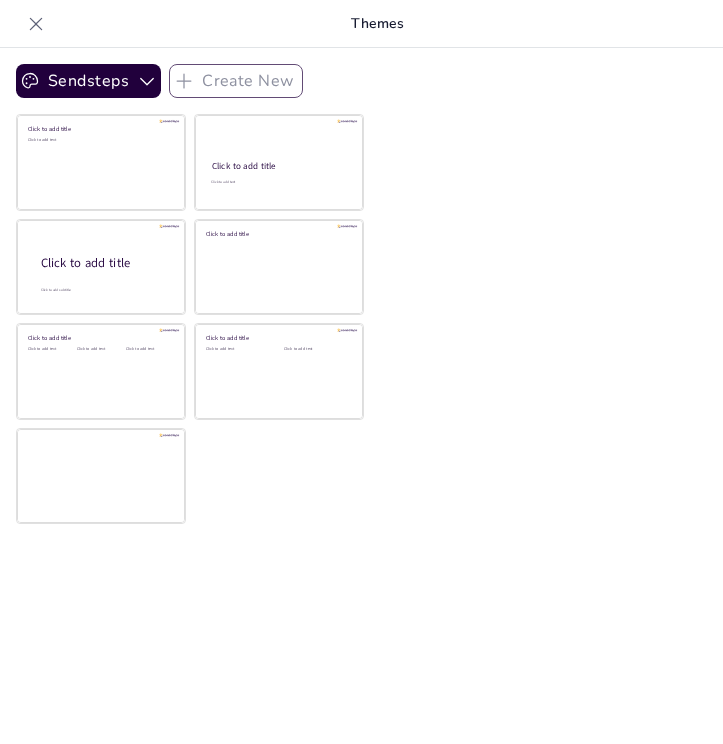 checkbox on "true" 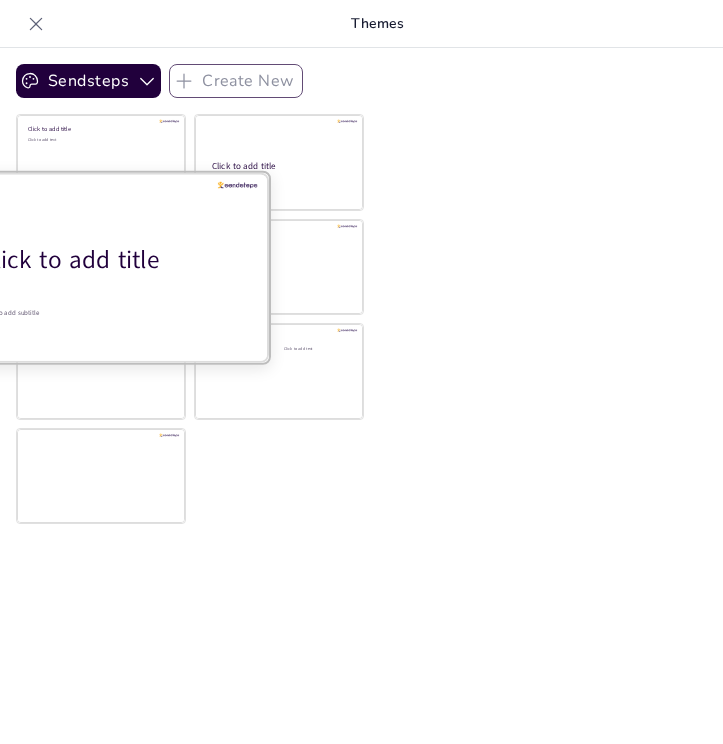 click on "Click to add title" at bounding box center (108, 260) 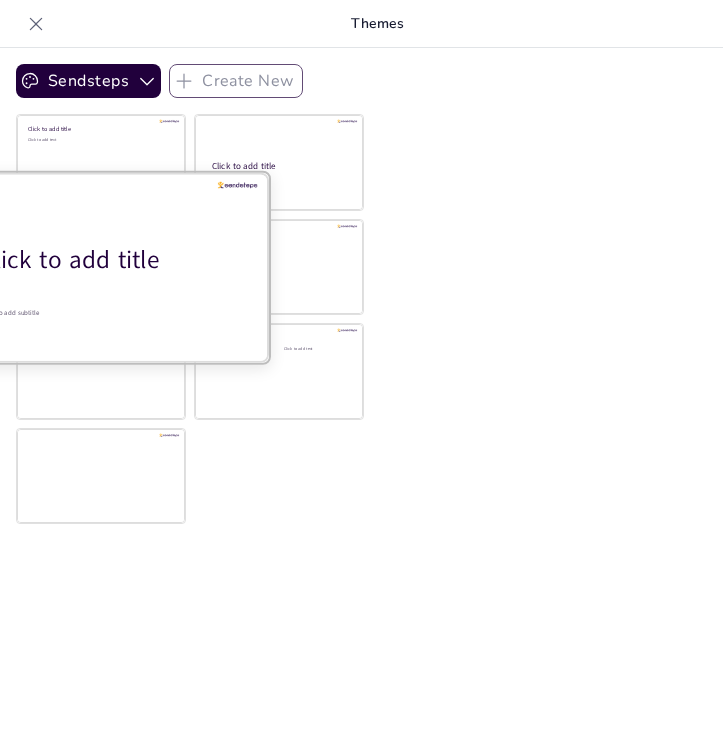 checkbox on "true" 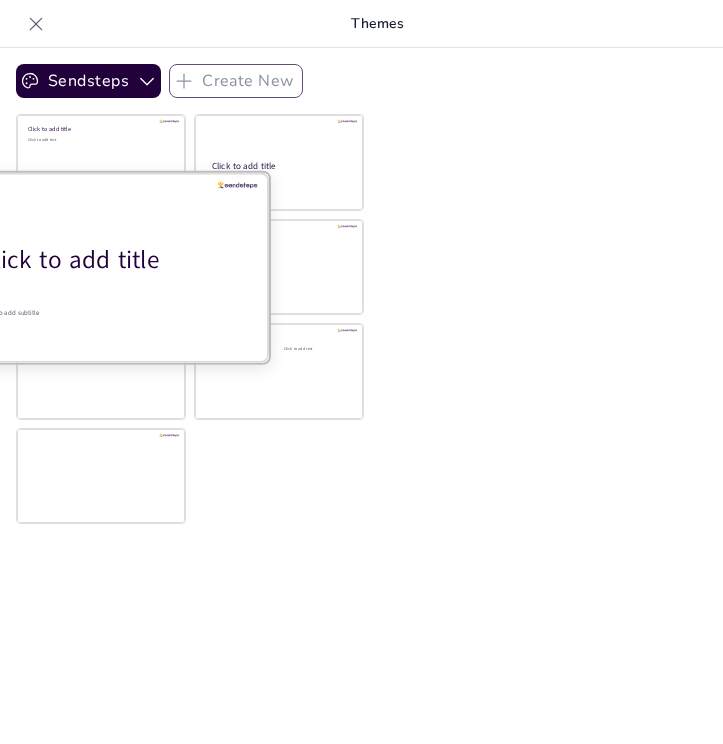 checkbox on "true" 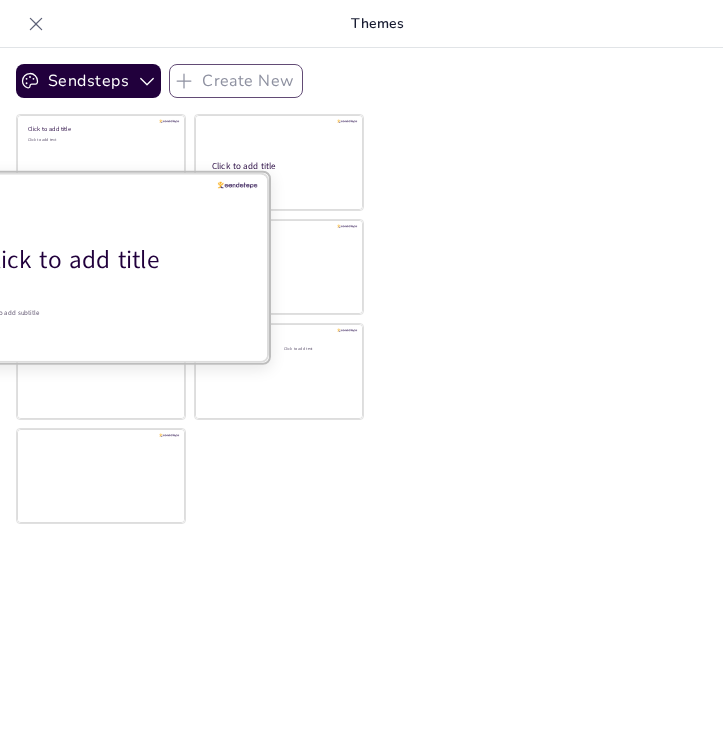 click at bounding box center [101, 266] 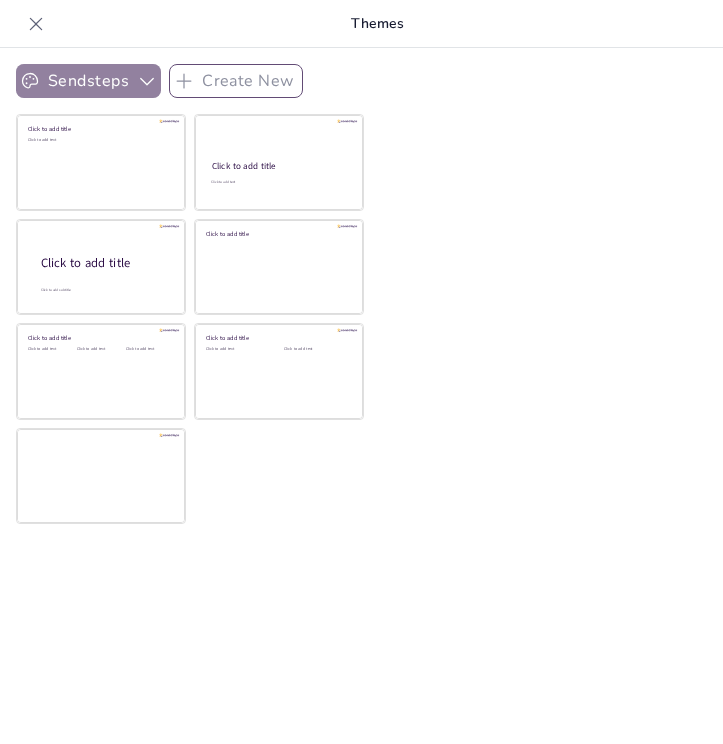 click on "Sendsteps" at bounding box center [88, 81] 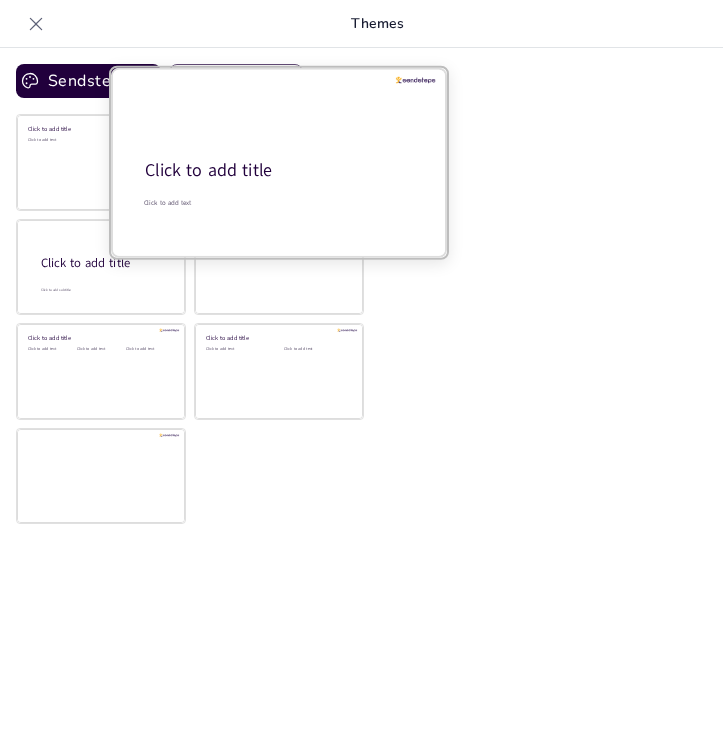 click at bounding box center (279, 162) 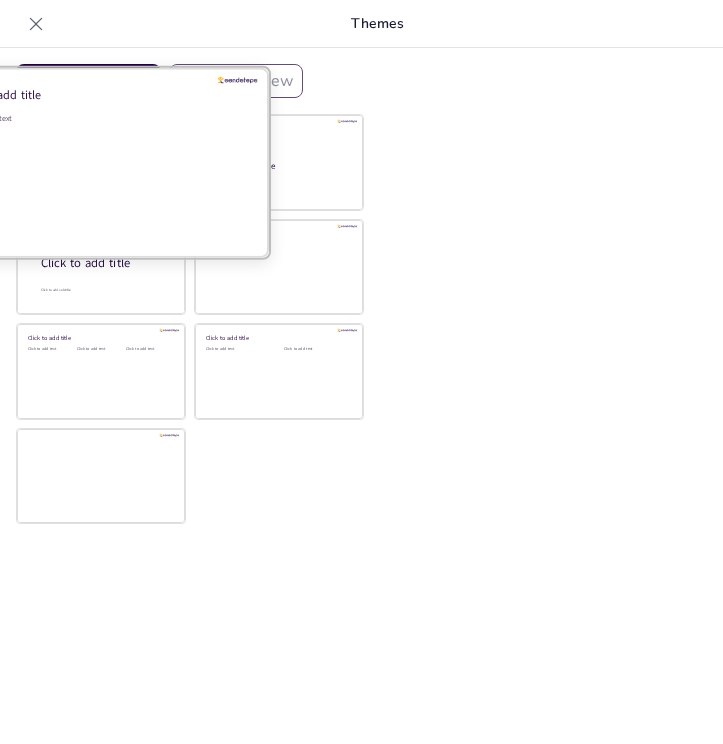 click on "Click to add text" at bounding box center (98, 175) 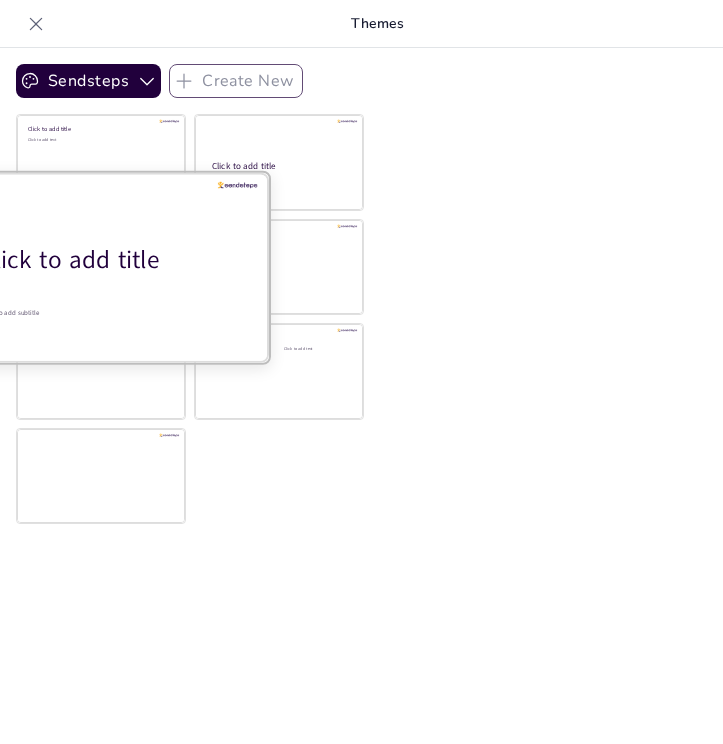 click on "Click to add title" at bounding box center (108, 260) 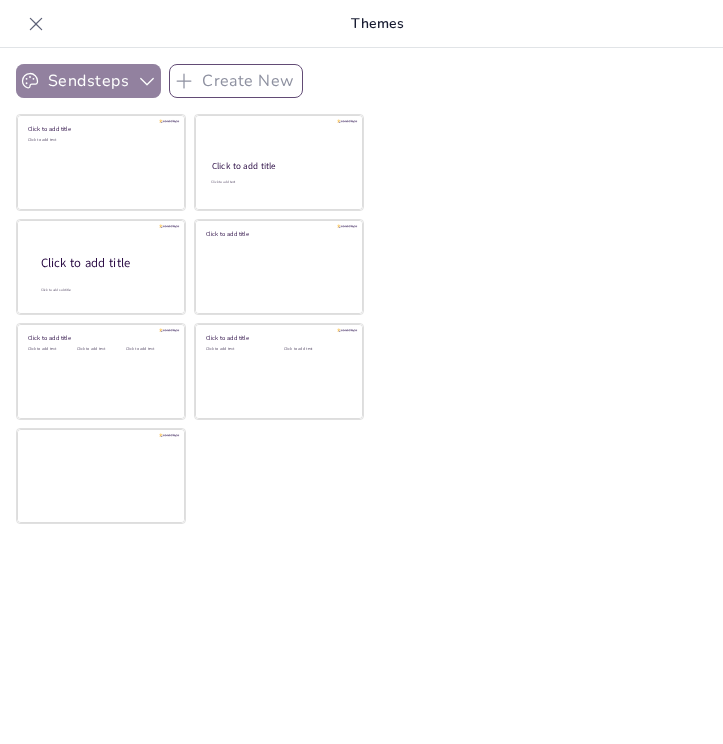 click on "Sendsteps" at bounding box center (88, 81) 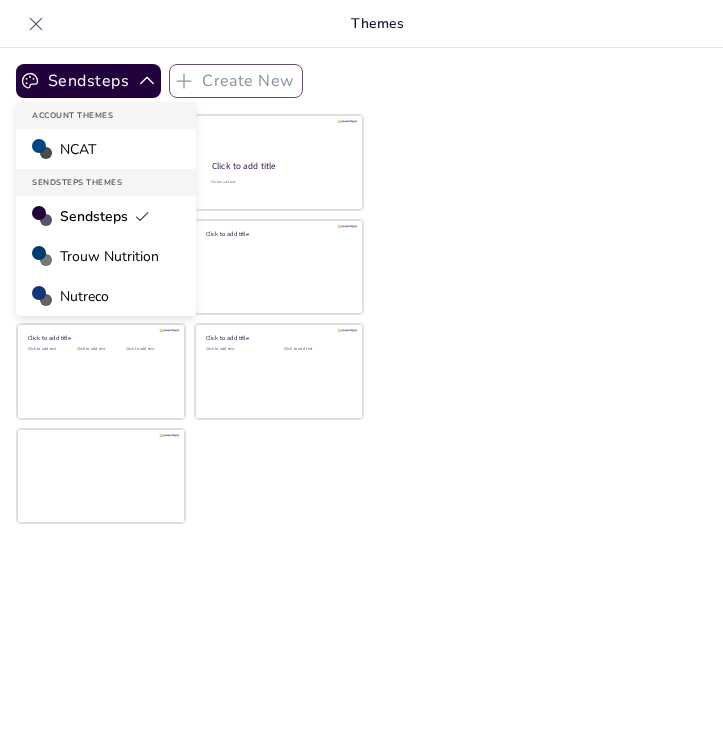 click on "NCAT" at bounding box center [106, 149] 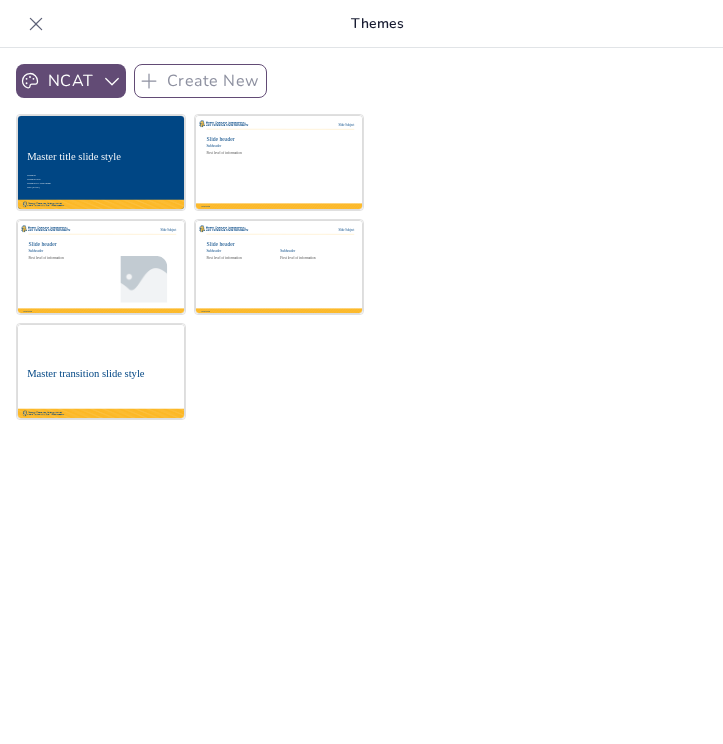 click on "NCAT" at bounding box center (71, 81) 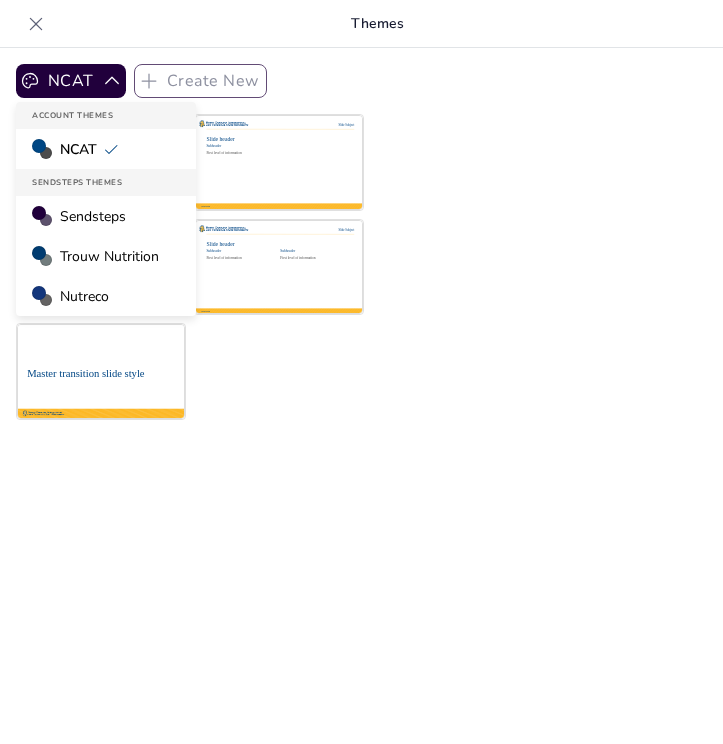 click on "Trouw Nutrition" at bounding box center (106, 256) 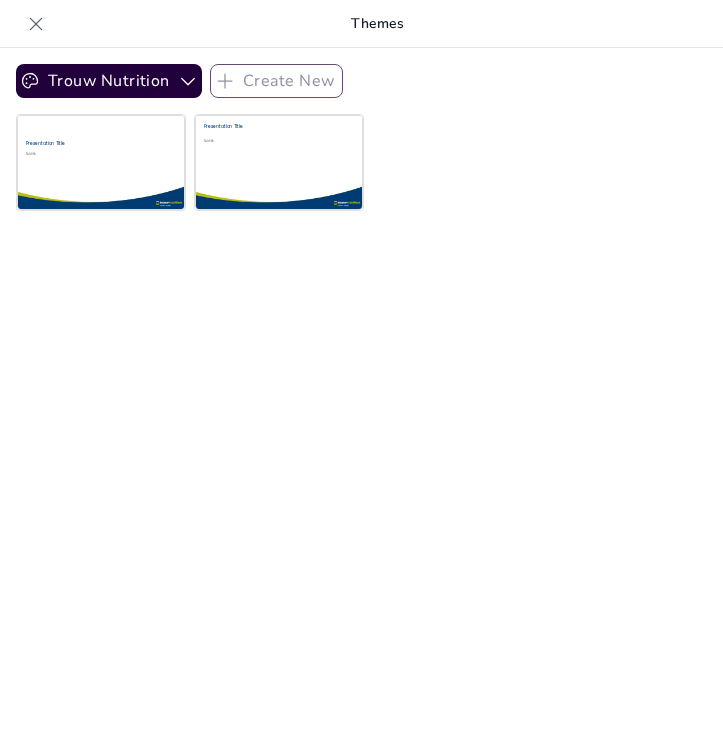 click on "Trouw Nutrition Create New Presentation Title Subtitle Presentation Title Subtitle" at bounding box center (361, 396) 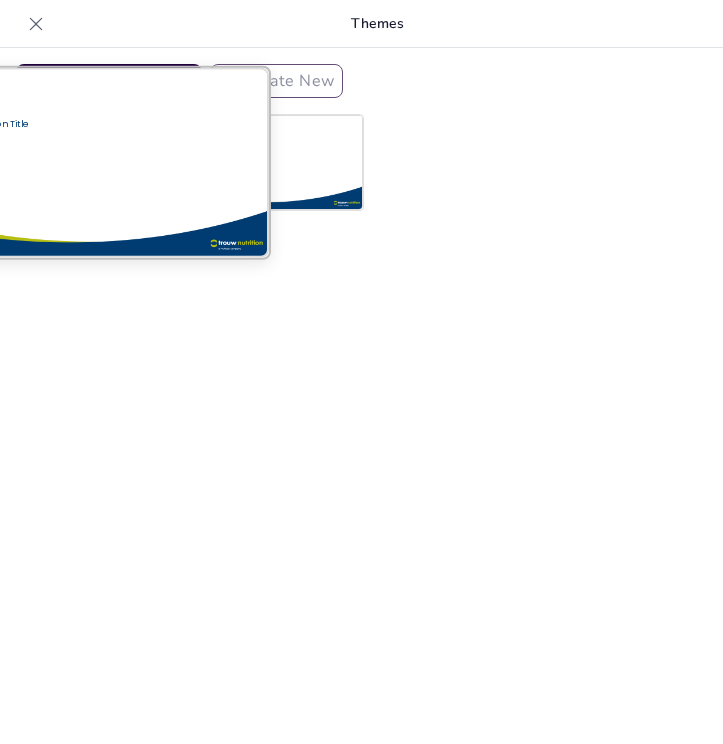 click at bounding box center (100, 162) 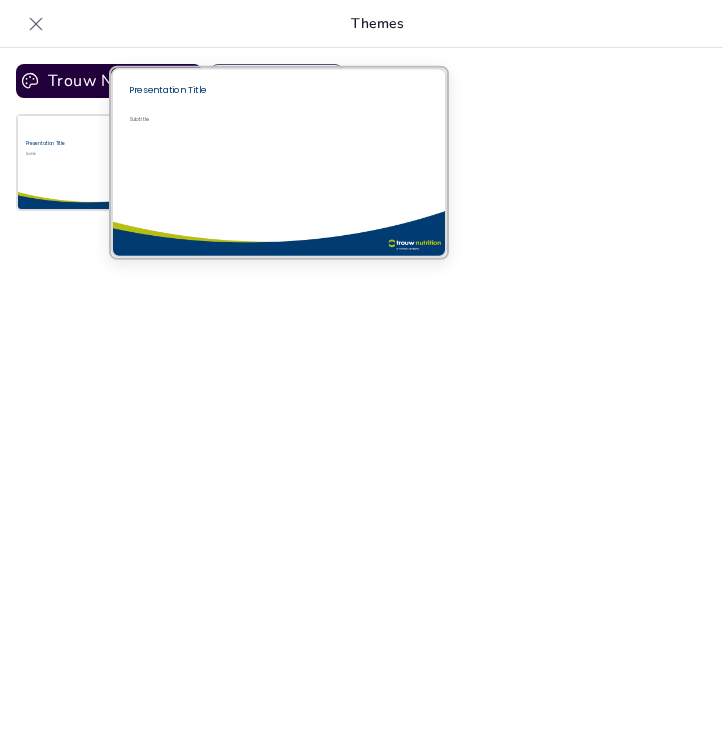 click on "Subtitle" at bounding box center [265, 159] 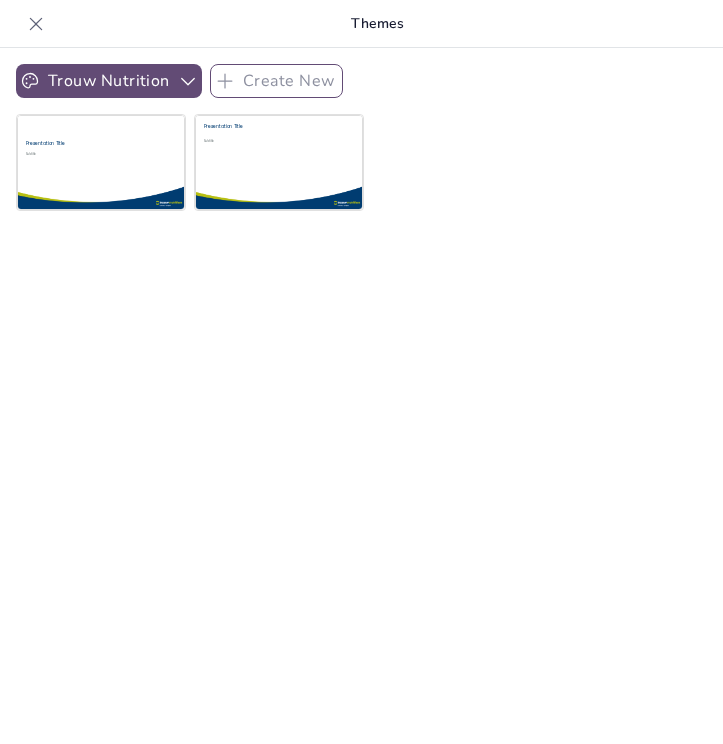 click on "Trouw Nutrition" at bounding box center (109, 81) 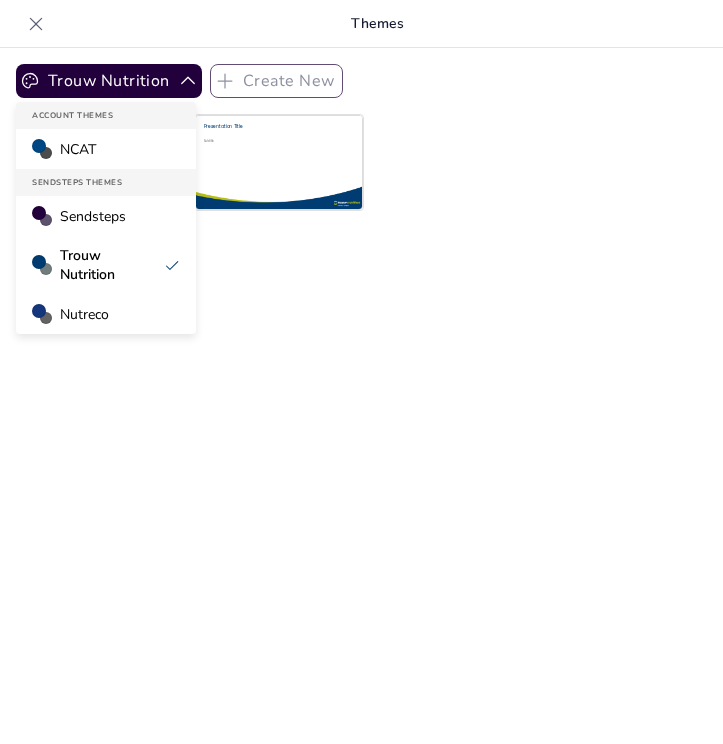 click on "Nutreco" at bounding box center (106, 314) 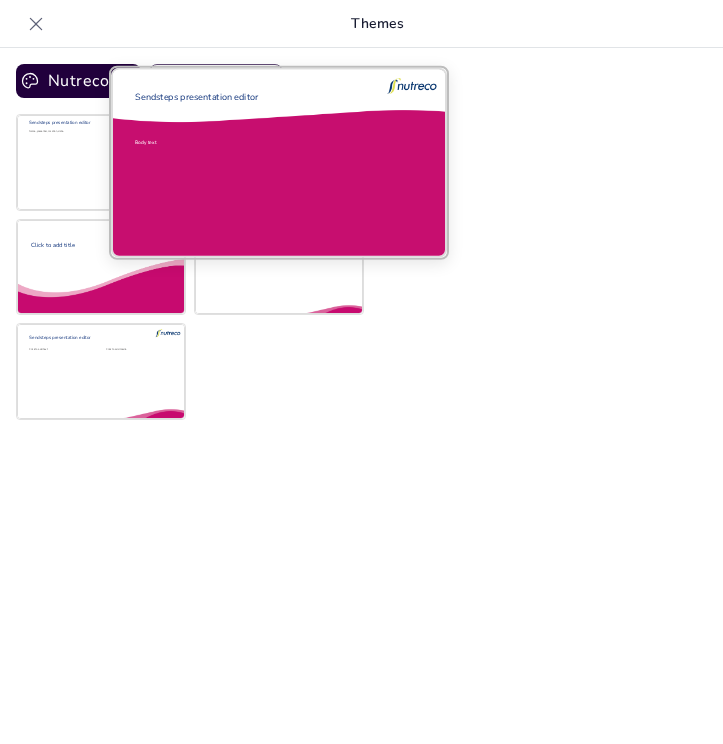 click on "Body text" at bounding box center (265, 183) 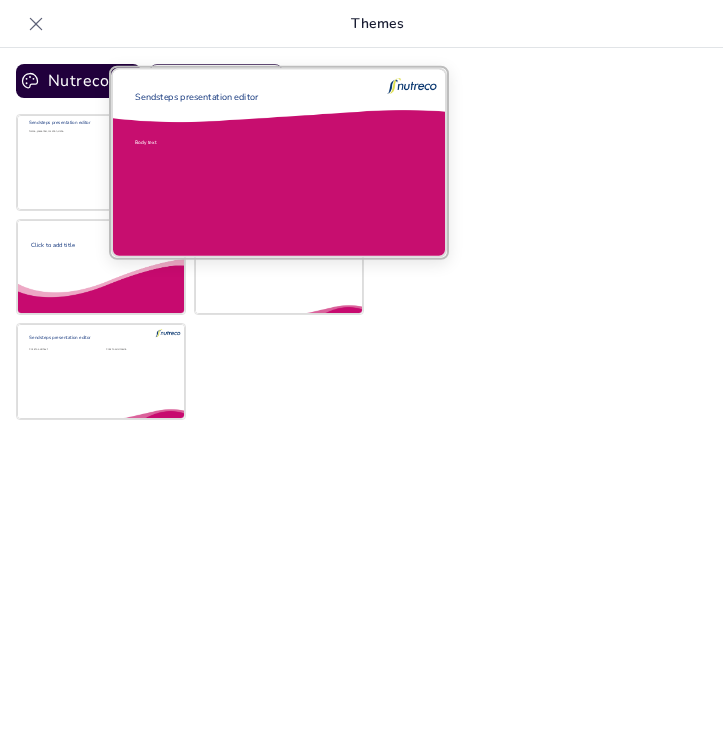 checkbox on "true" 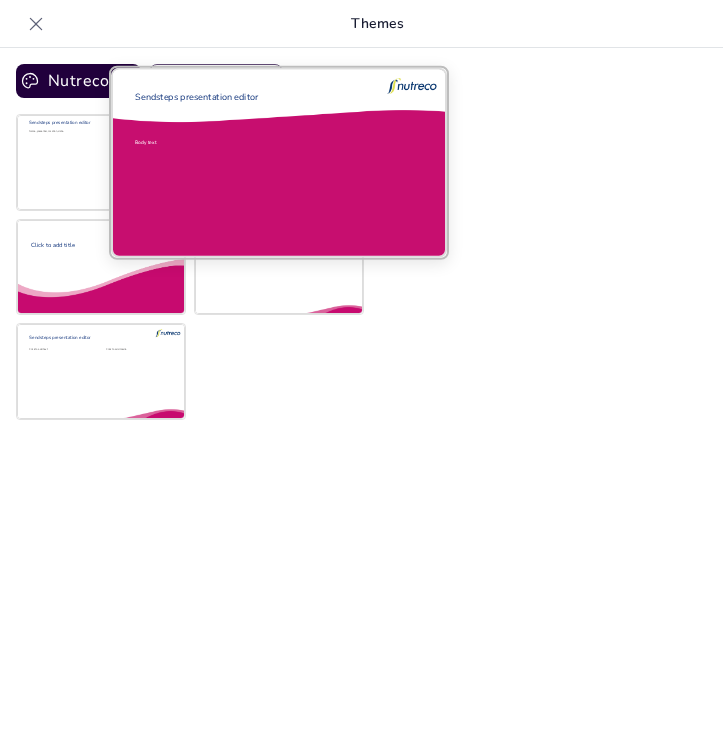 drag, startPoint x: 256, startPoint y: 186, endPoint x: 256, endPoint y: 175, distance: 11 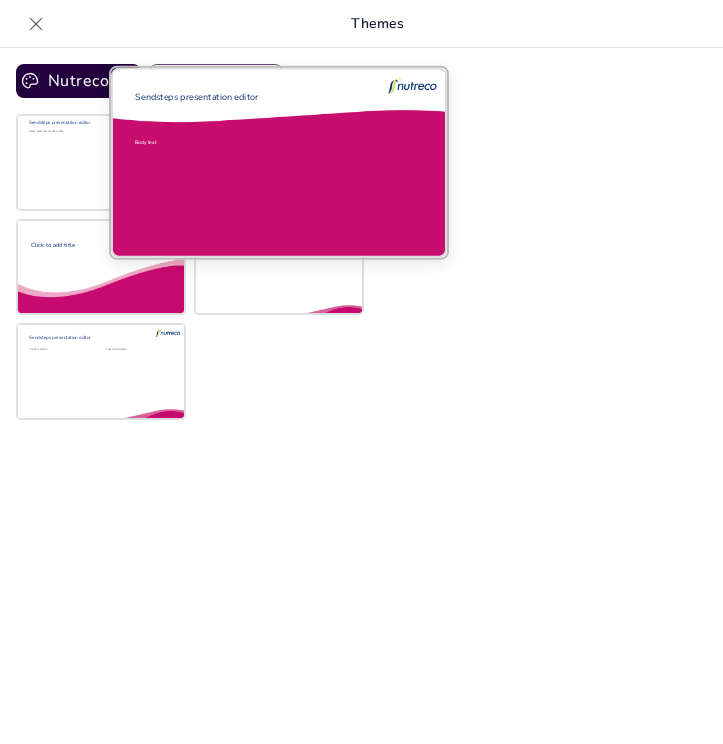 click on "Body text" at bounding box center [265, 183] 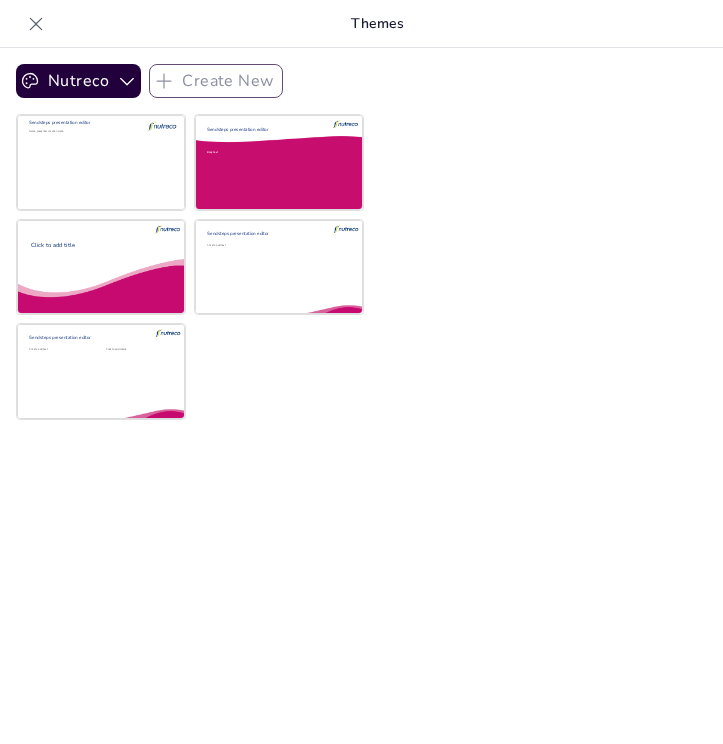 checkbox on "true" 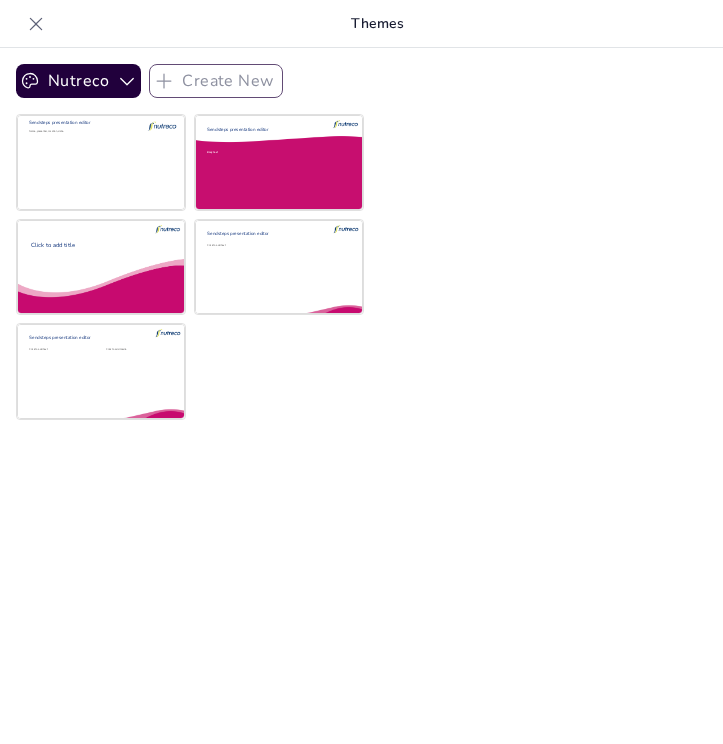 checkbox on "true" 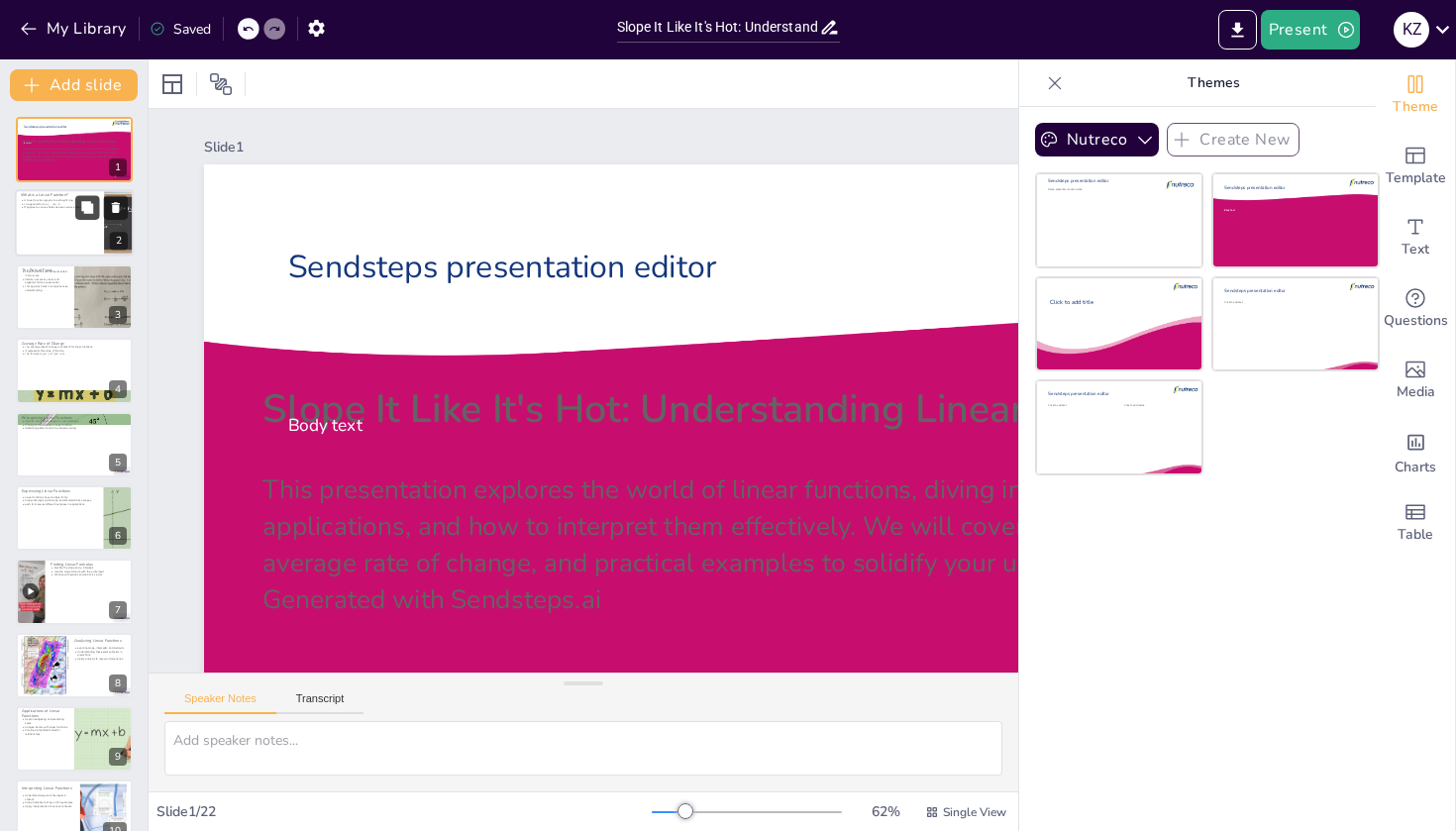 click at bounding box center [87, 208] 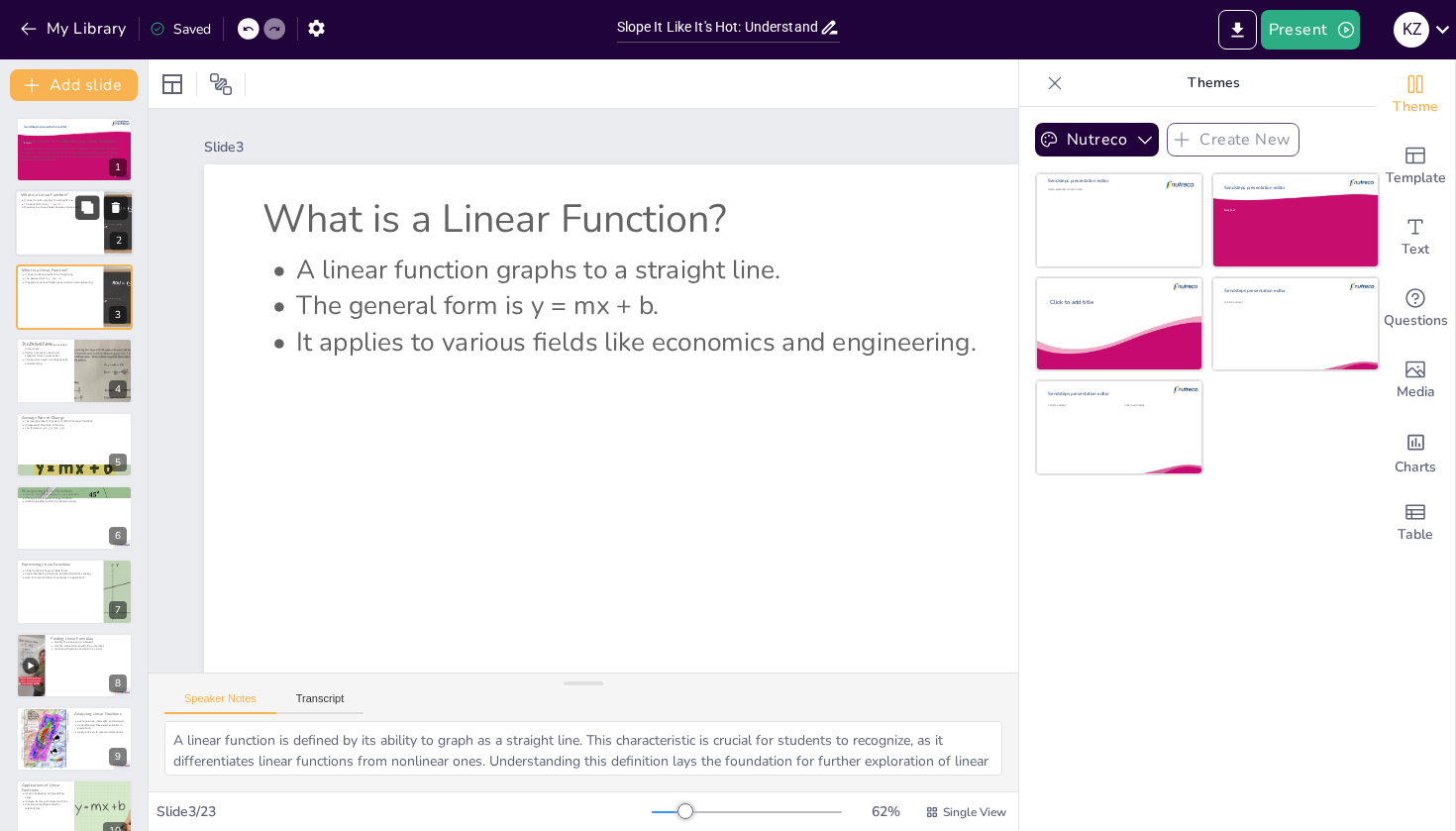 type on "A linear function is defined by its ability to graph as a straight line. This characteristic is crucial for students to recognize, as it differentiates linear functions from nonlinear ones. Understanding this definition lays the foundation for further exploration of linear functions.
The formula y = mx + b is essential for expressing linear functions. Here, m represents the slope, indicating the line's steepness, while b signifies the y-intercept, where the line crosses the y-axis. Familiarity with this formula is vital for students in solving linear equations.
Linear functions are not just mathematical concepts; they have practical applications in fields such as economics and engineering. Recognizing these applications helps students understand the relevance of linear functions in real-world scenarios, making the learning experience more meaningful." 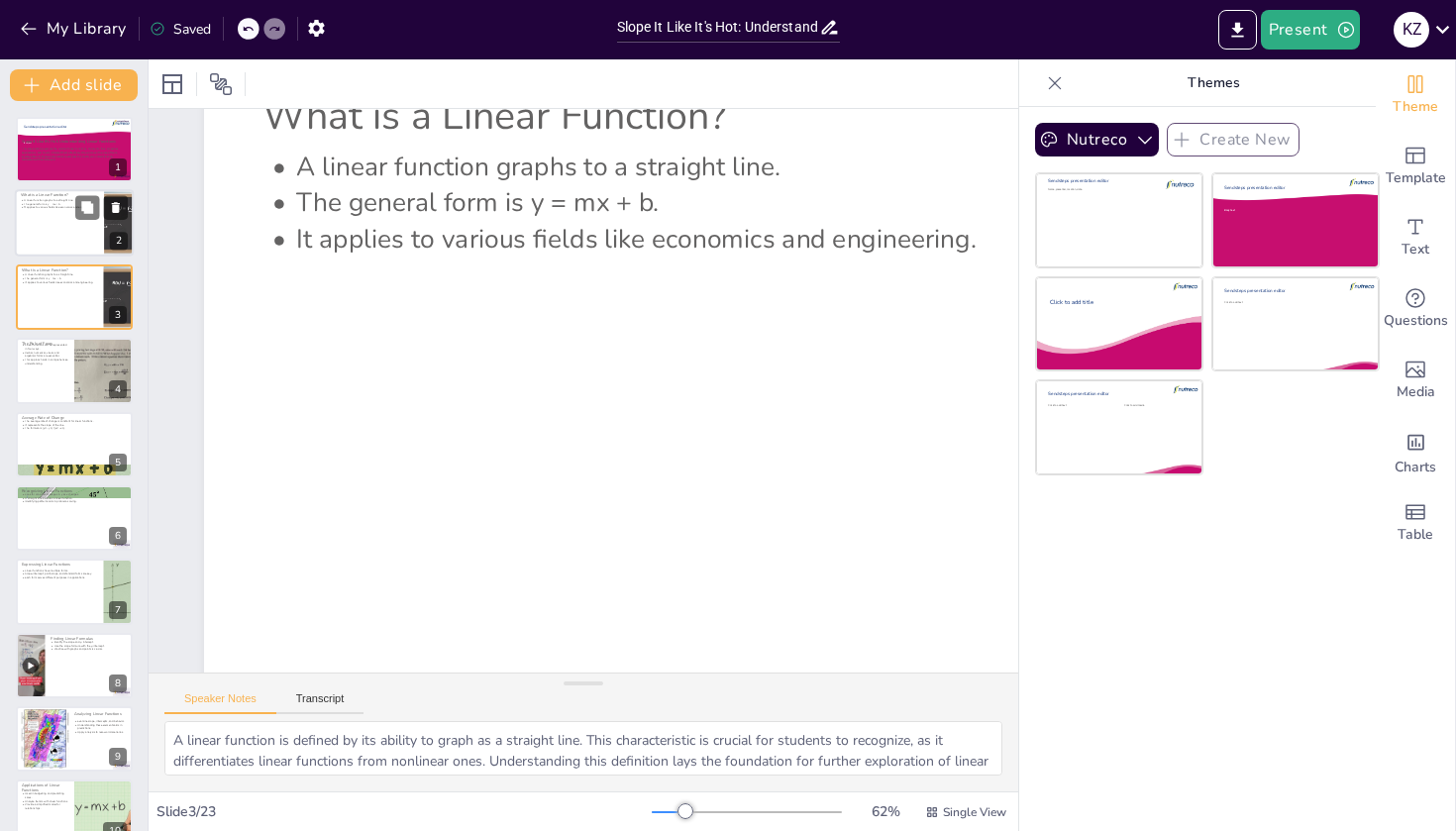 checkbox on "true" 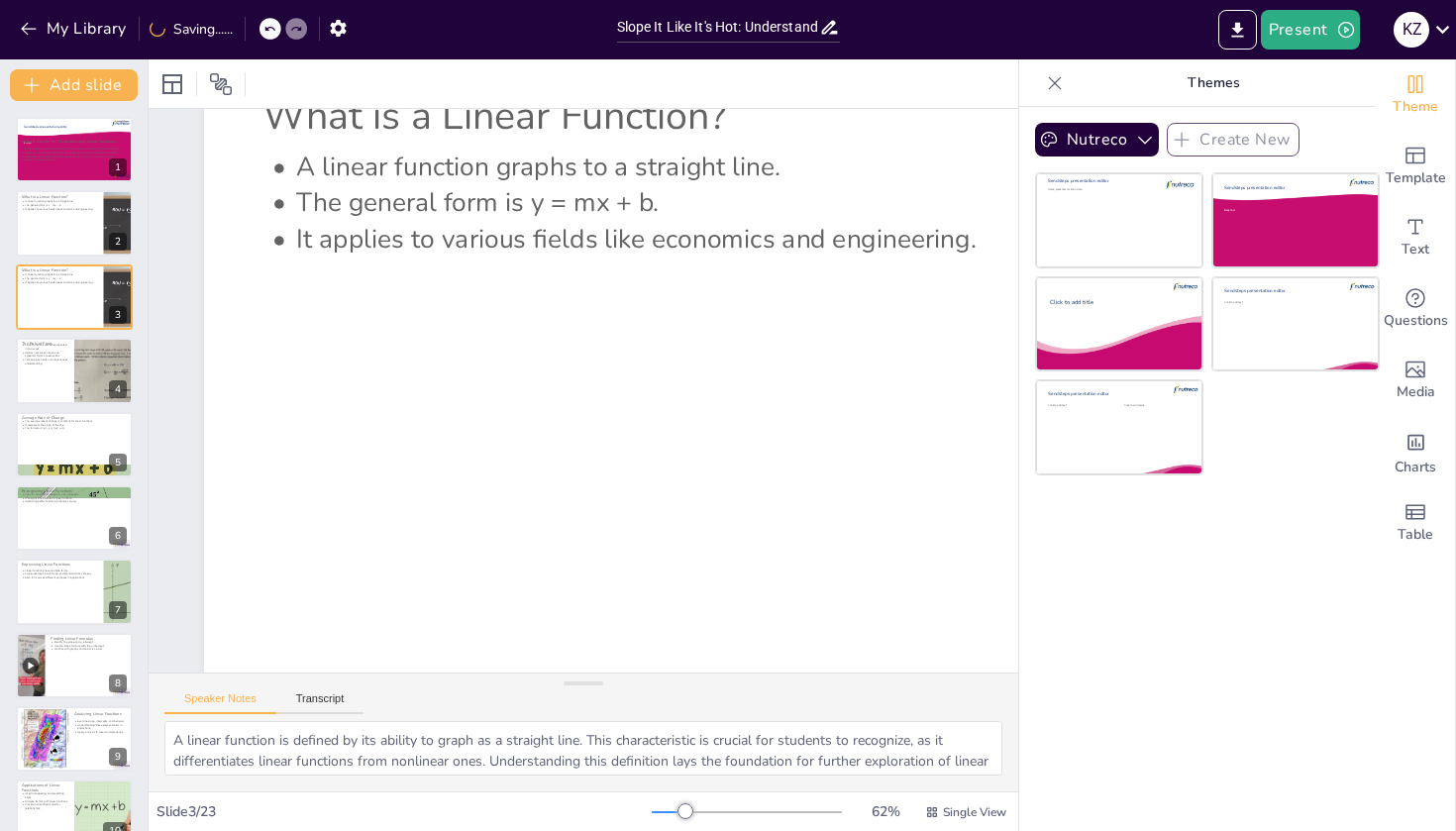 checkbox on "true" 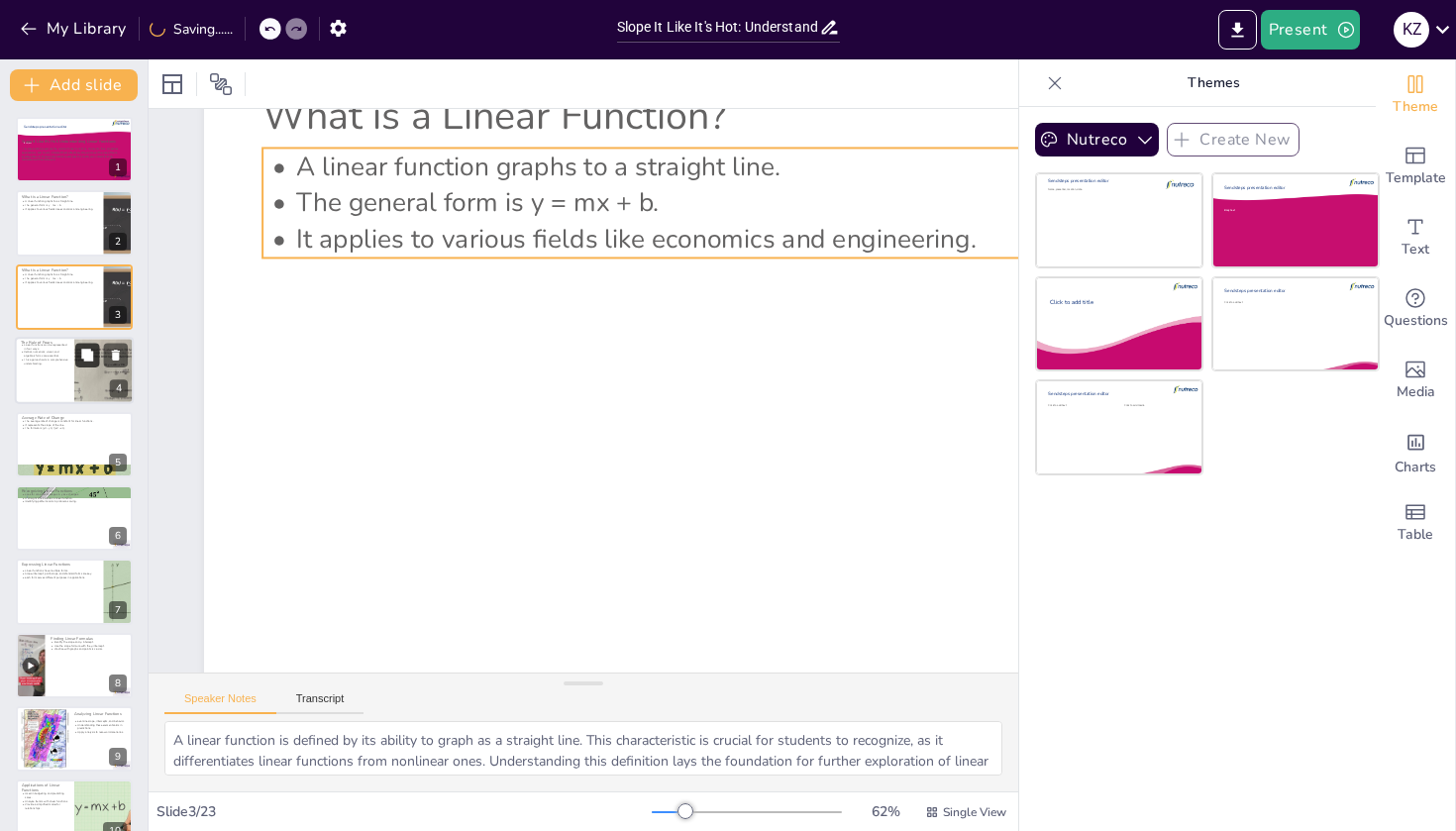 checkbox on "true" 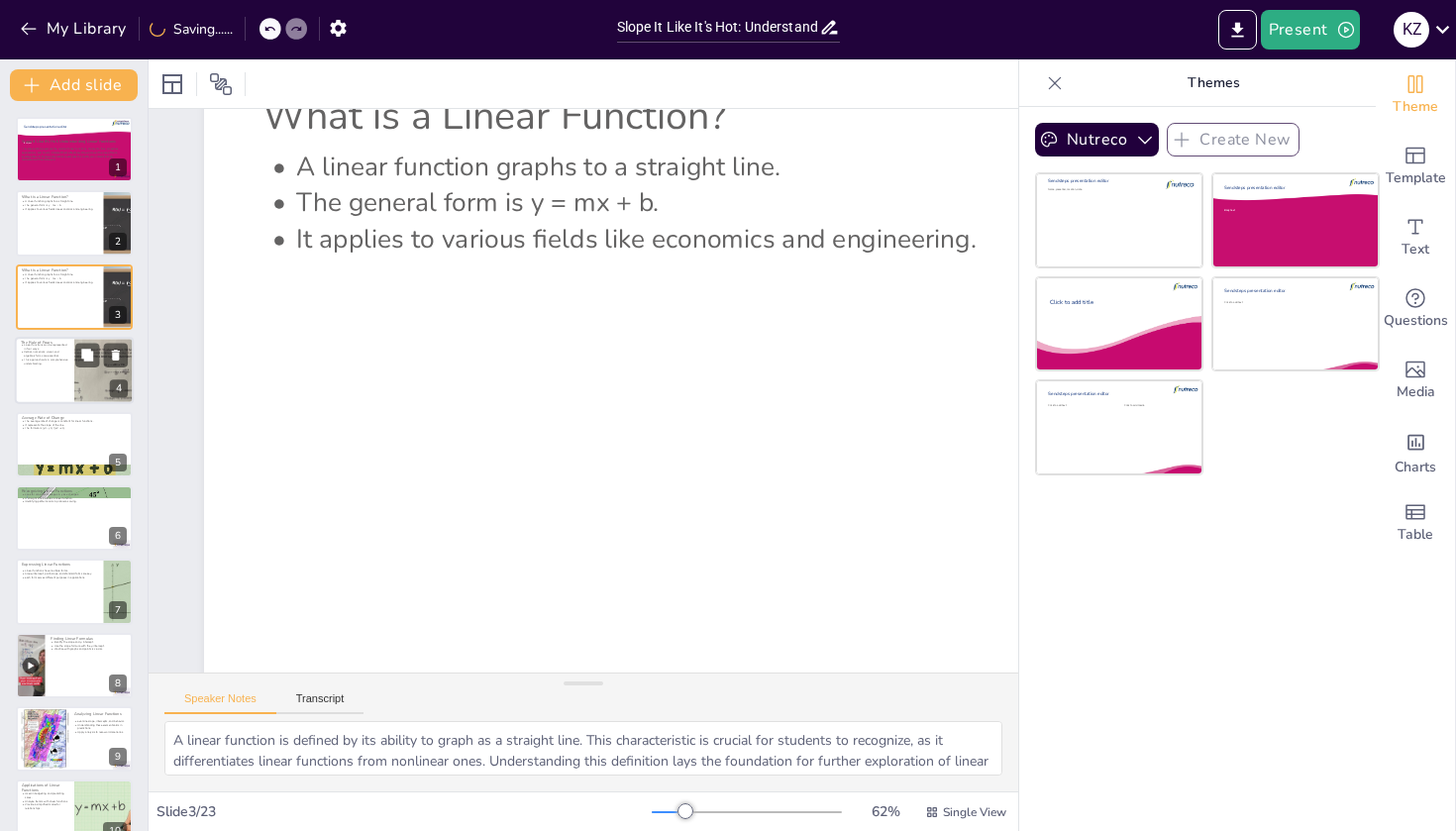 checkbox on "true" 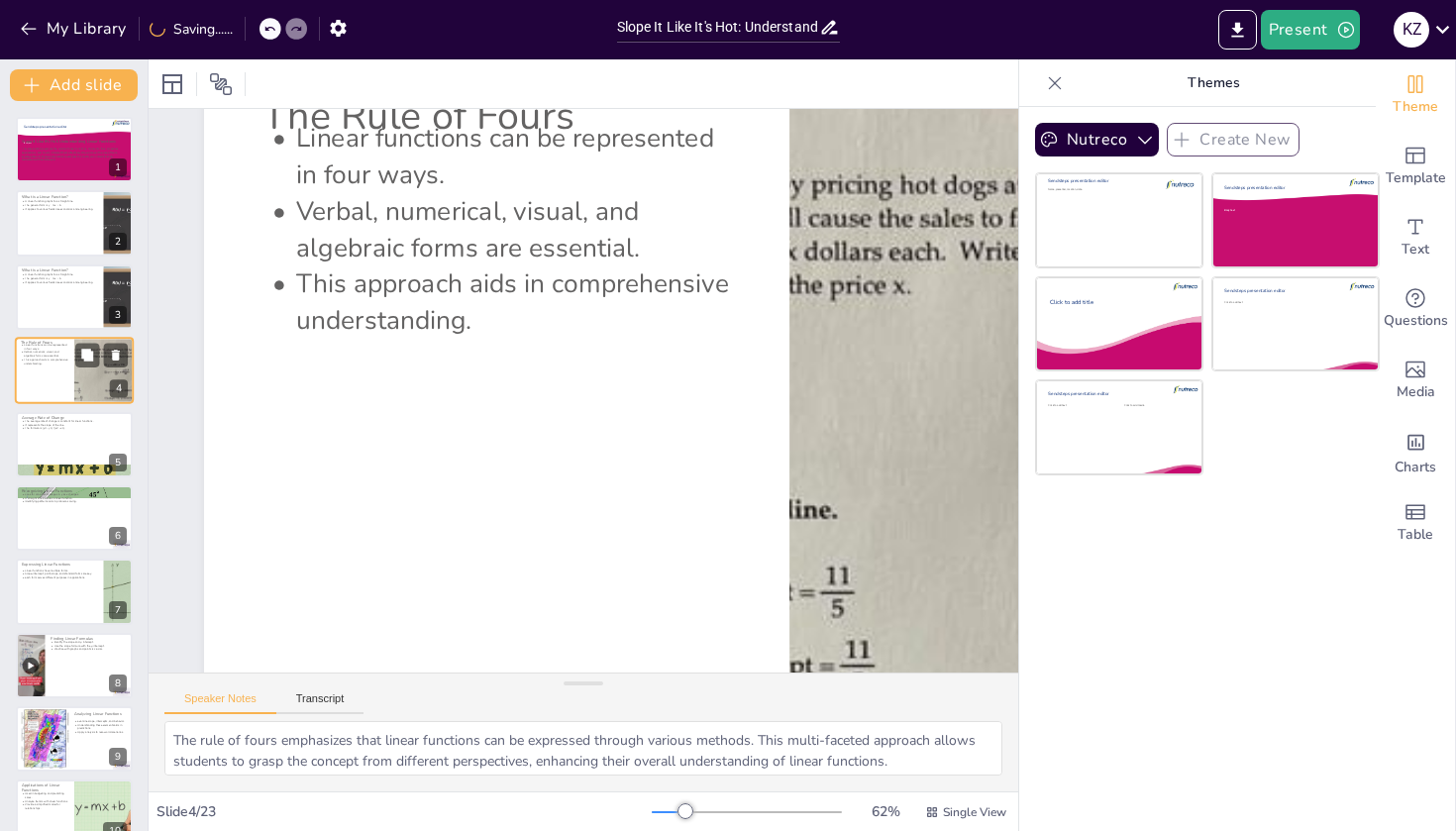 scroll, scrollTop: 0, scrollLeft: 0, axis: both 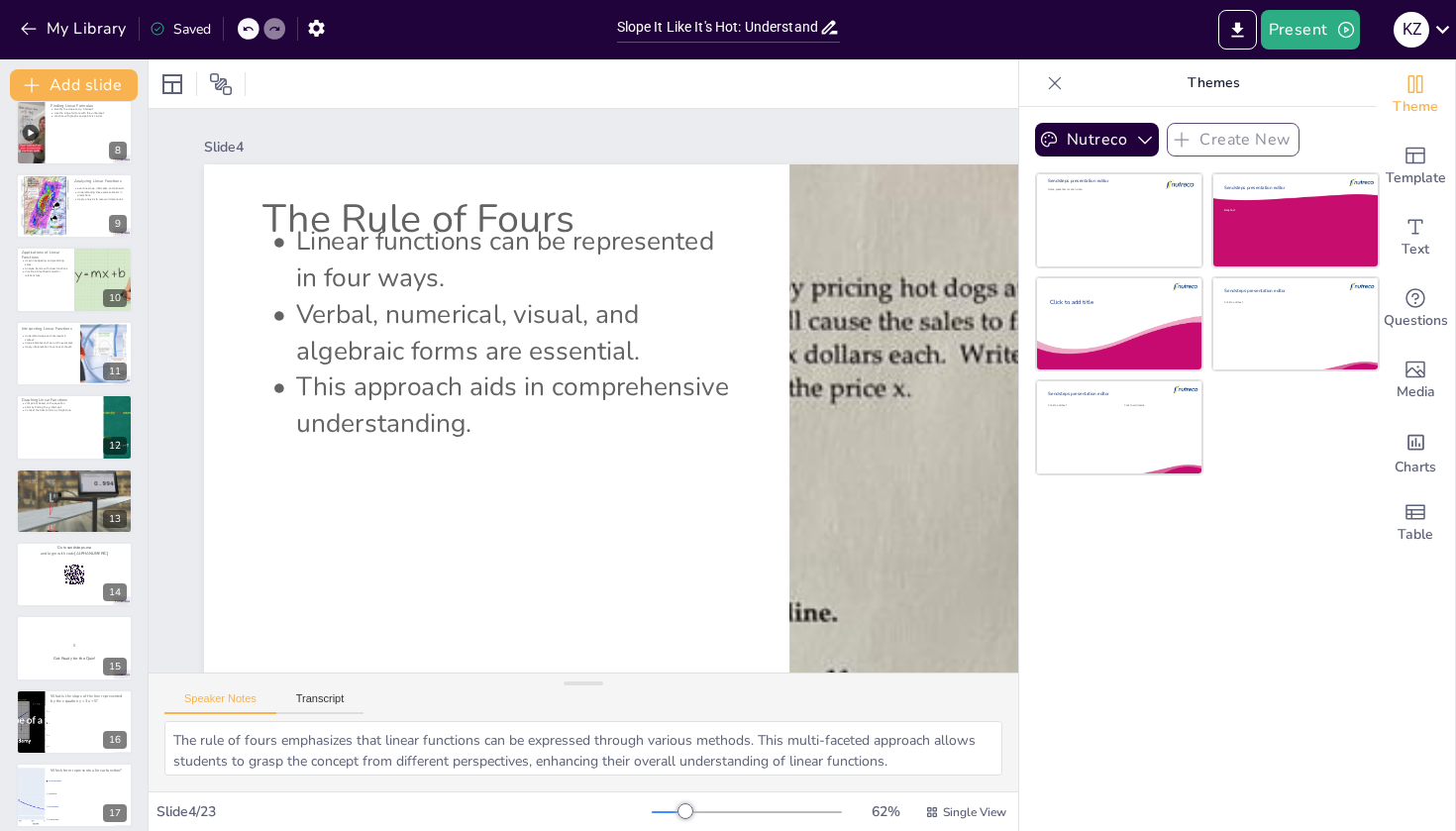 click on "The slope" at bounding box center (59, 928) 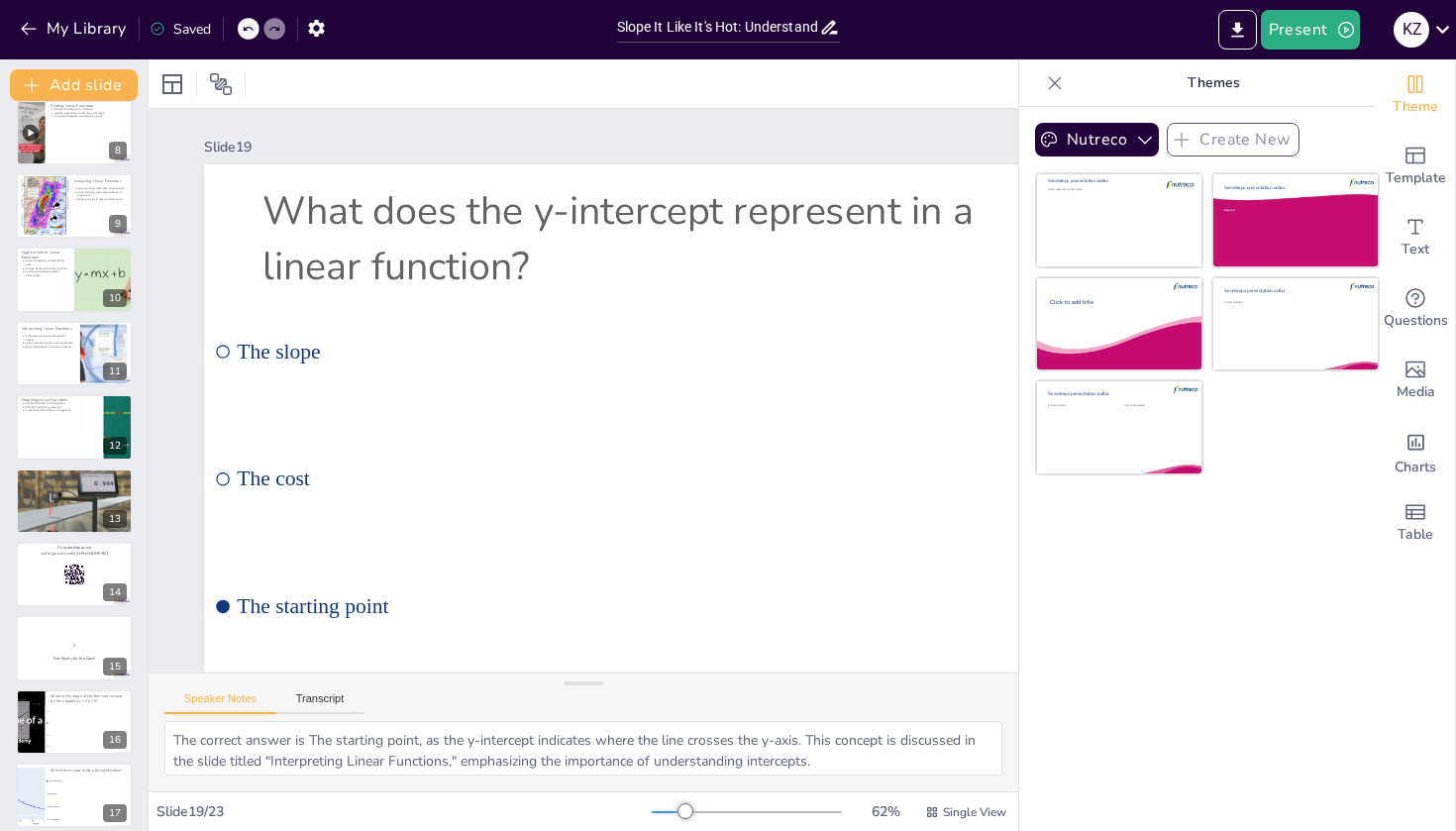 scroll, scrollTop: 988, scrollLeft: 0, axis: vertical 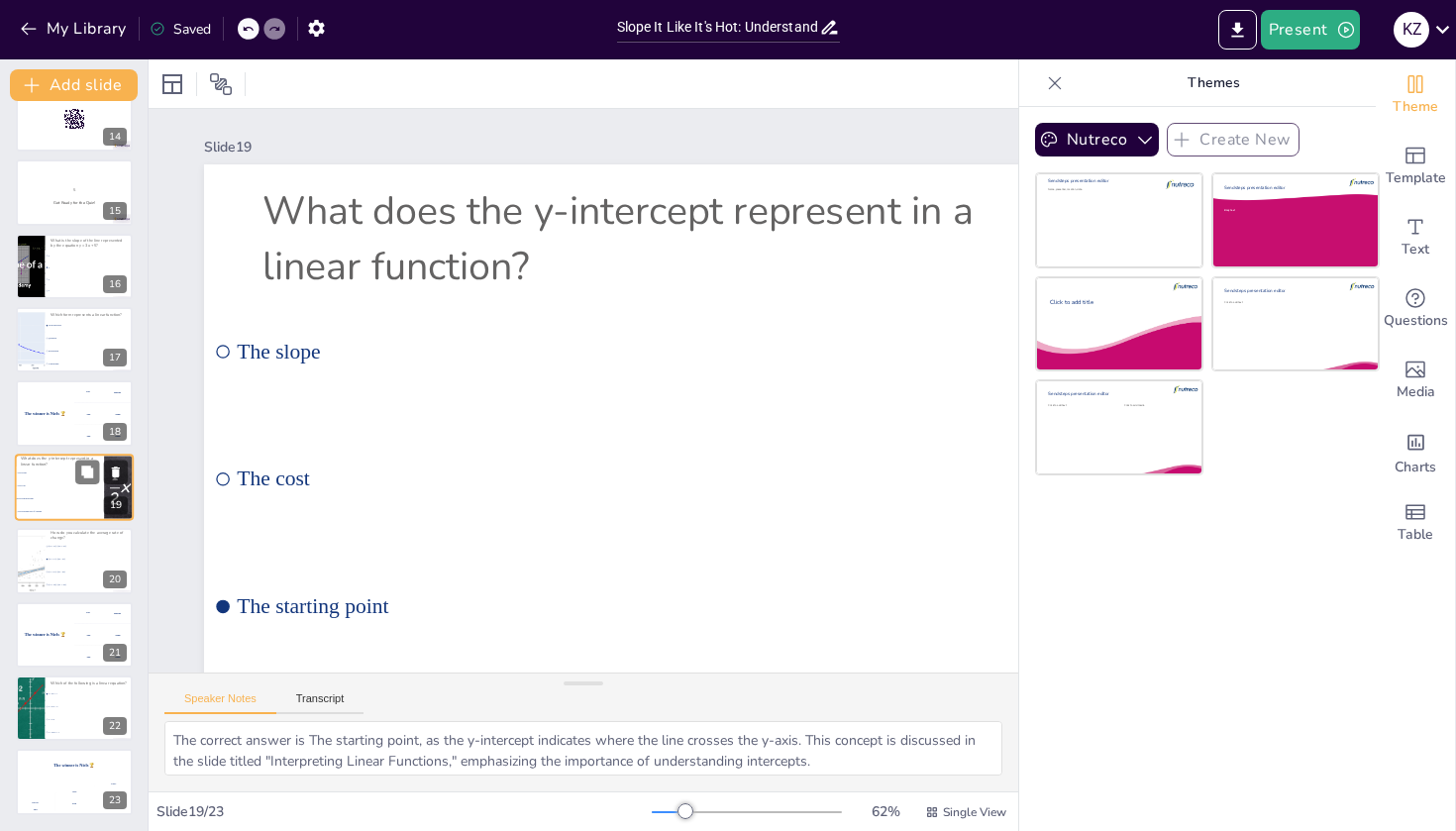 click on "The slope" at bounding box center [59, 472] 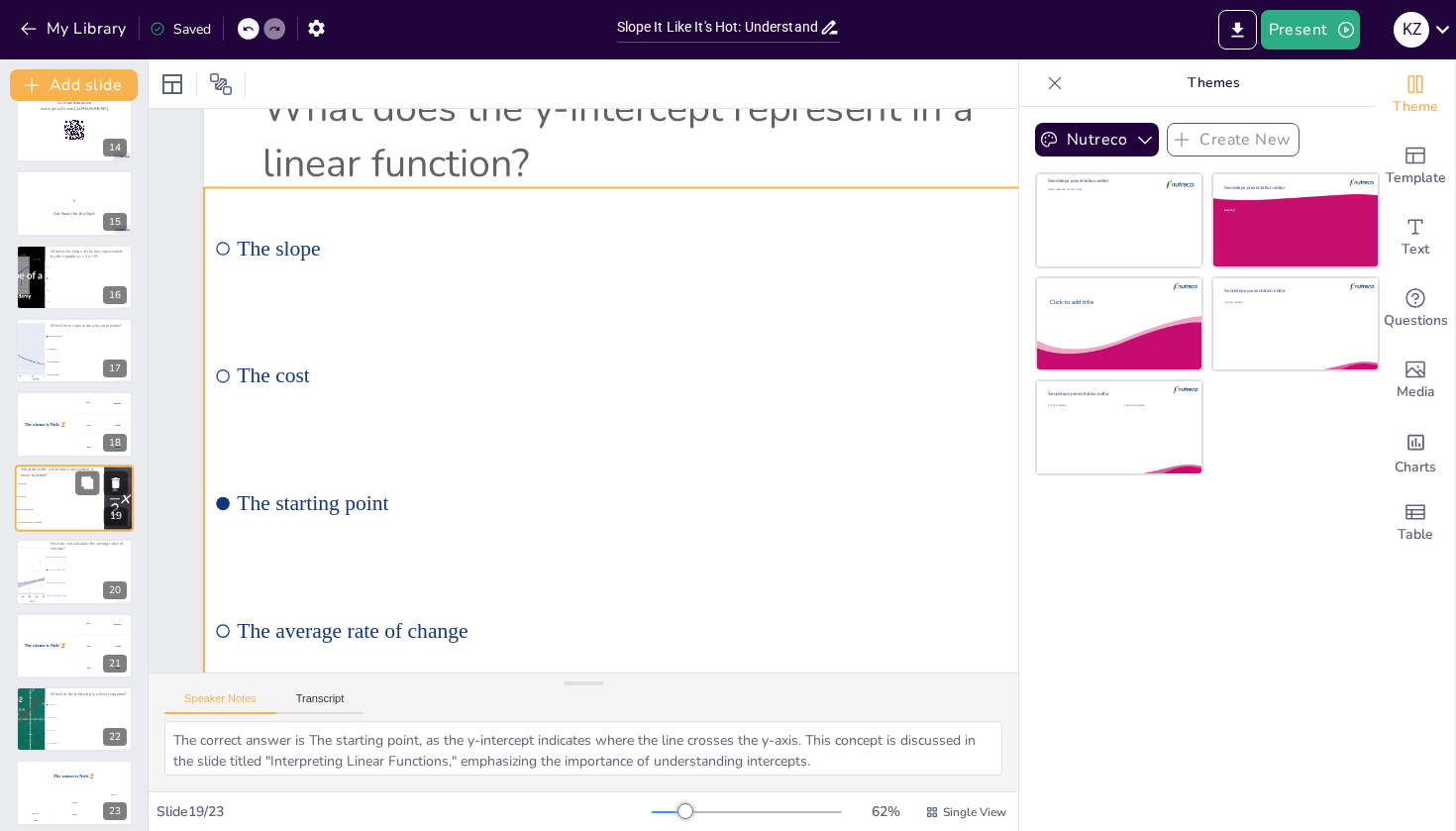 scroll, scrollTop: 972, scrollLeft: 0, axis: vertical 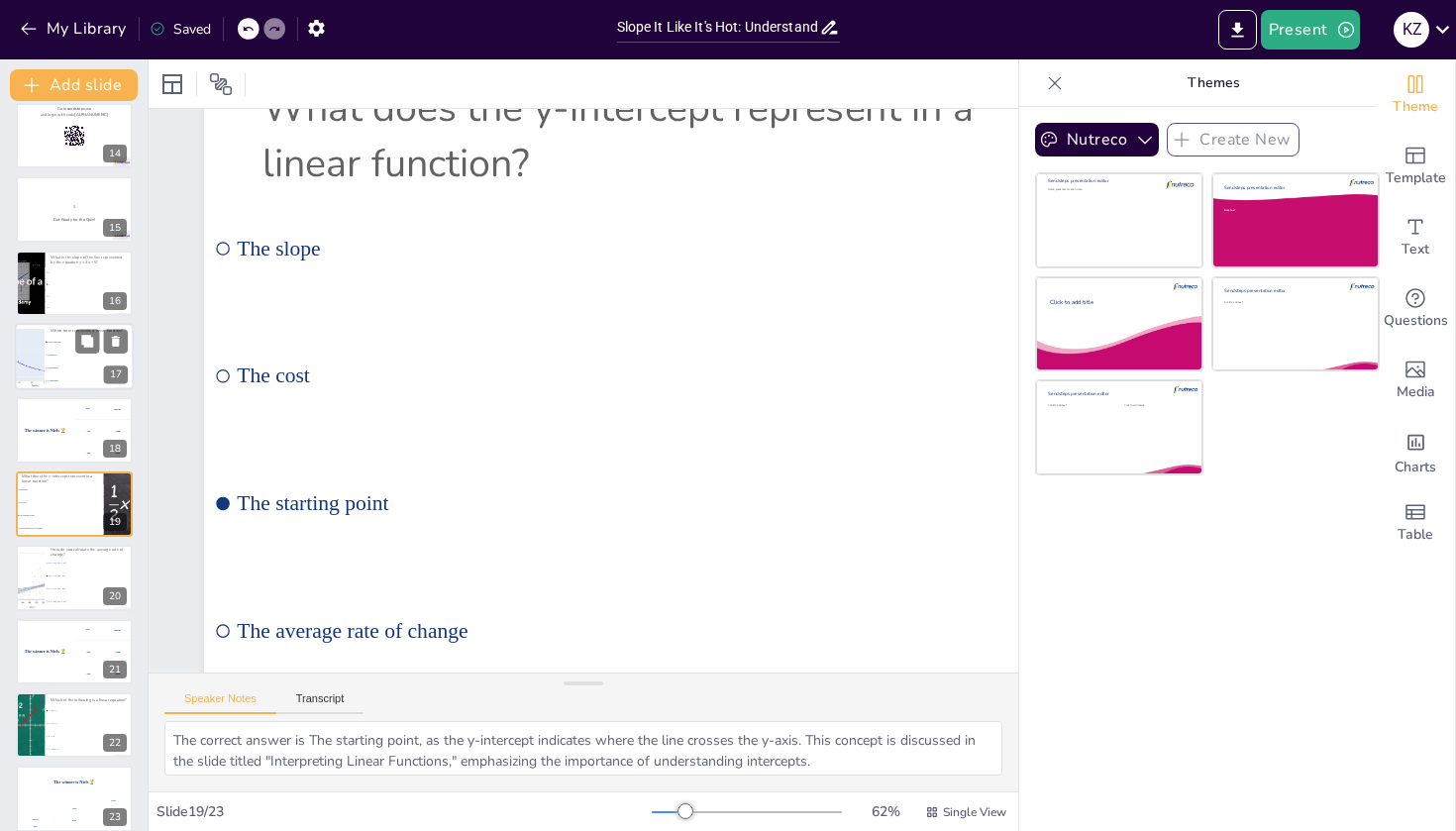 click on "Exponential" at bounding box center [89, 367] 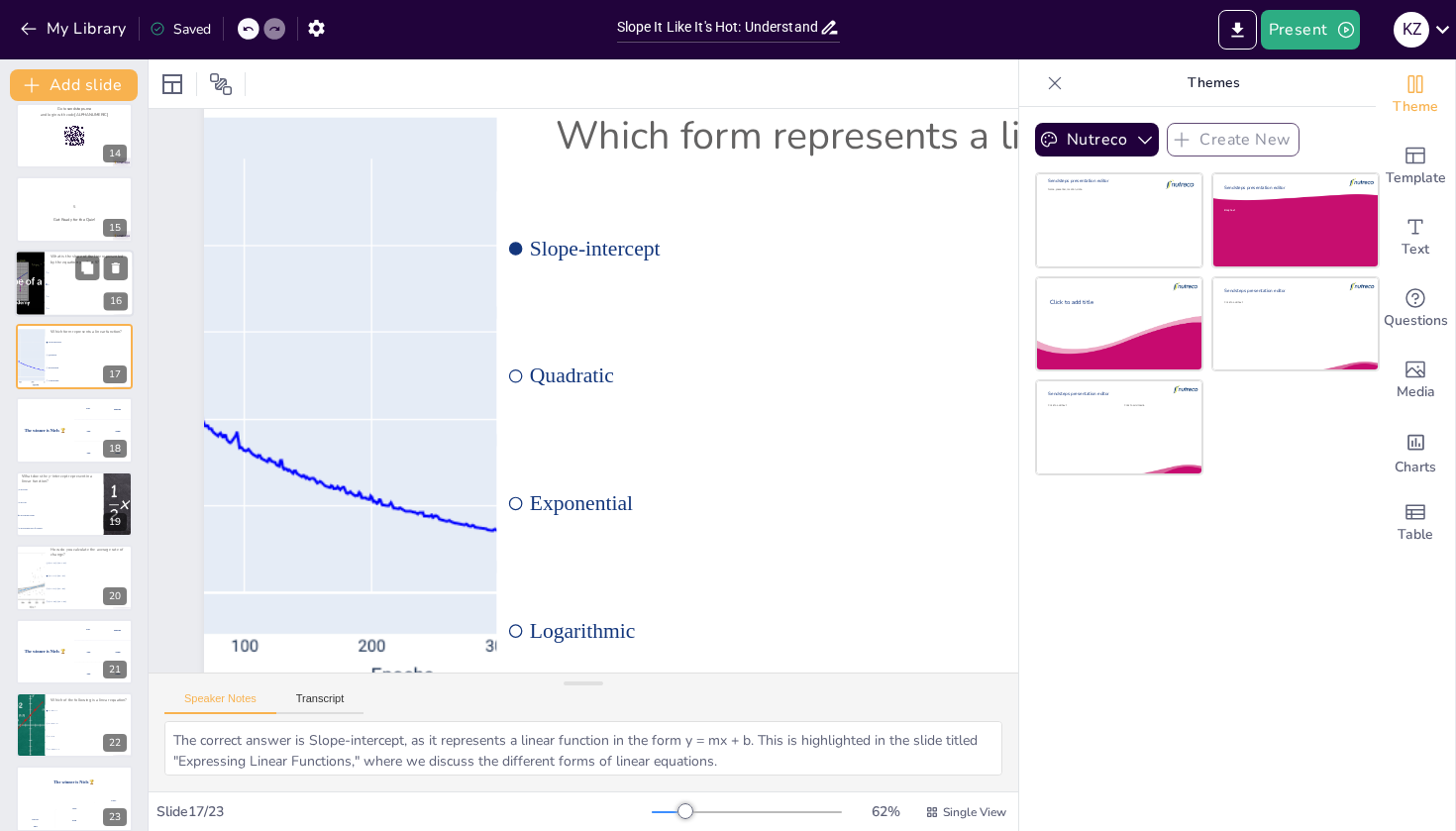 click on "What is the slope of the line represented by the equation y = 3x + 5? 2 3 5 0 16" at bounding box center [74, 283] 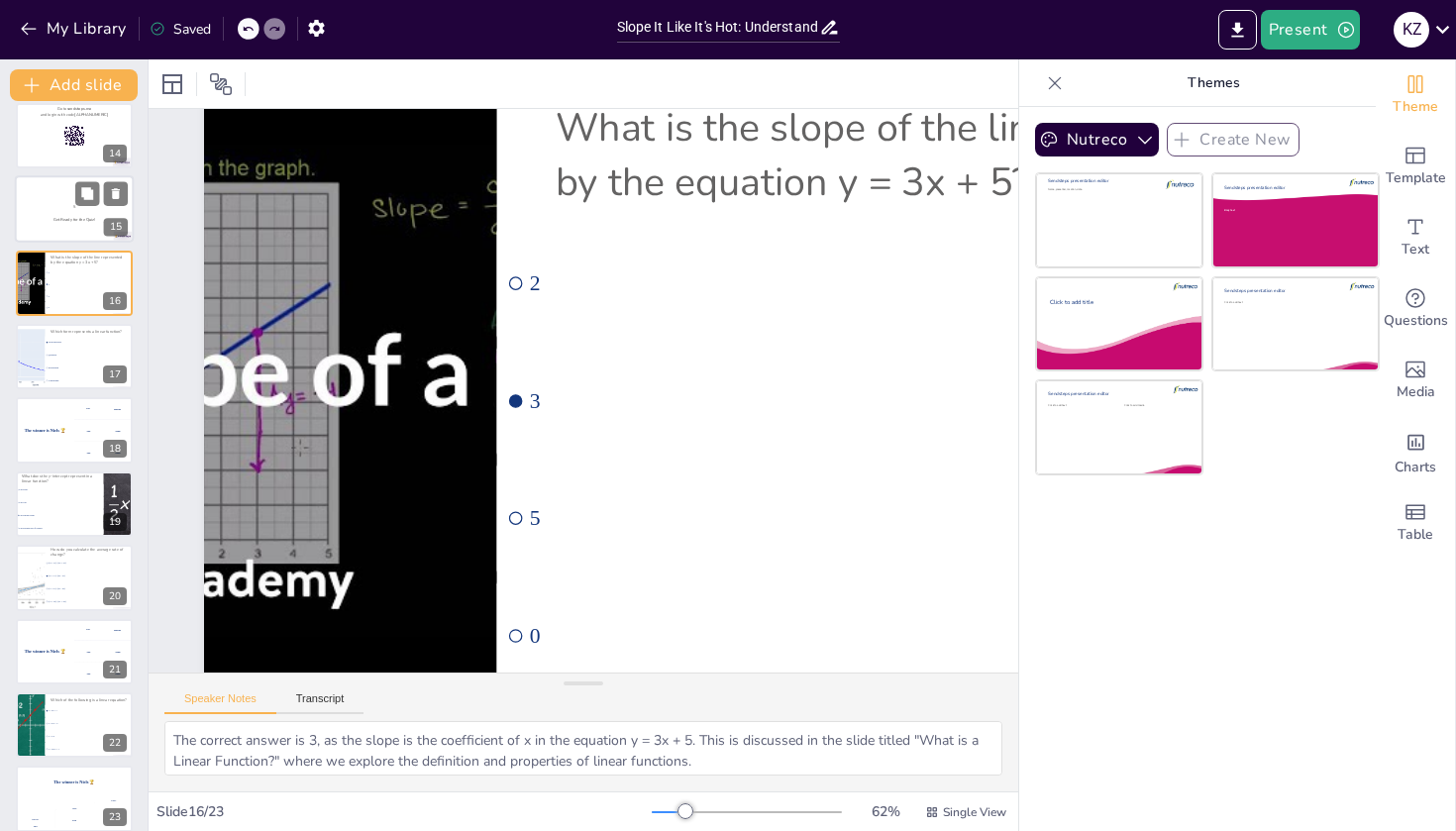 scroll, scrollTop: 788, scrollLeft: 0, axis: vertical 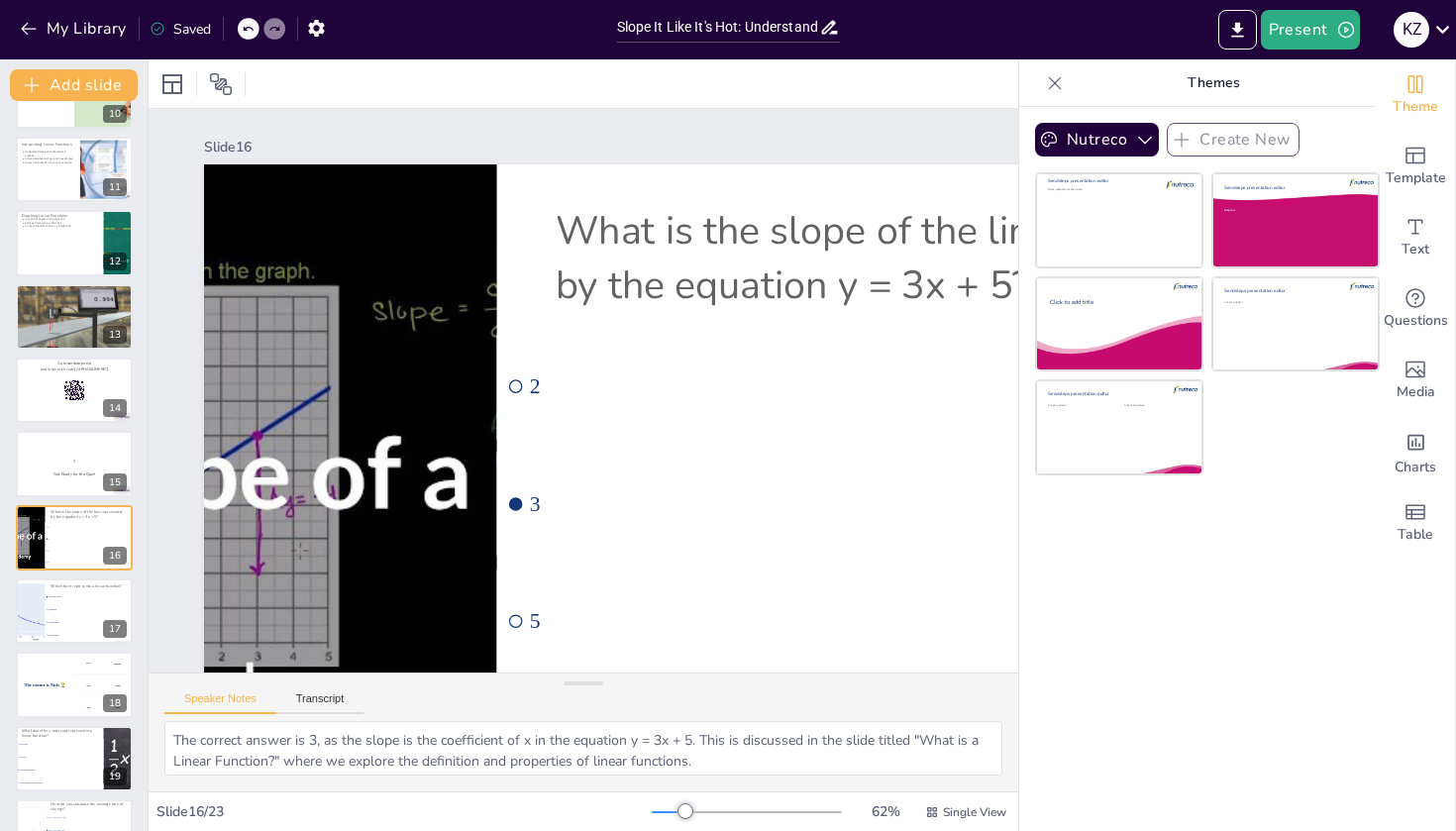 click at bounding box center (87, -362) 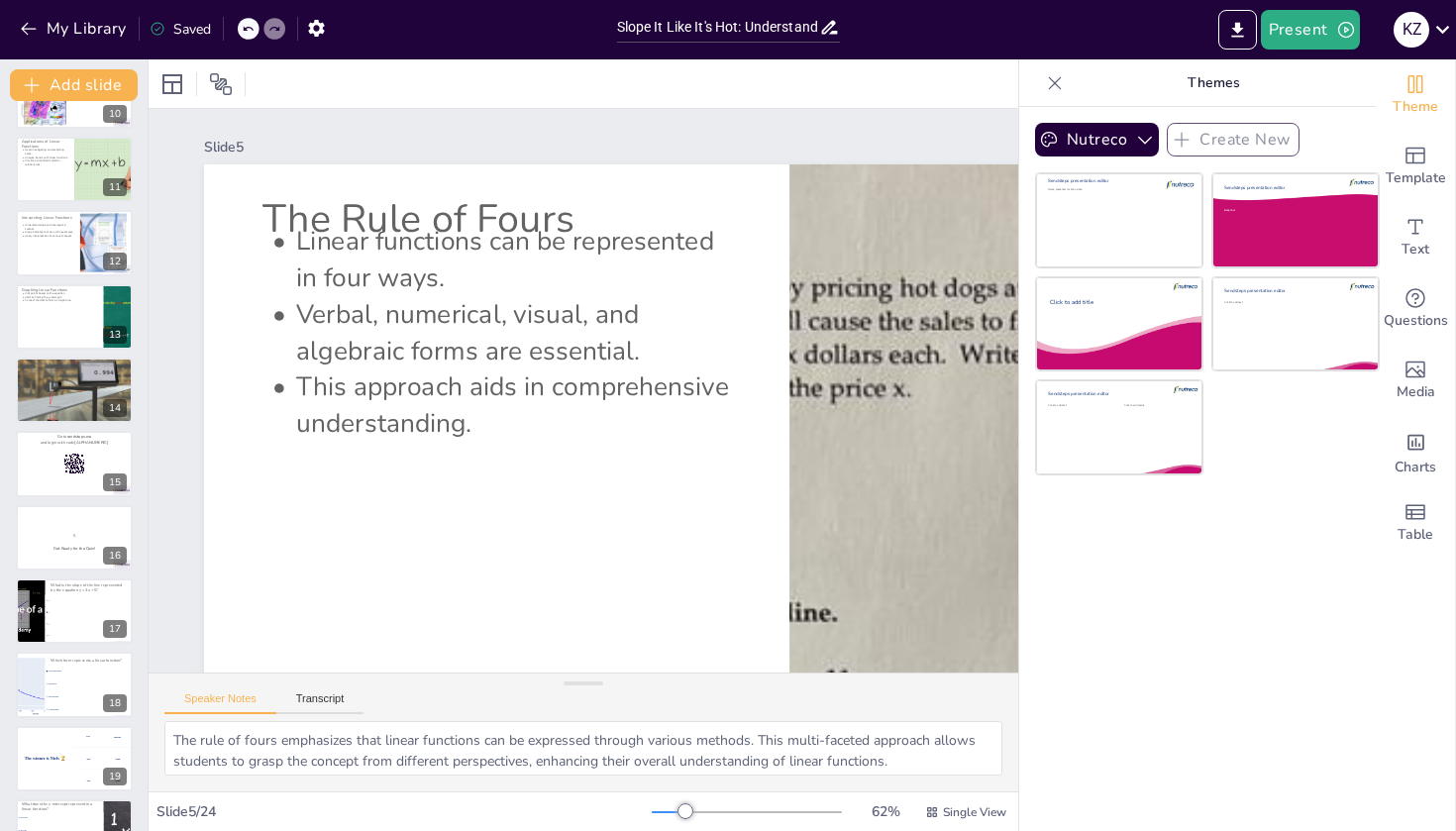 scroll, scrollTop: 0, scrollLeft: 0, axis: both 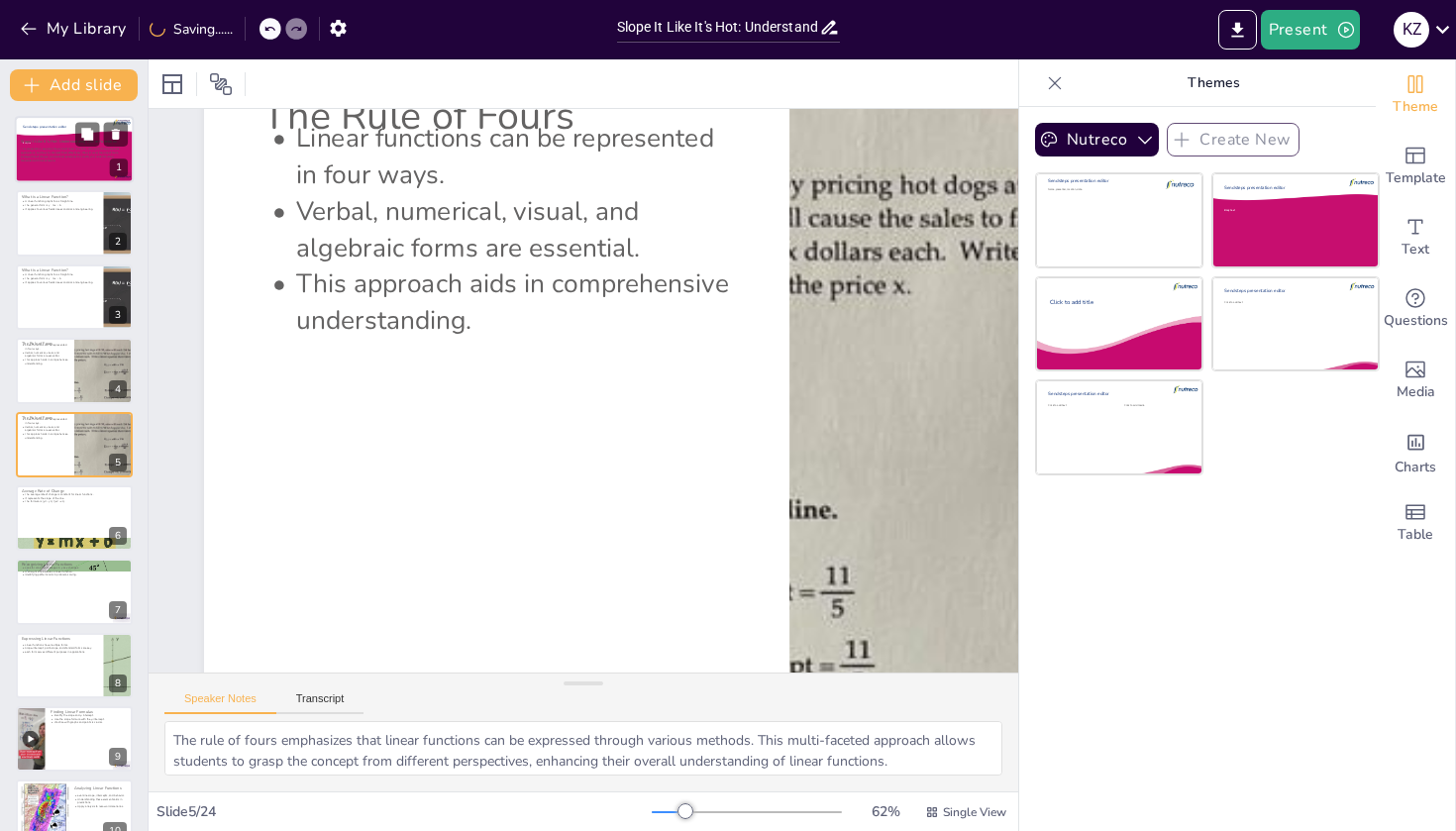 click at bounding box center (74, 150) 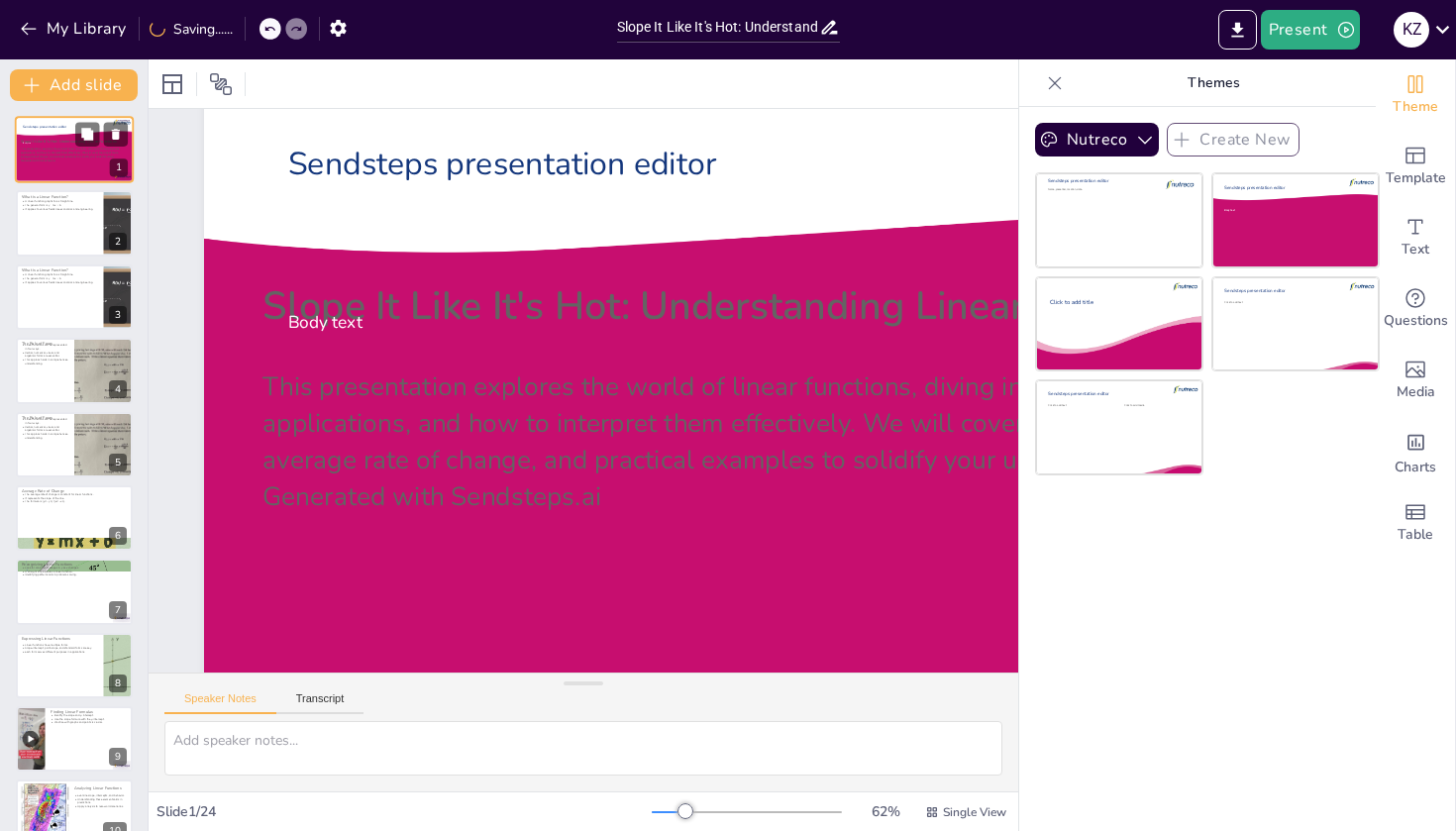 scroll, scrollTop: 0, scrollLeft: 0, axis: both 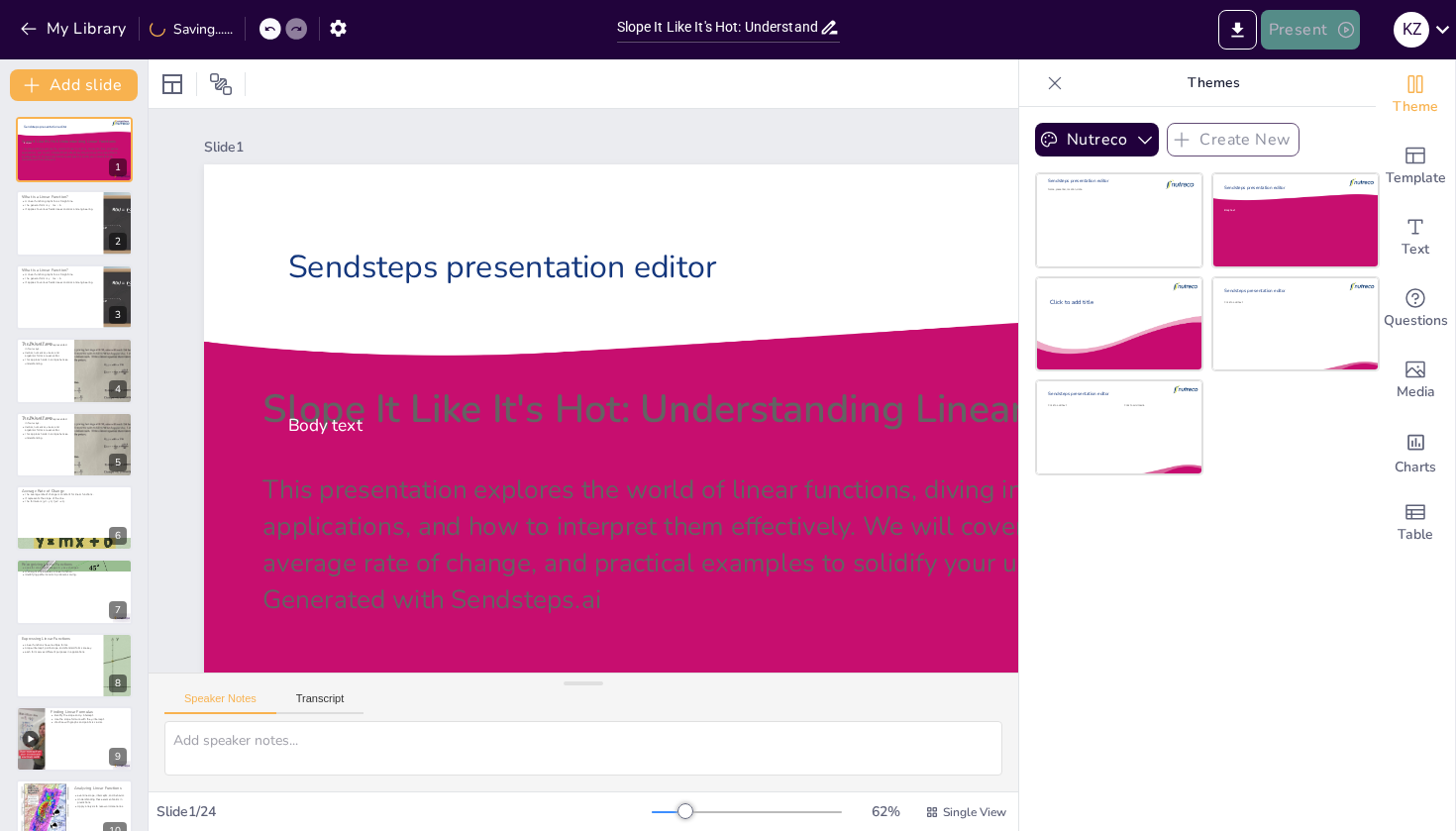click on "Present" at bounding box center (1310, 30) 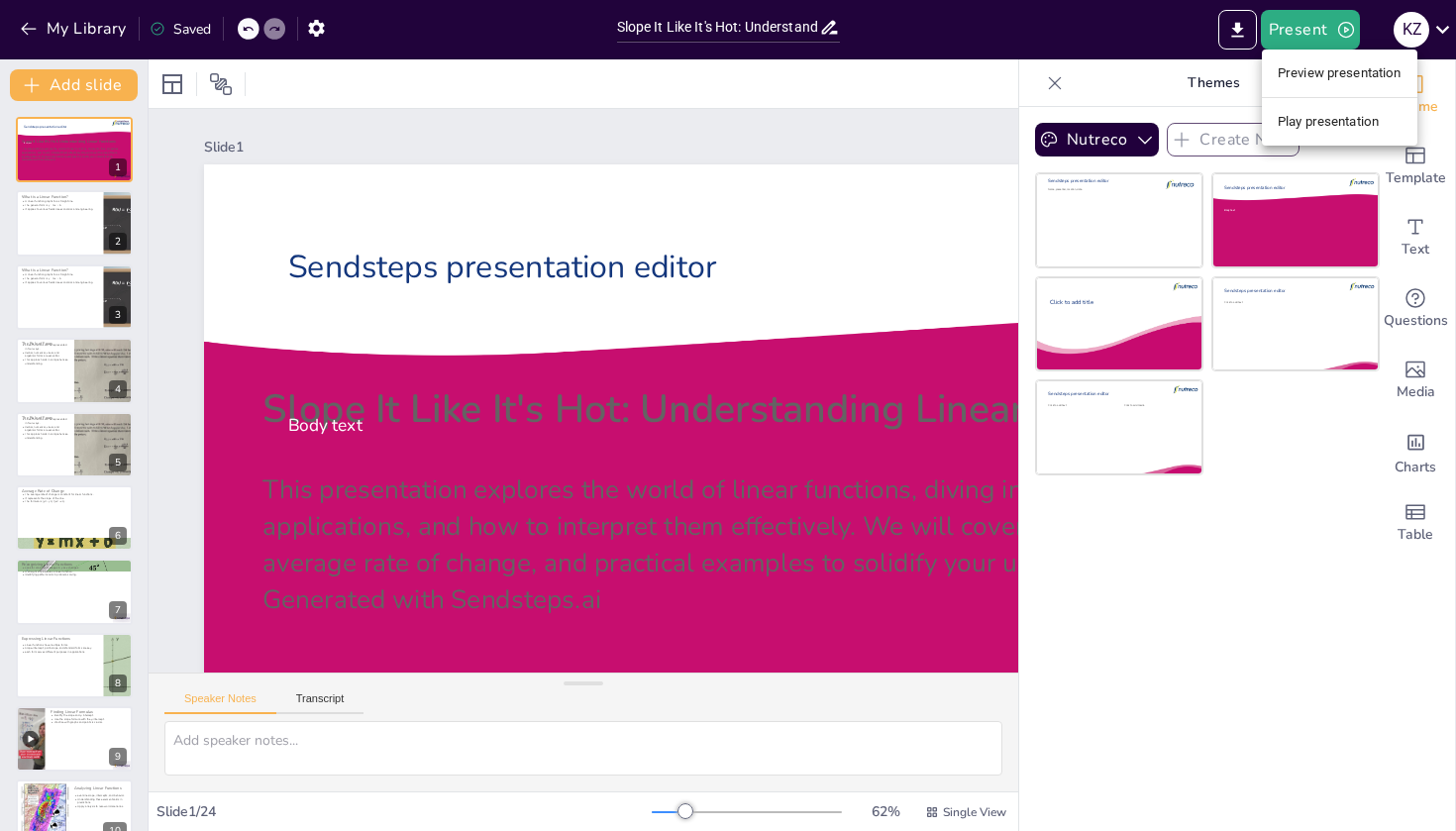 click on "Play presentation" at bounding box center (1339, 122) 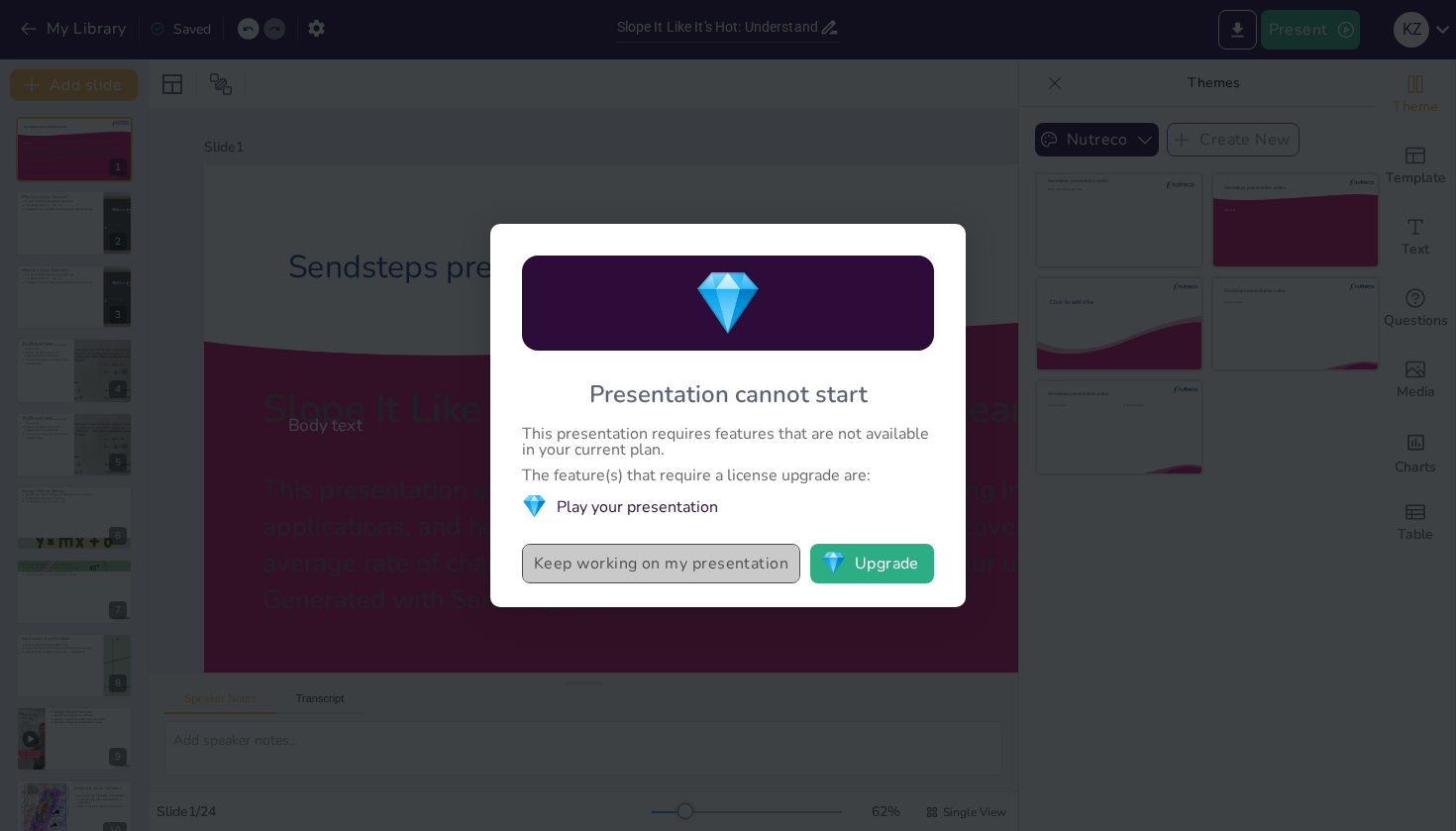 click on "Keep working on my presentation" at bounding box center [661, 564] 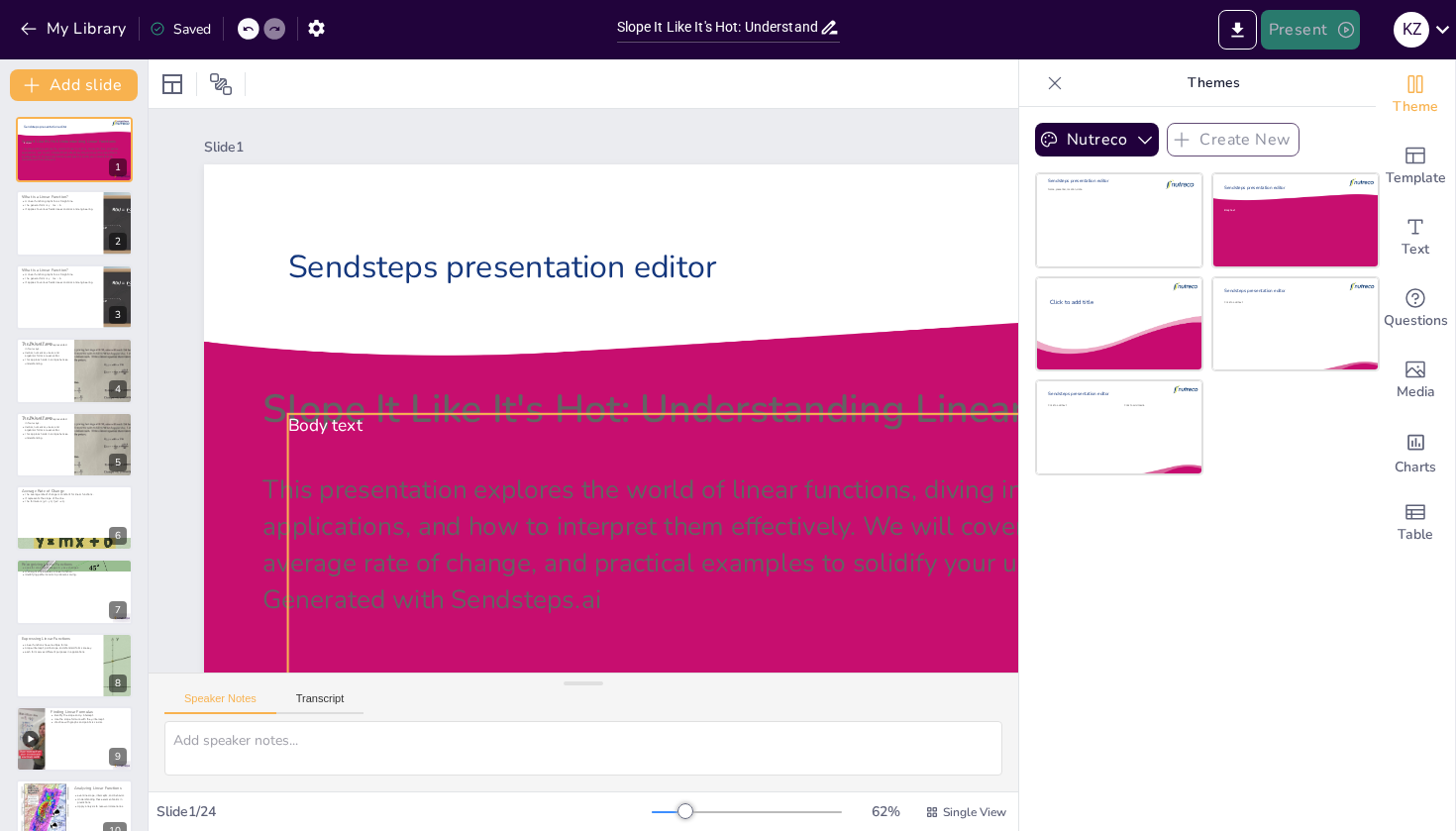 click 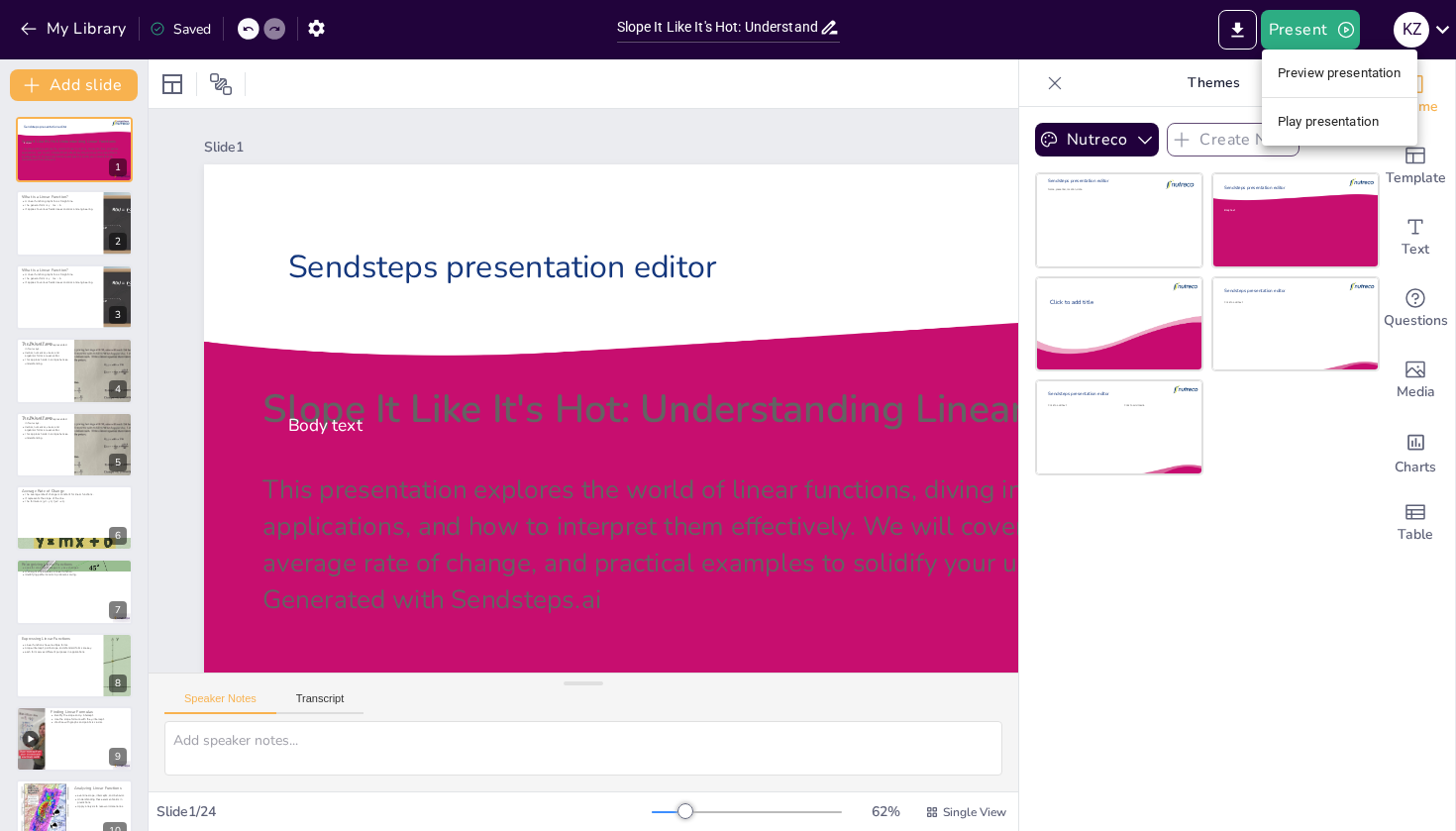 click at bounding box center (728, 415) 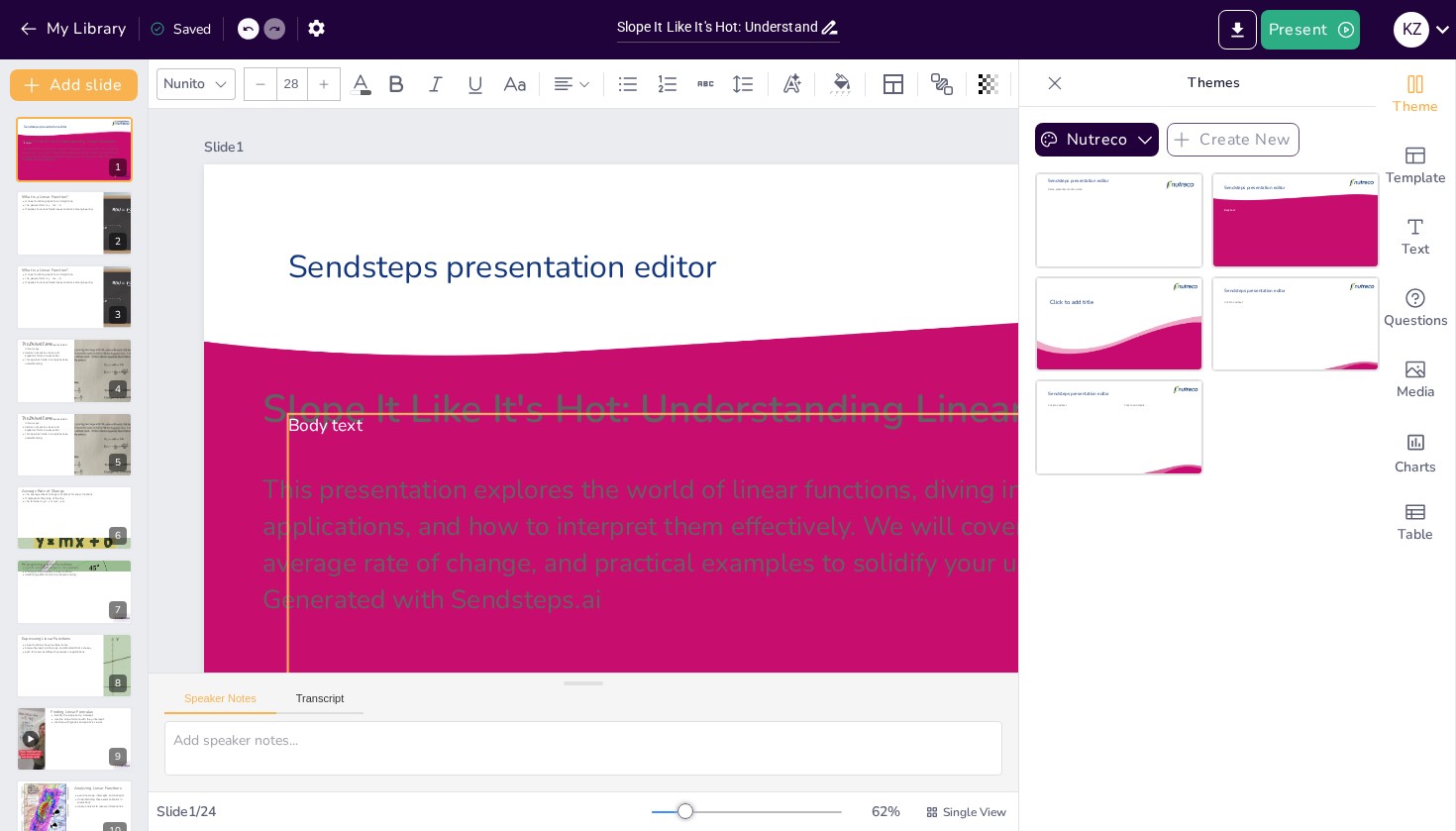 click on "Body text" at bounding box center (322, 398) 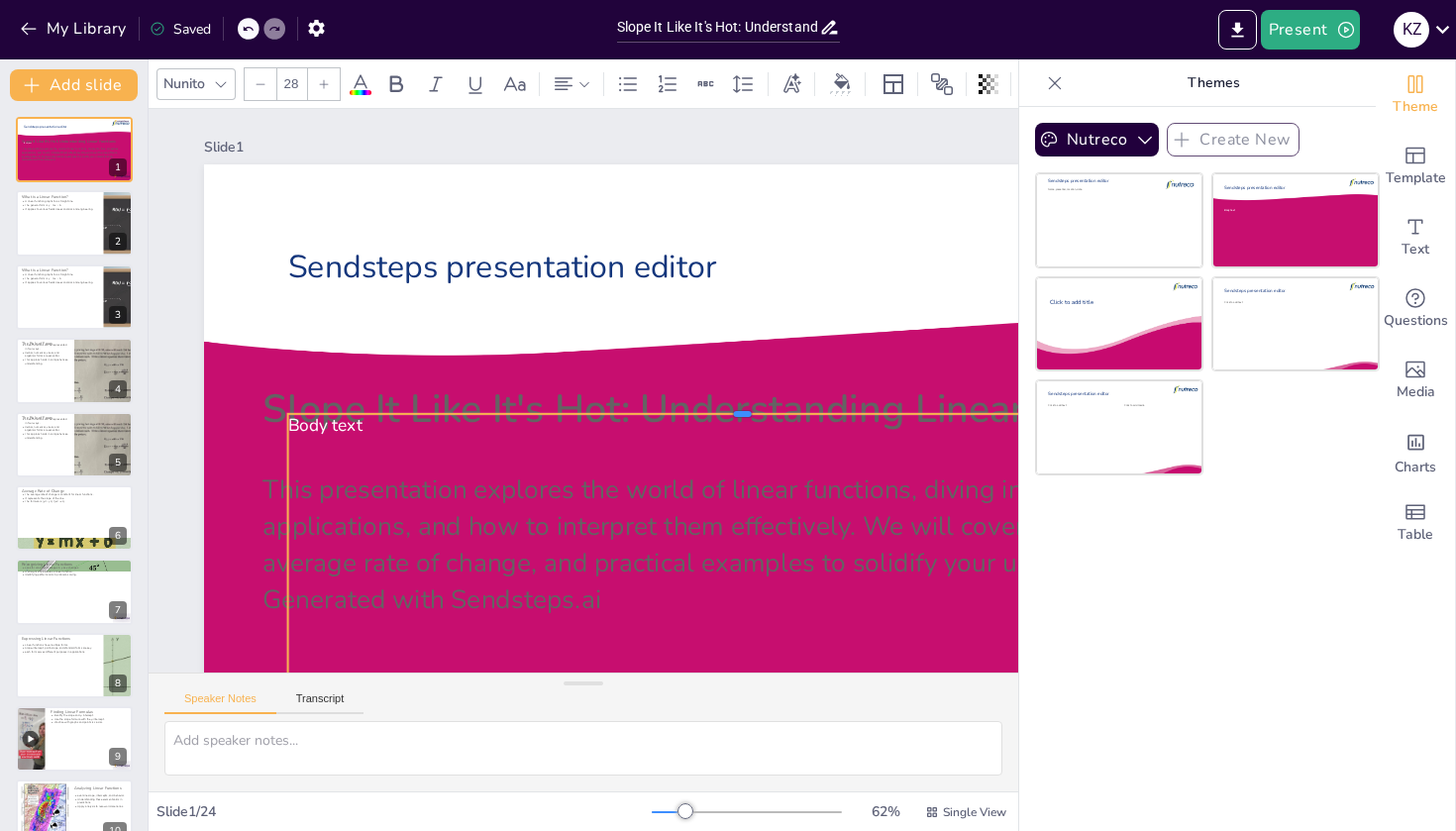 click at bounding box center (740, 423) 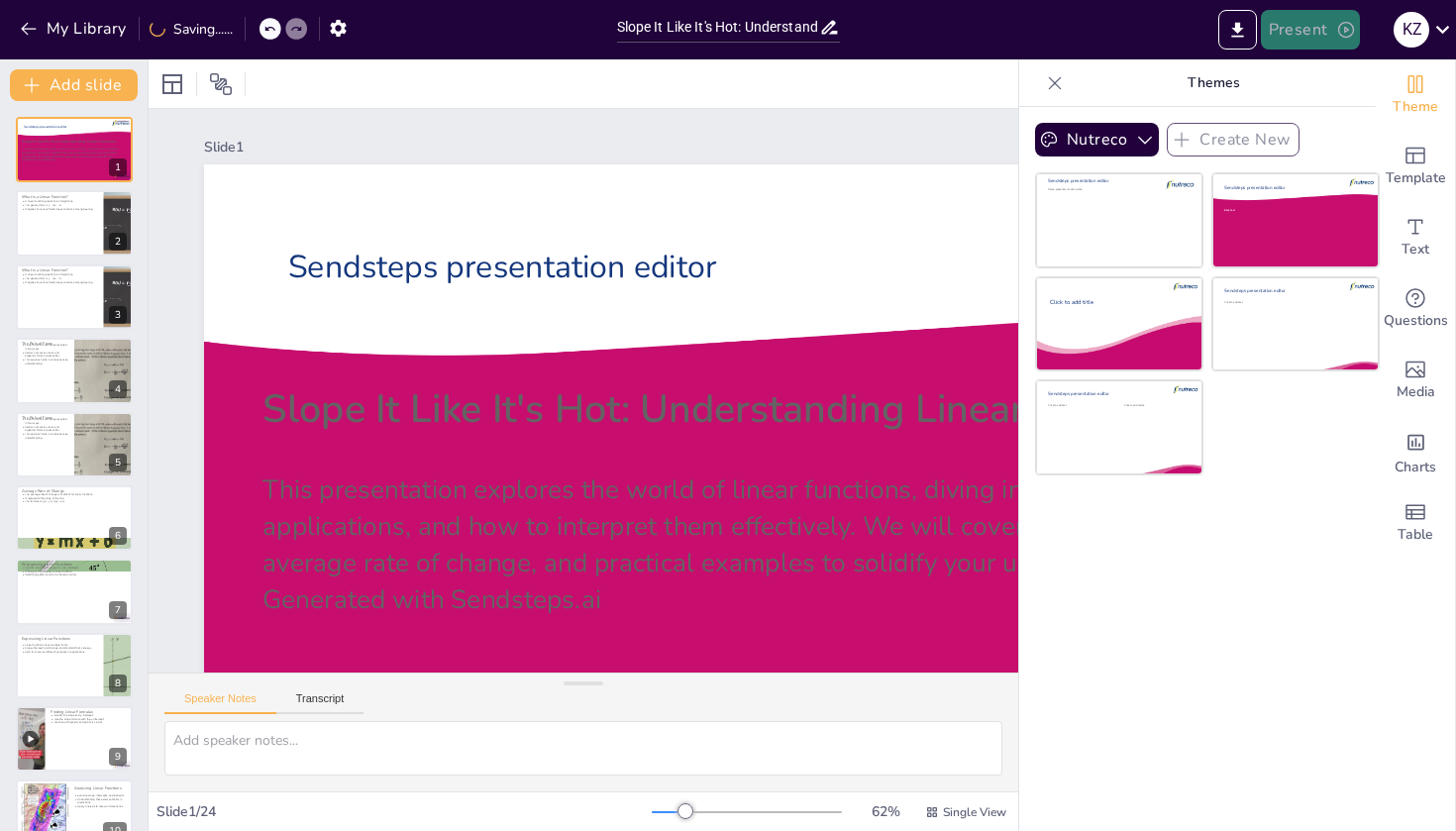 click on "Present" at bounding box center (1310, 30) 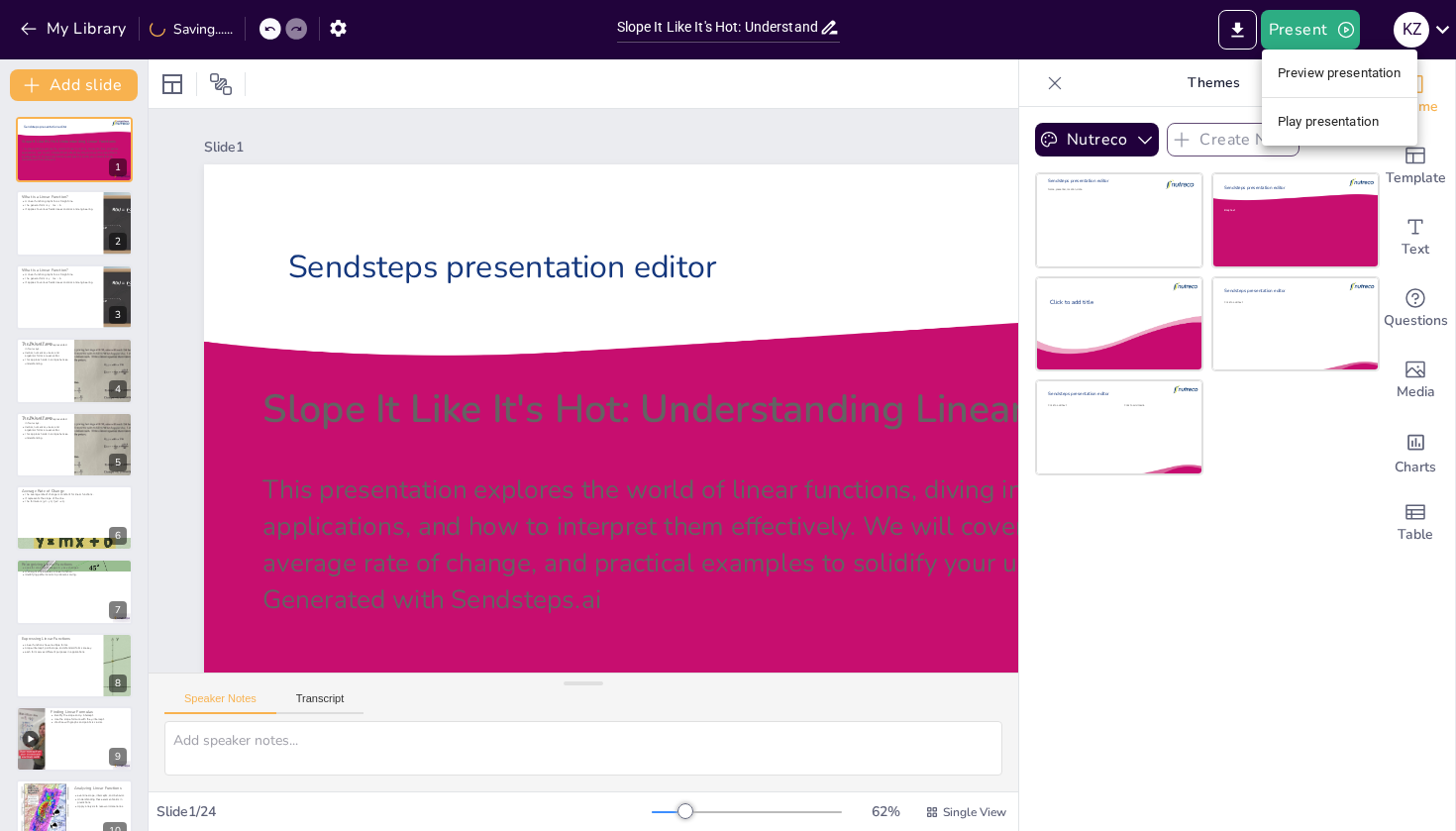 click on "Preview presentation" at bounding box center [1339, 73] 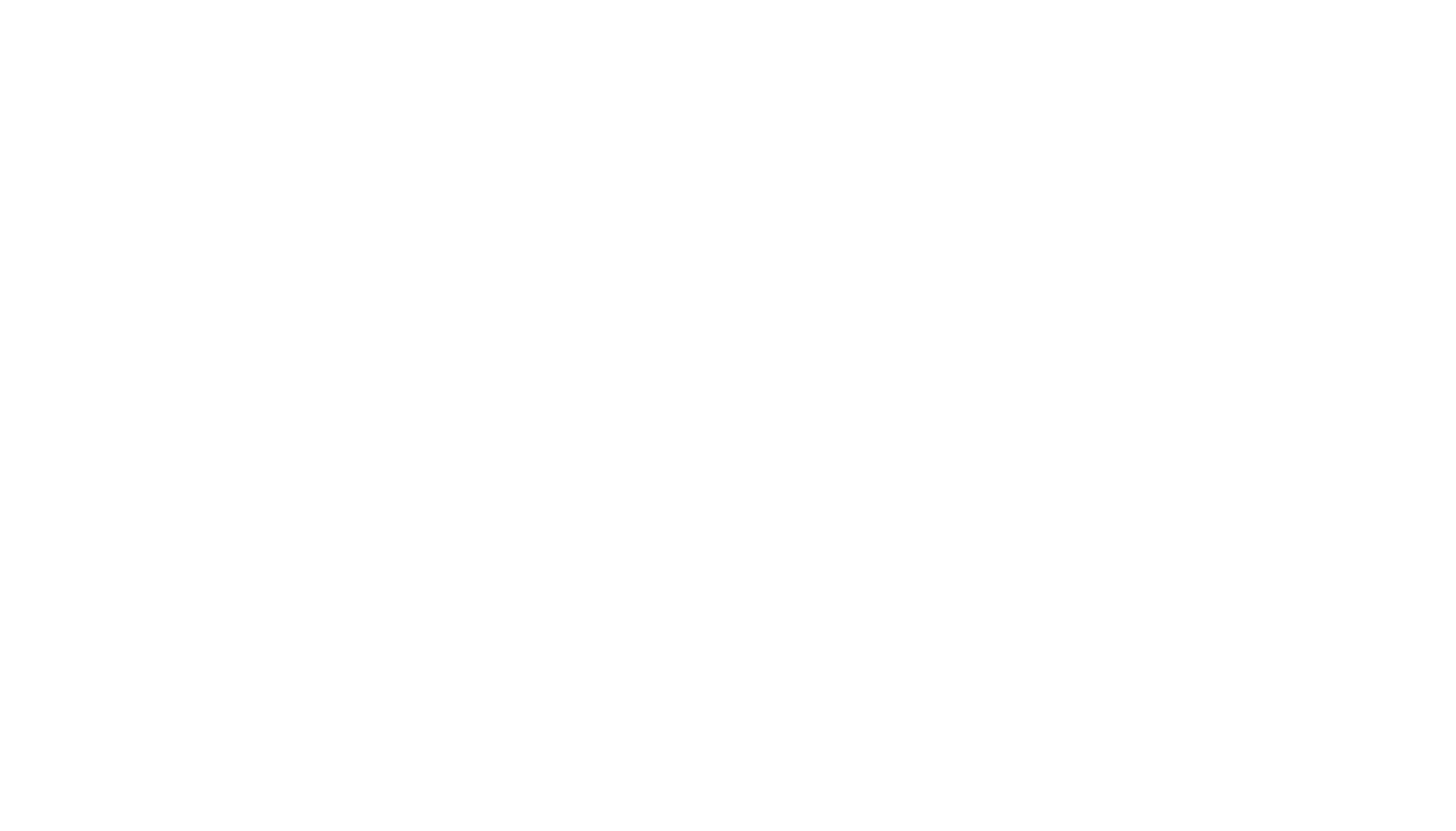 scroll, scrollTop: 0, scrollLeft: 0, axis: both 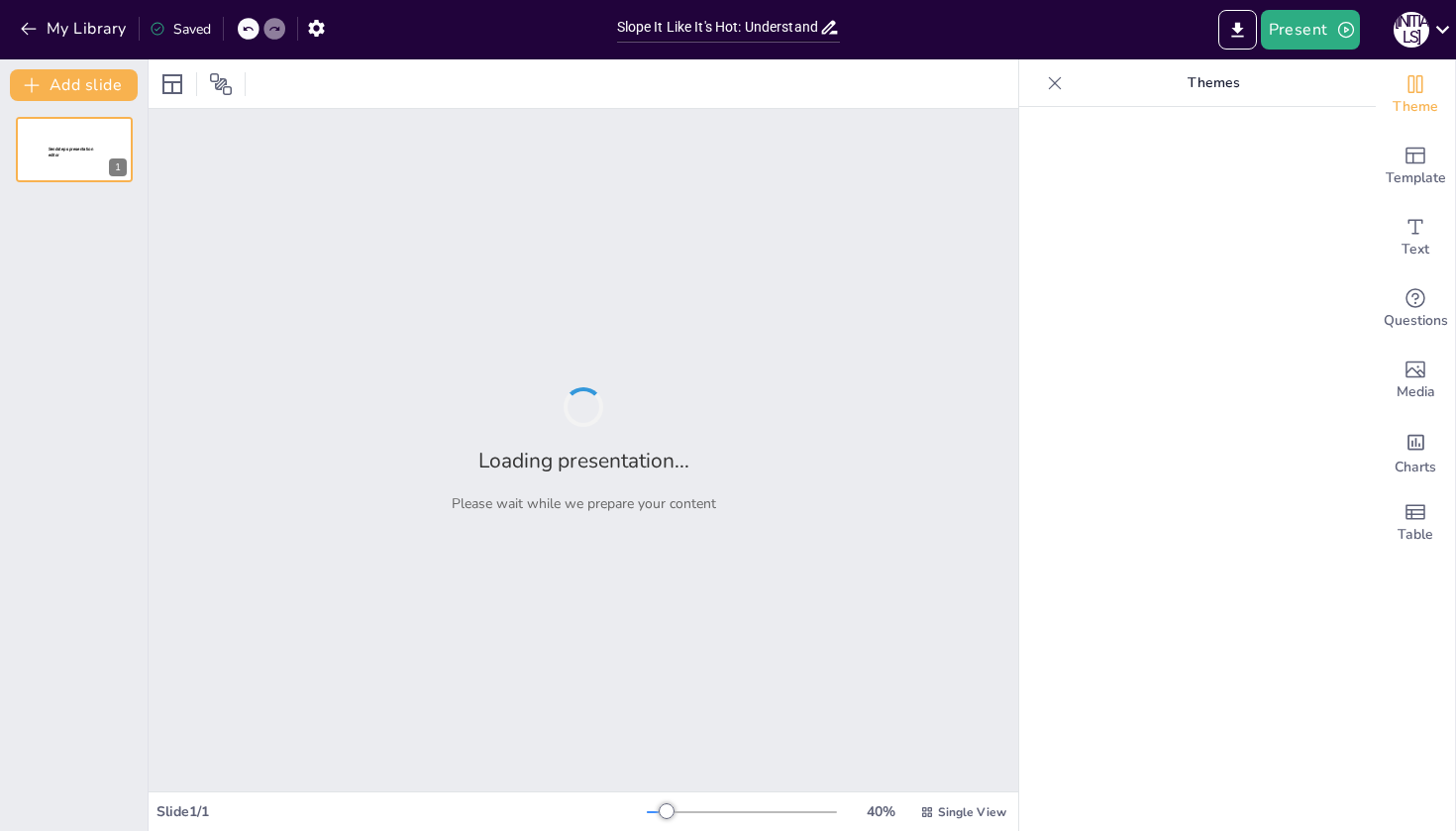 type on "Slope It Like It's Hot: Understanding Linear Functions" 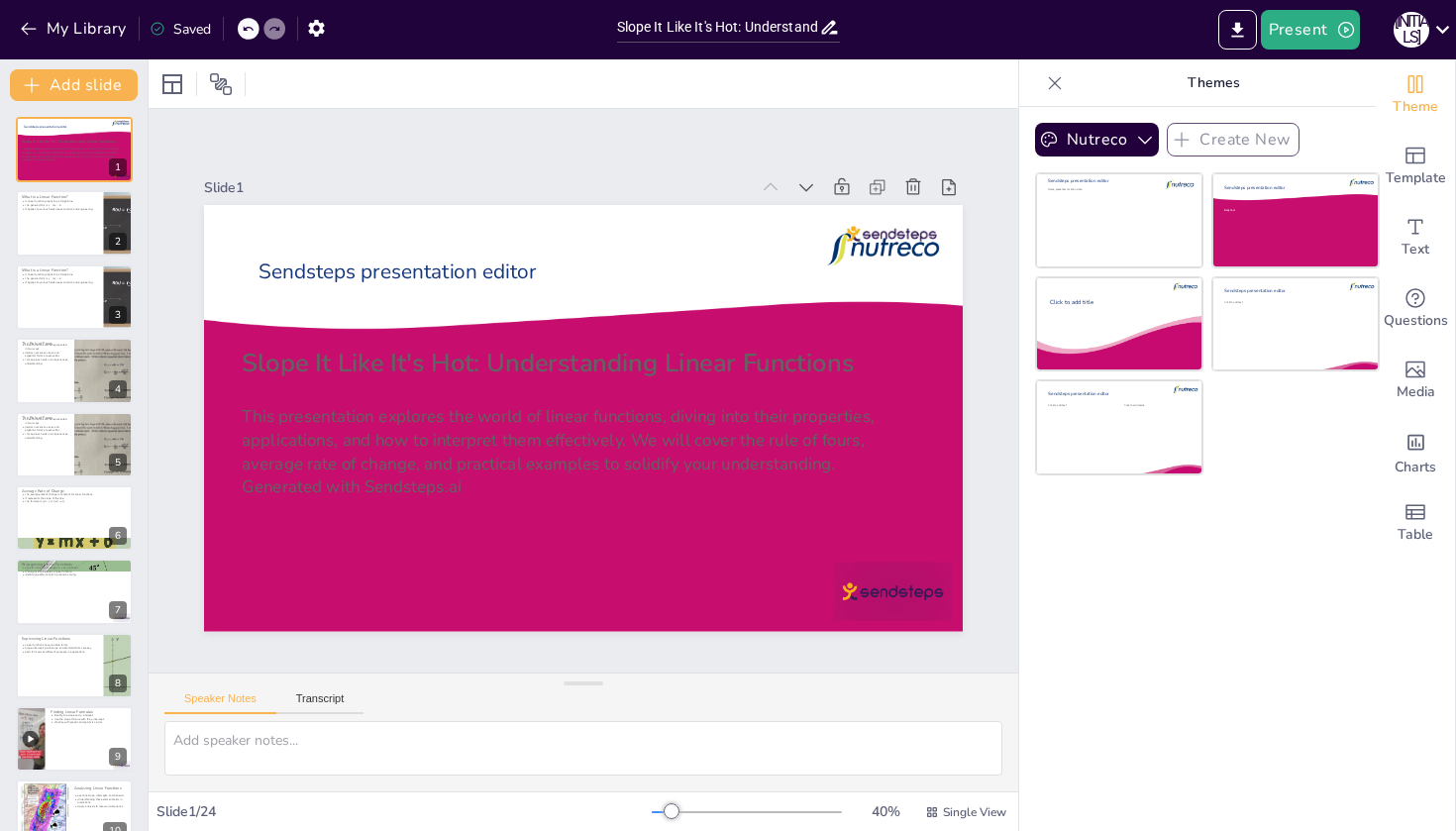 checkbox on "true" 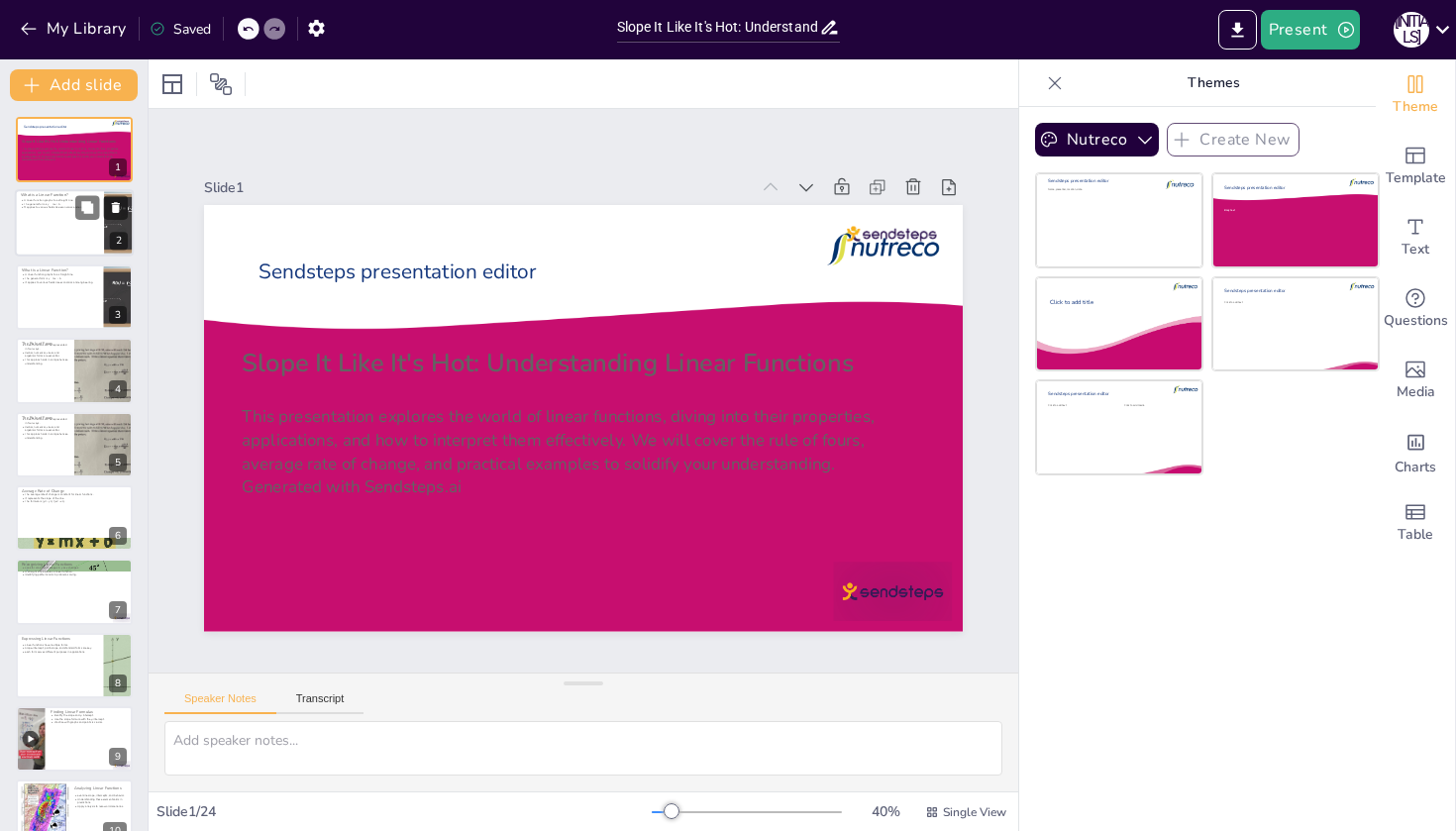 checkbox on "true" 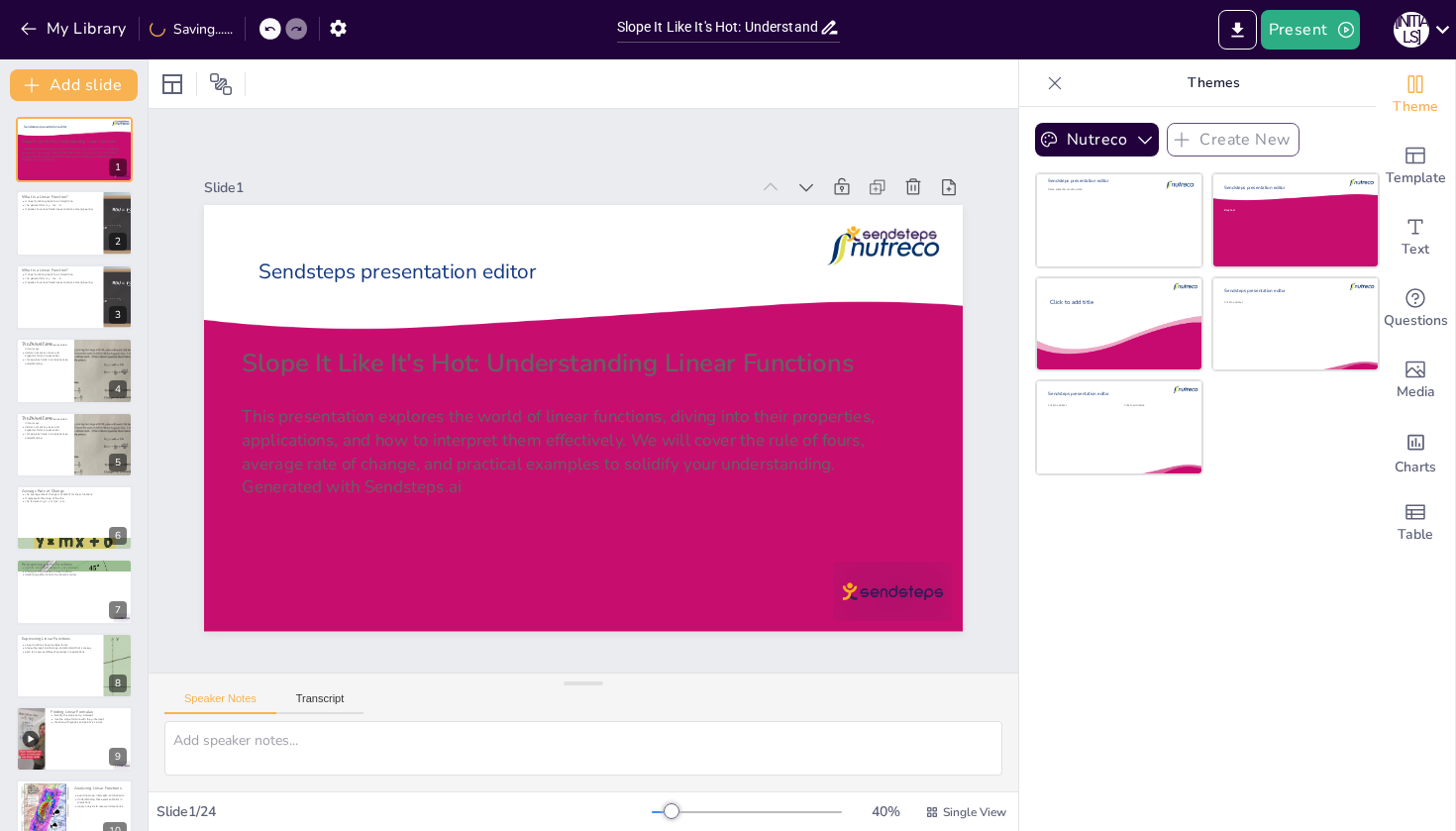 checkbox on "true" 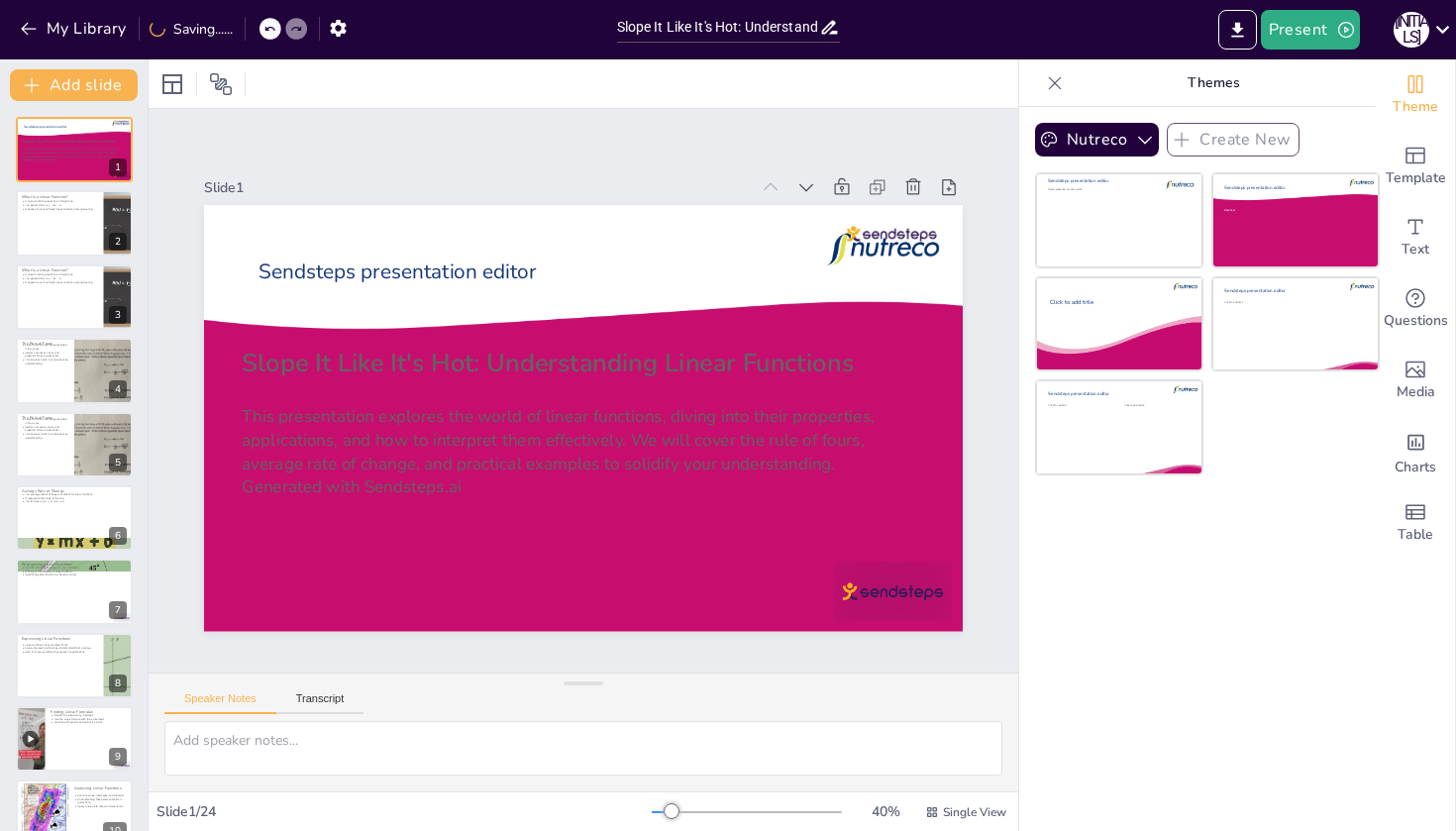 checkbox on "true" 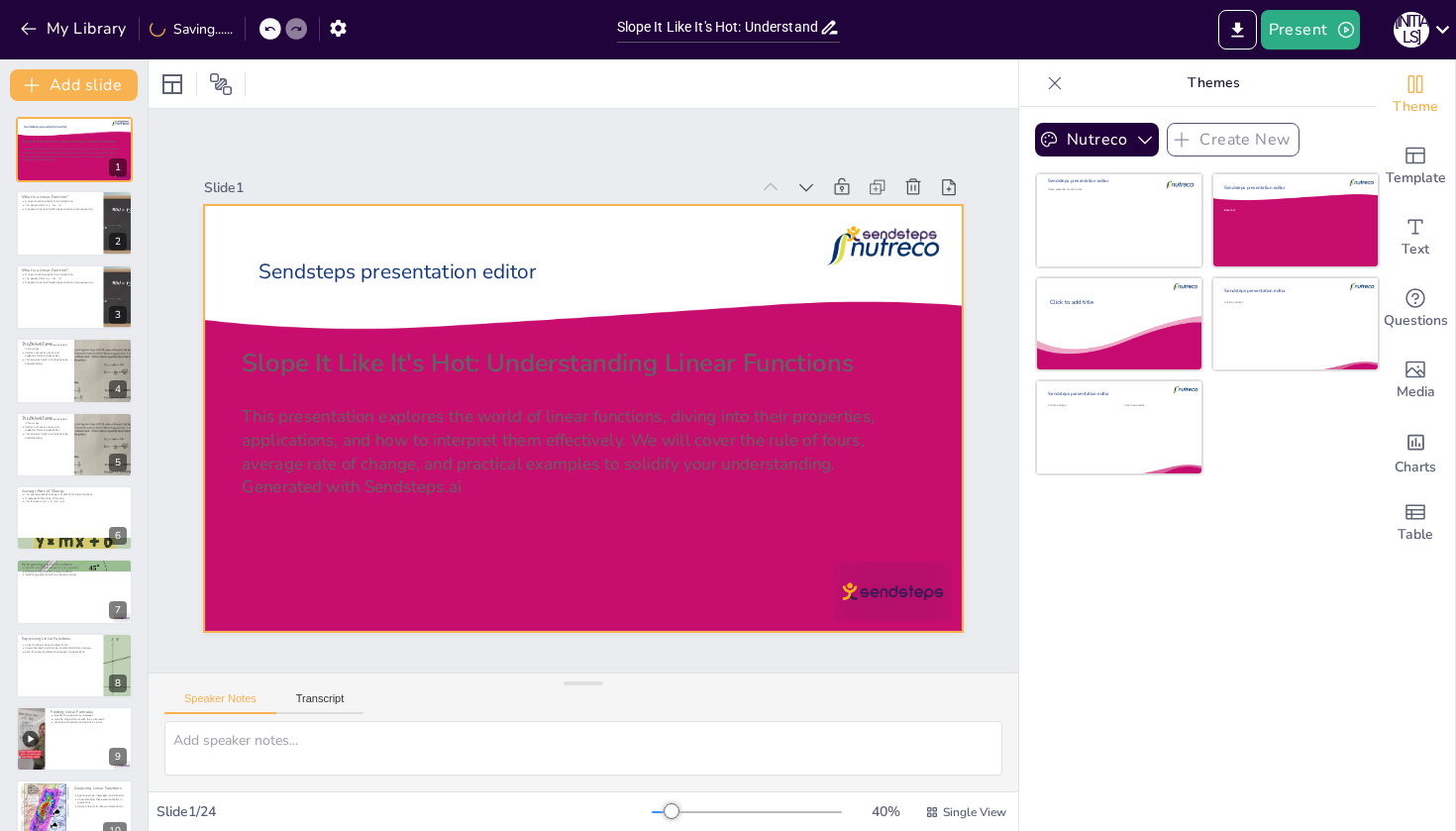 checkbox on "true" 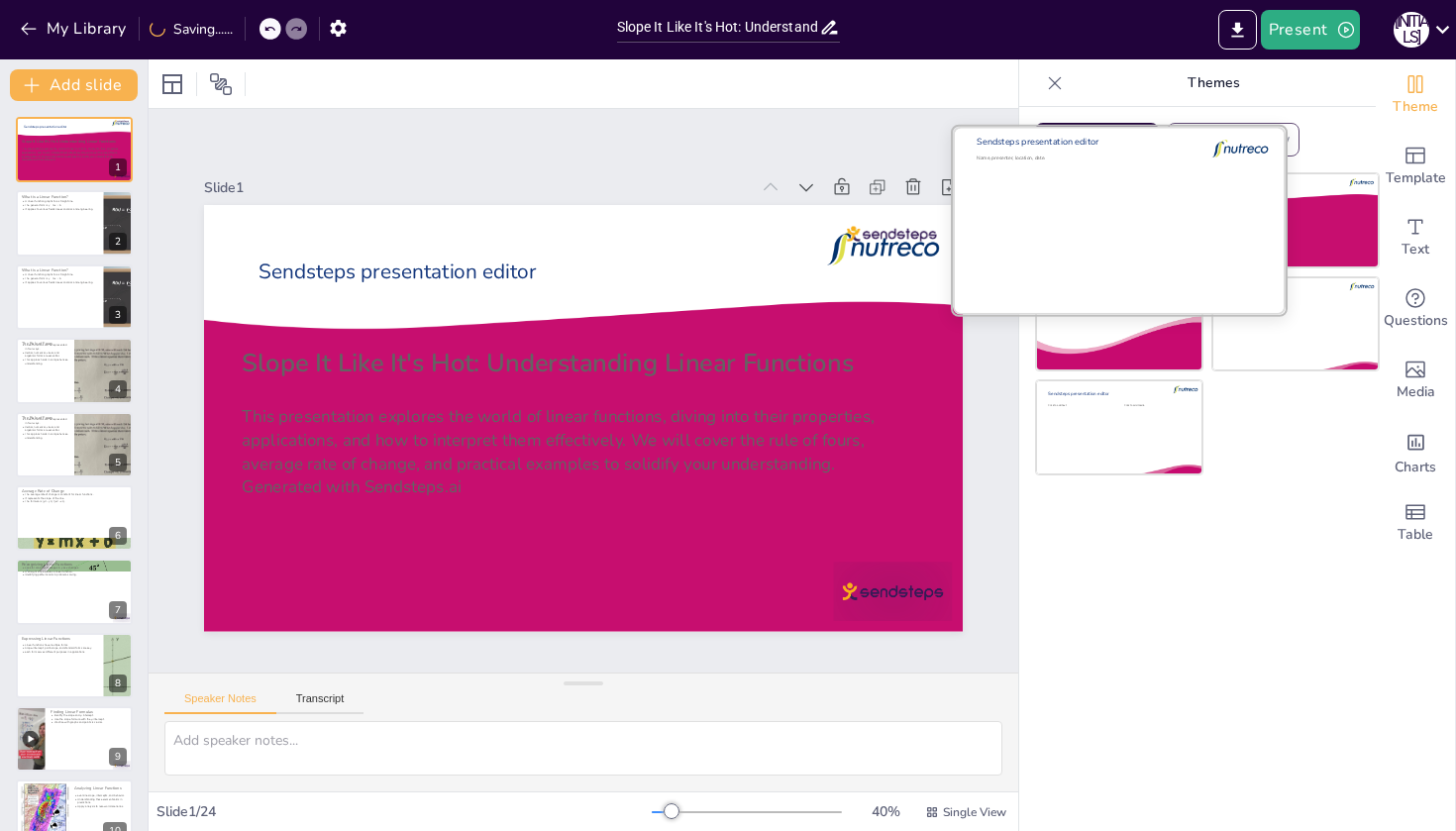 click at bounding box center (1119, 220) 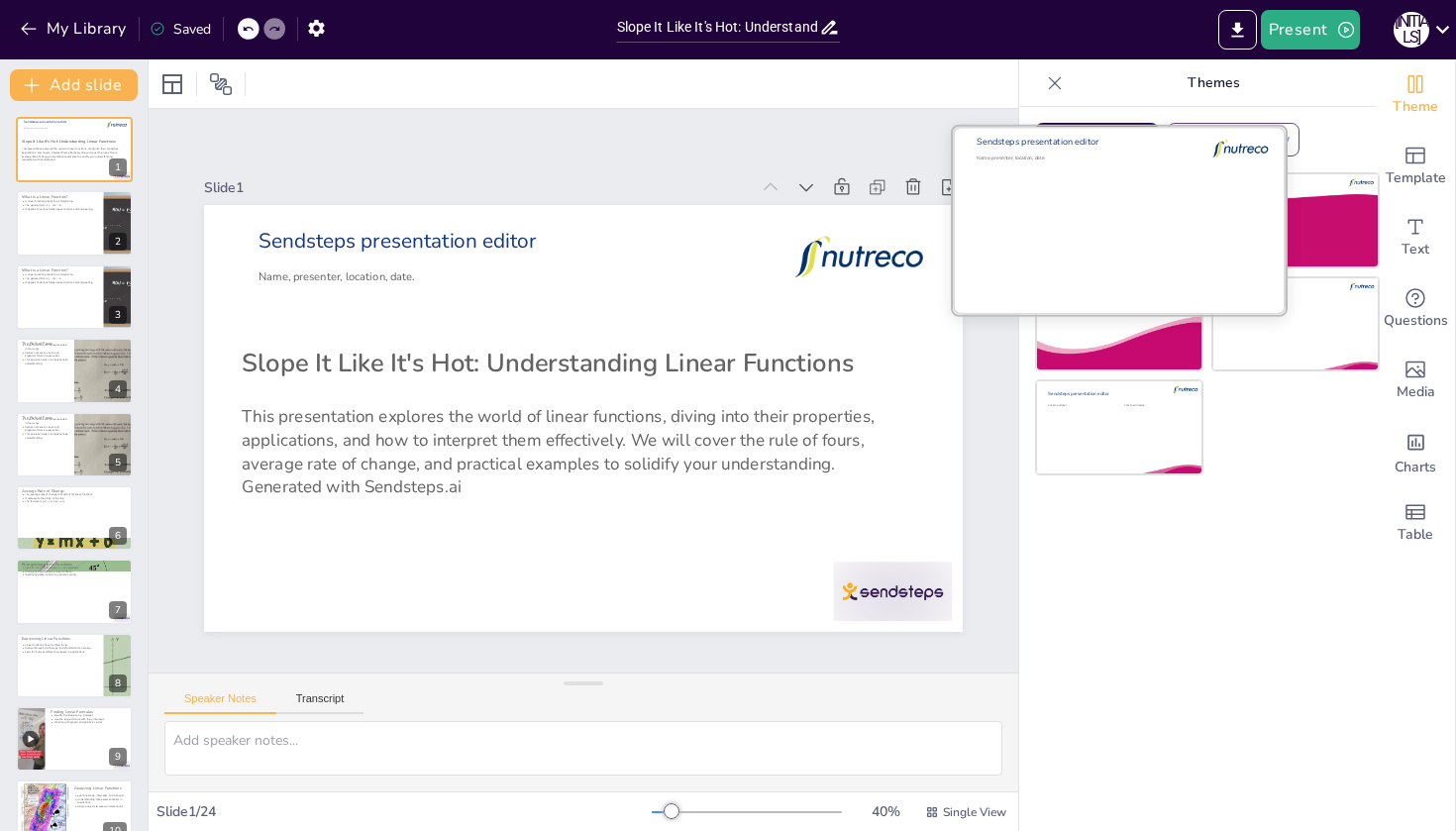 click at bounding box center (1119, 220) 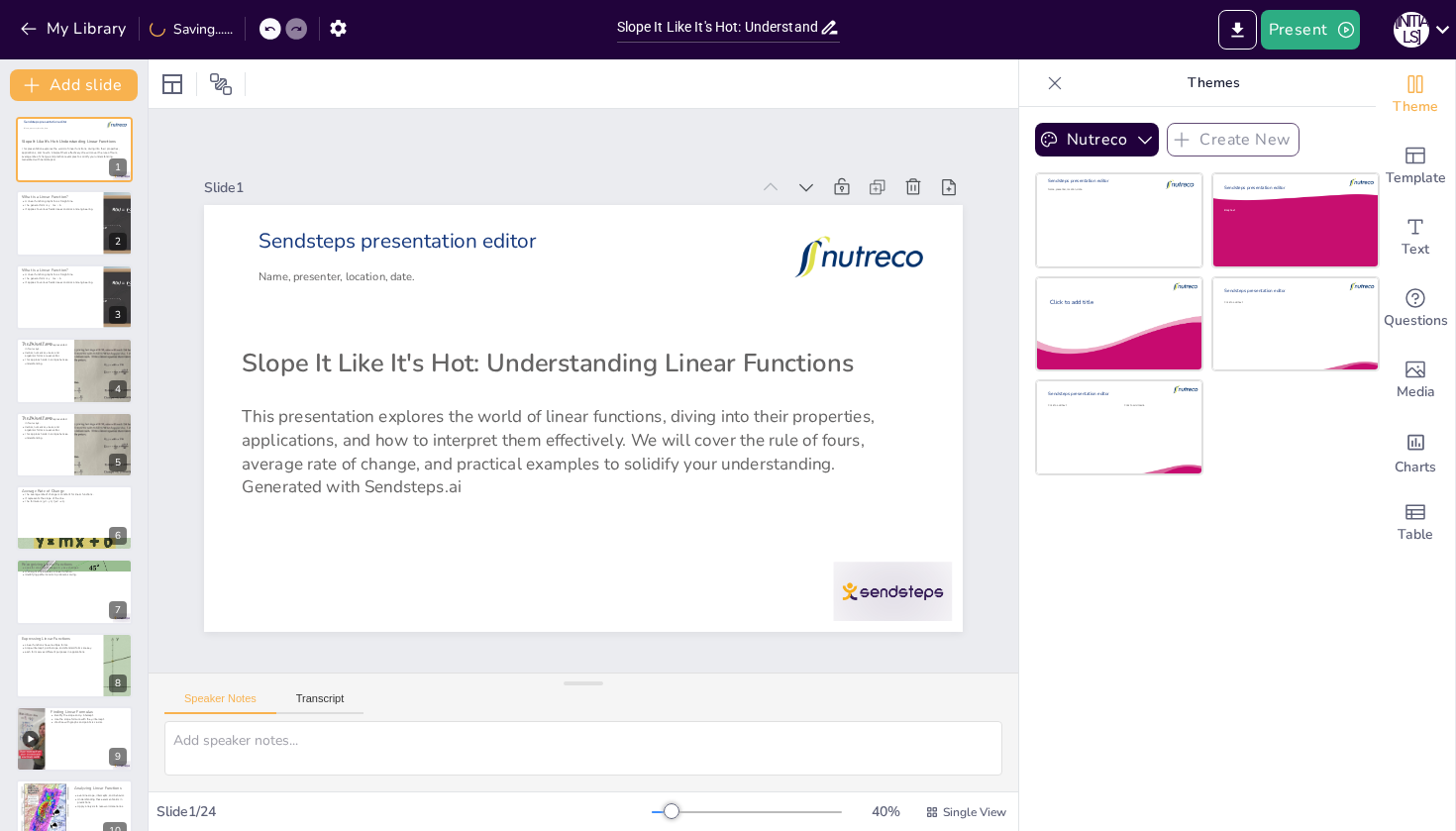 checkbox on "true" 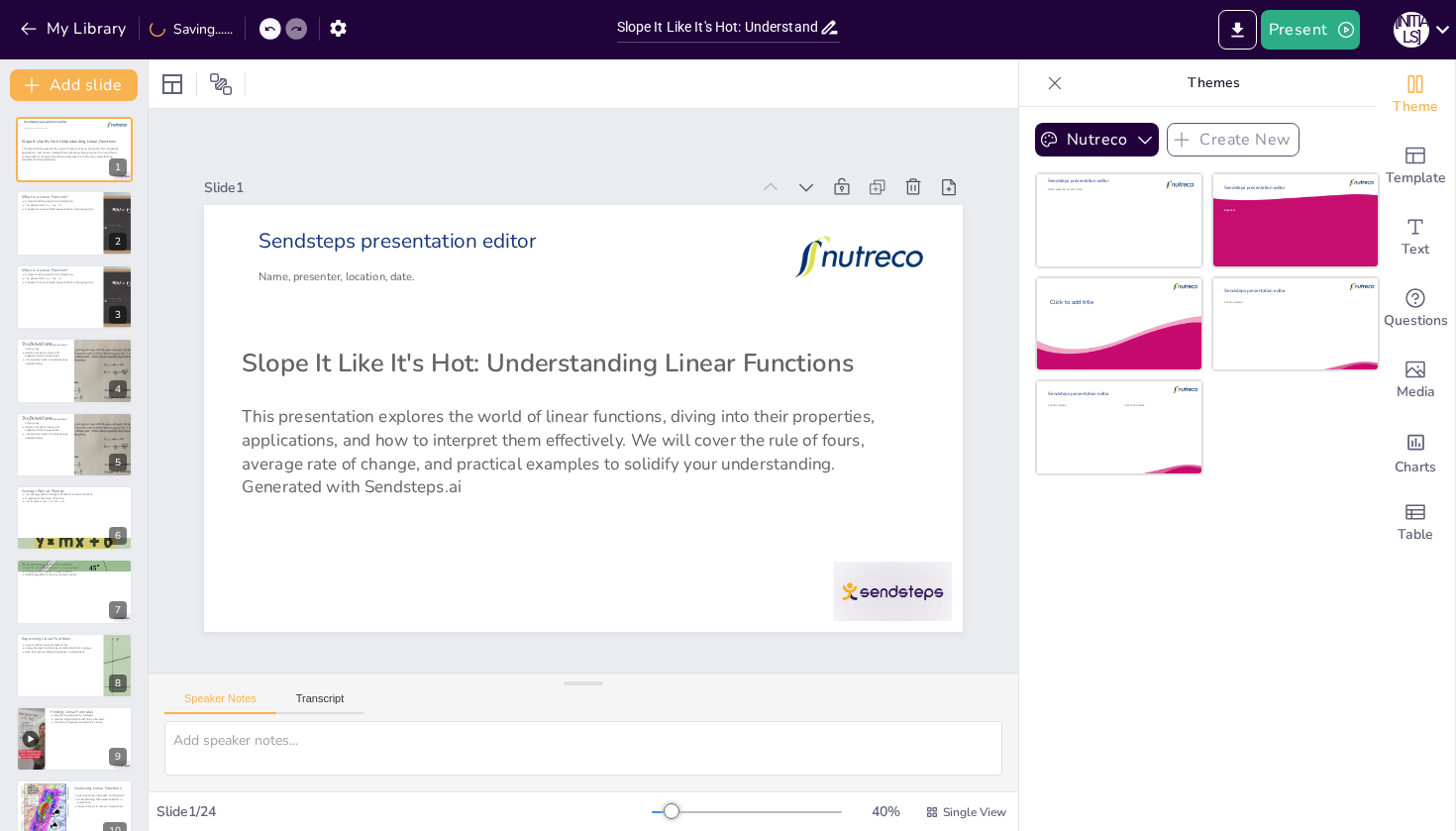checkbox on "true" 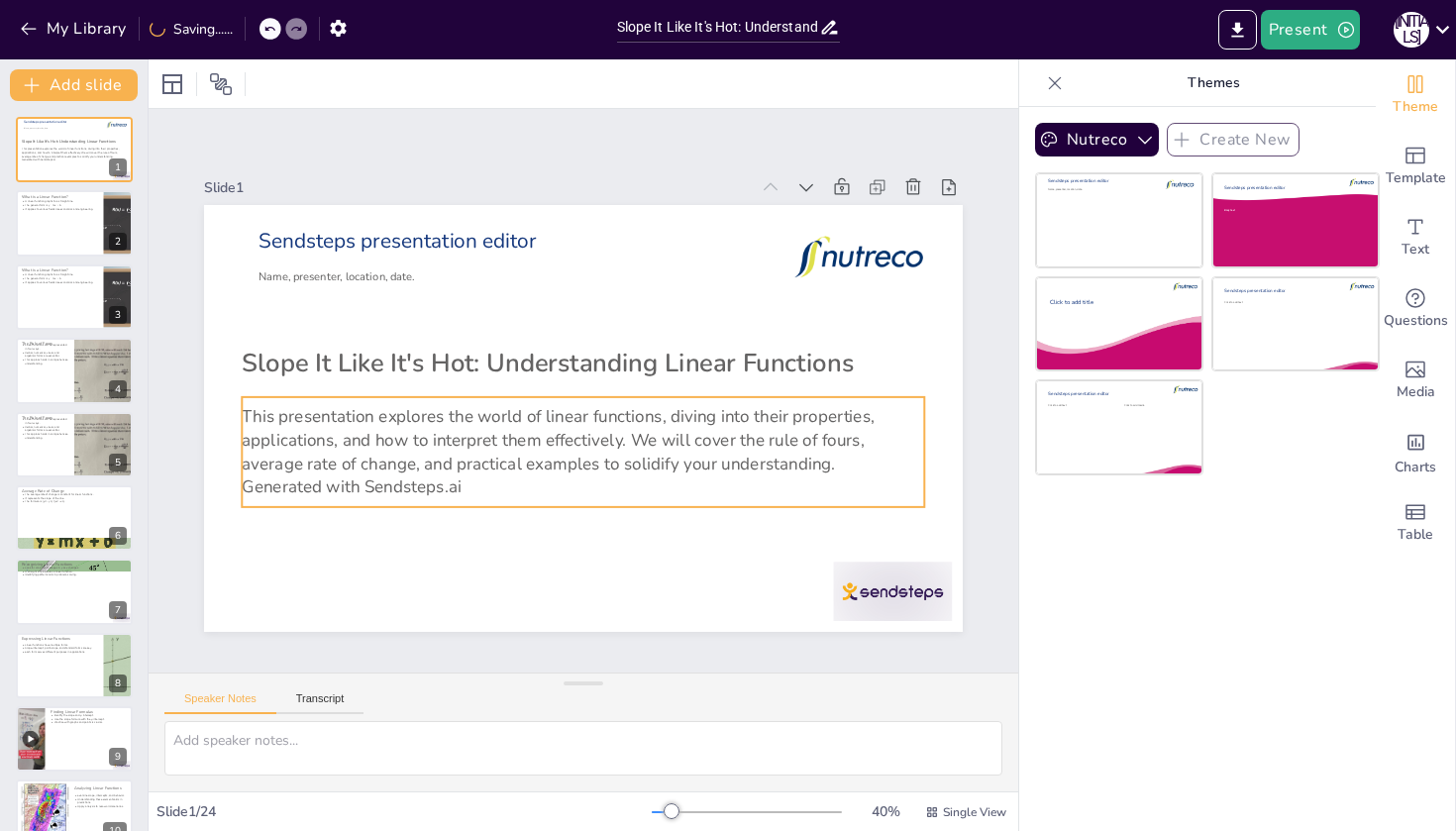 checkbox on "true" 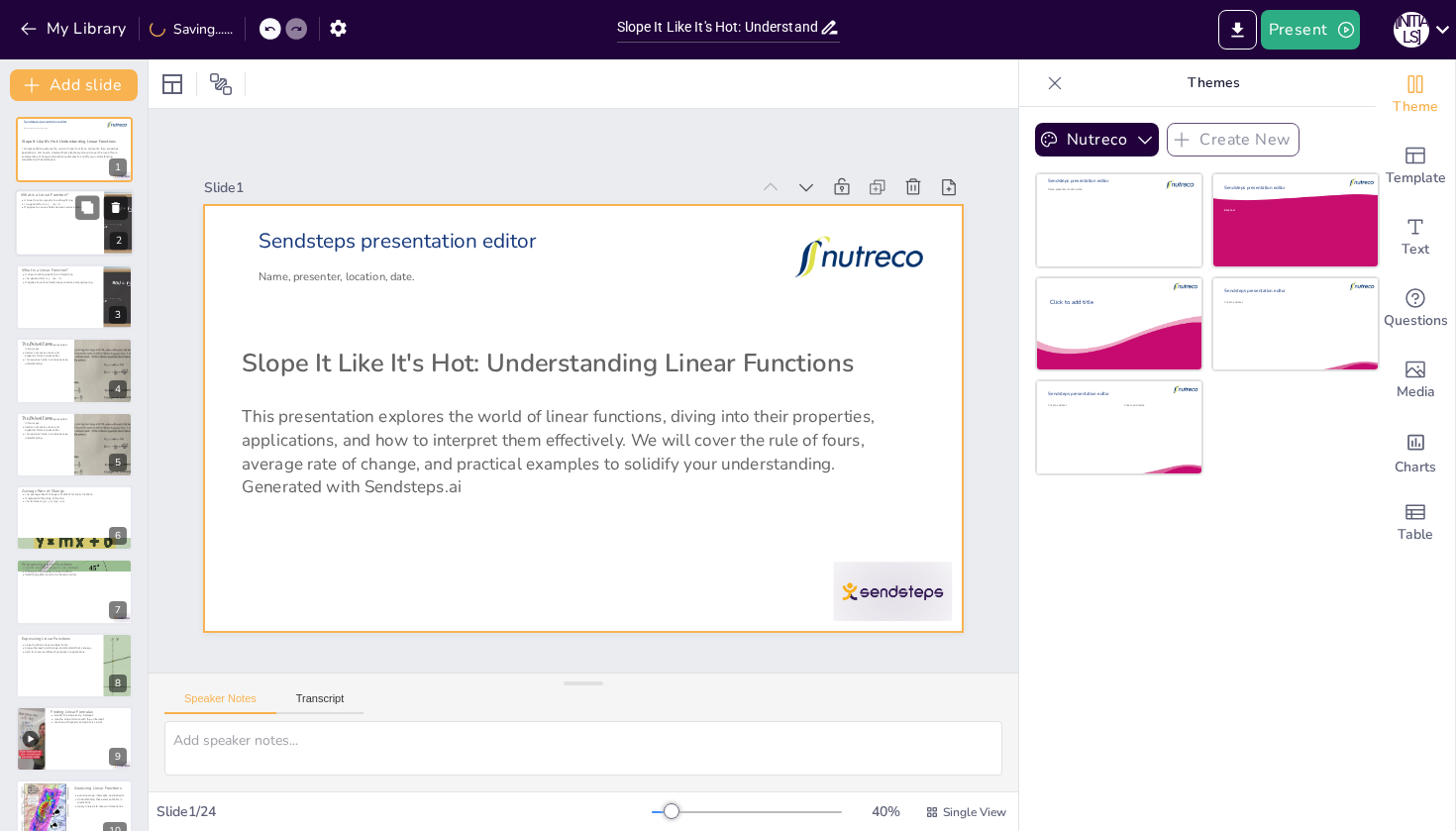checkbox on "true" 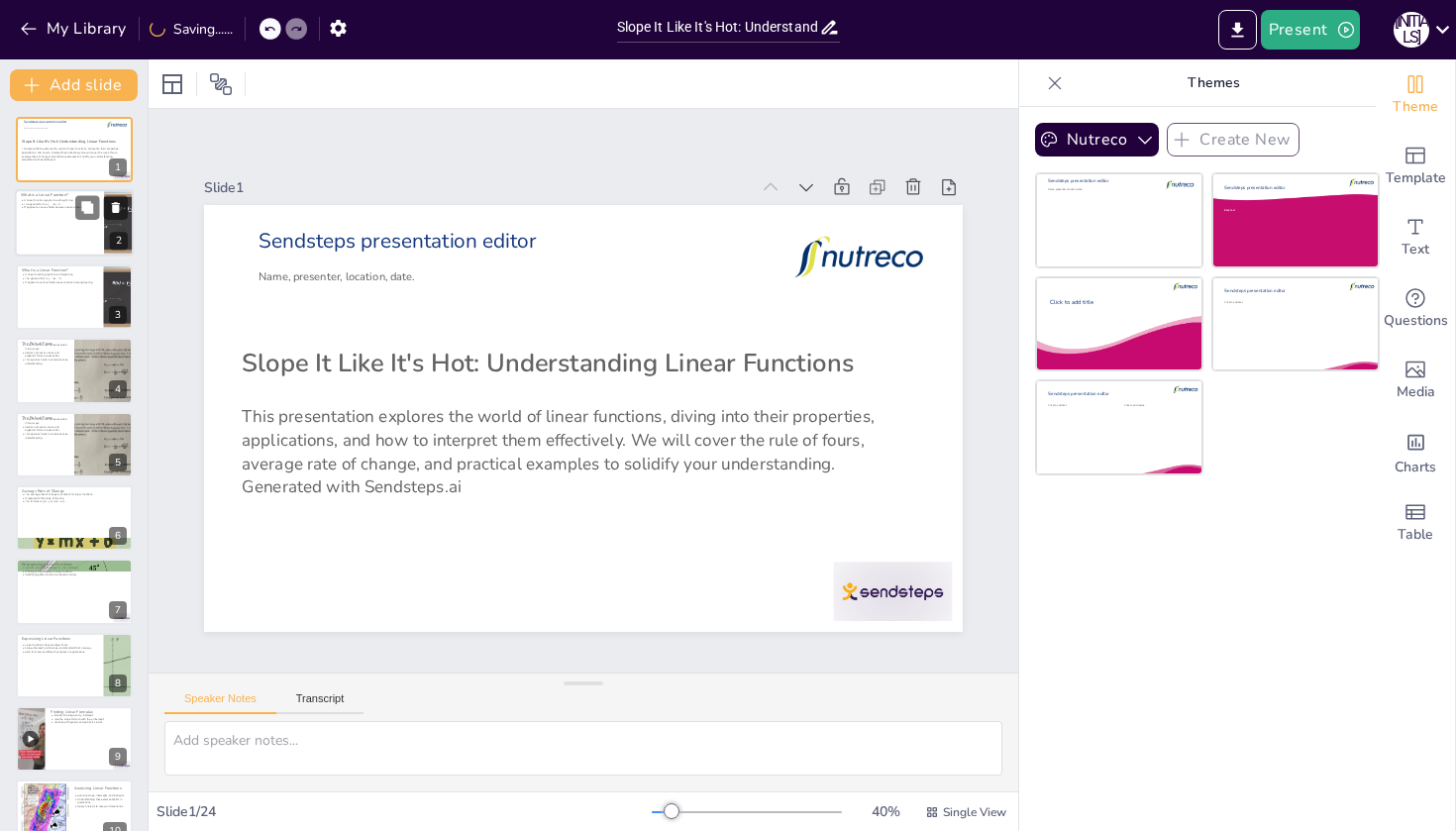 checkbox on "true" 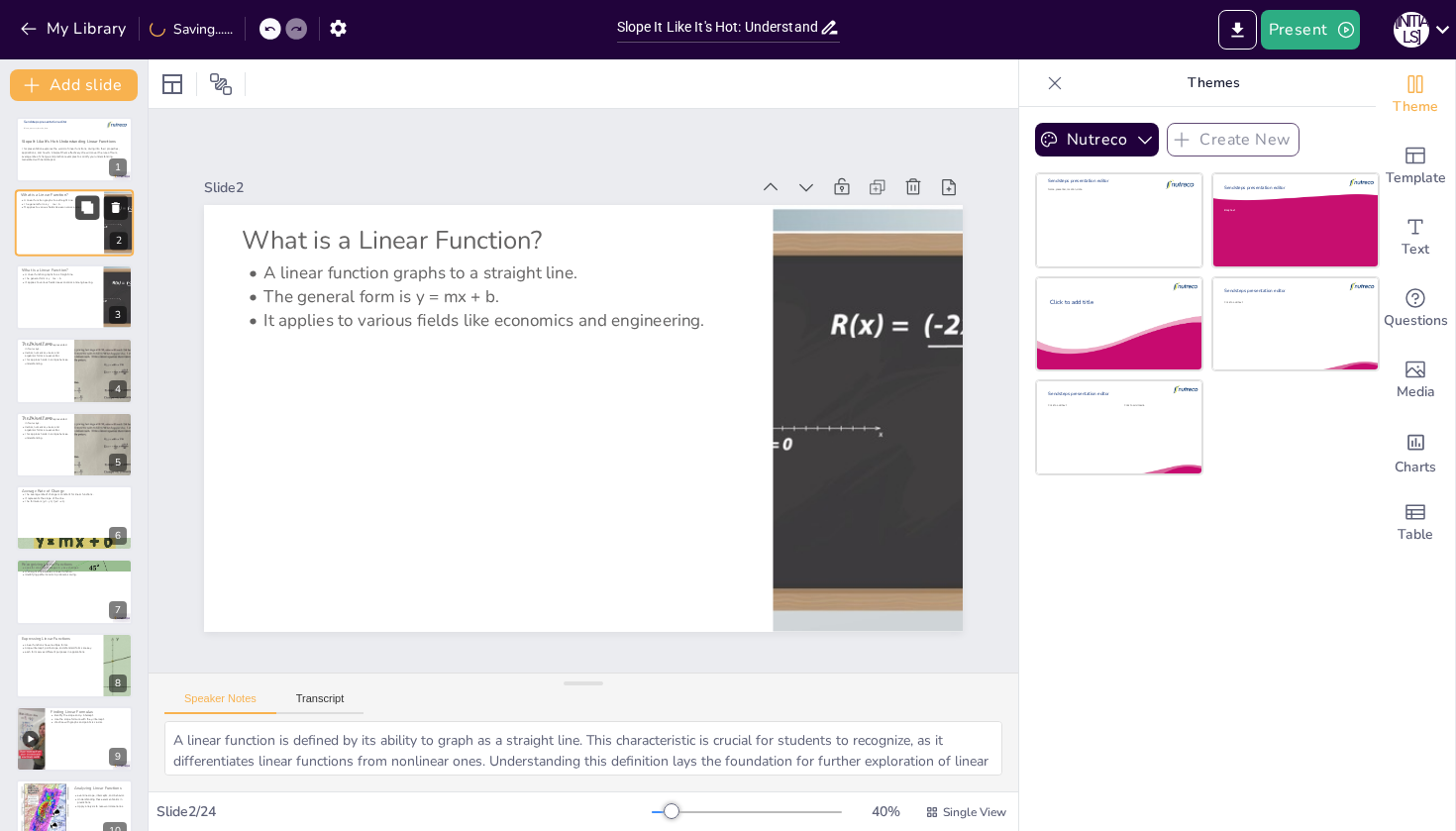 checkbox on "true" 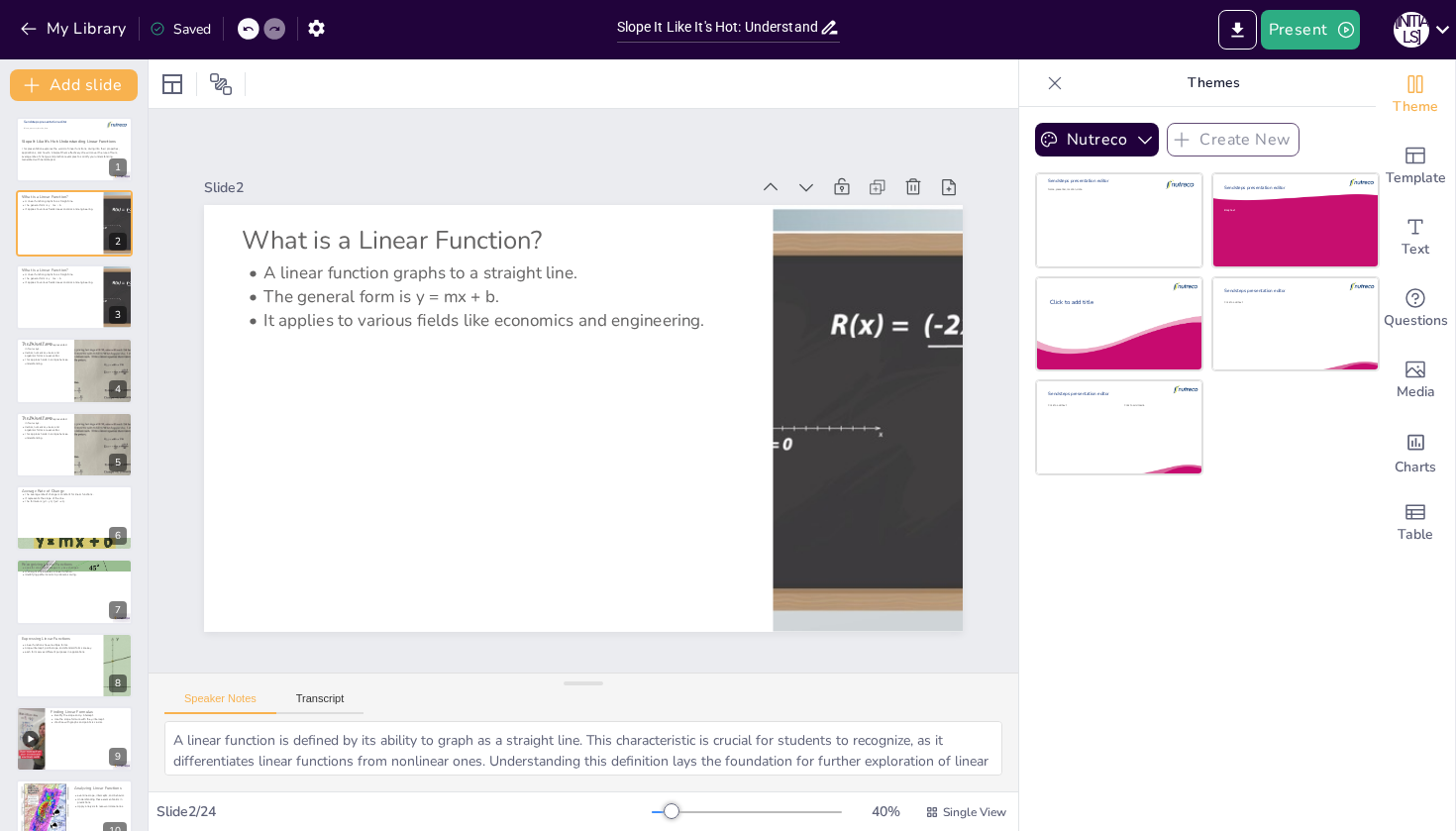 checkbox on "true" 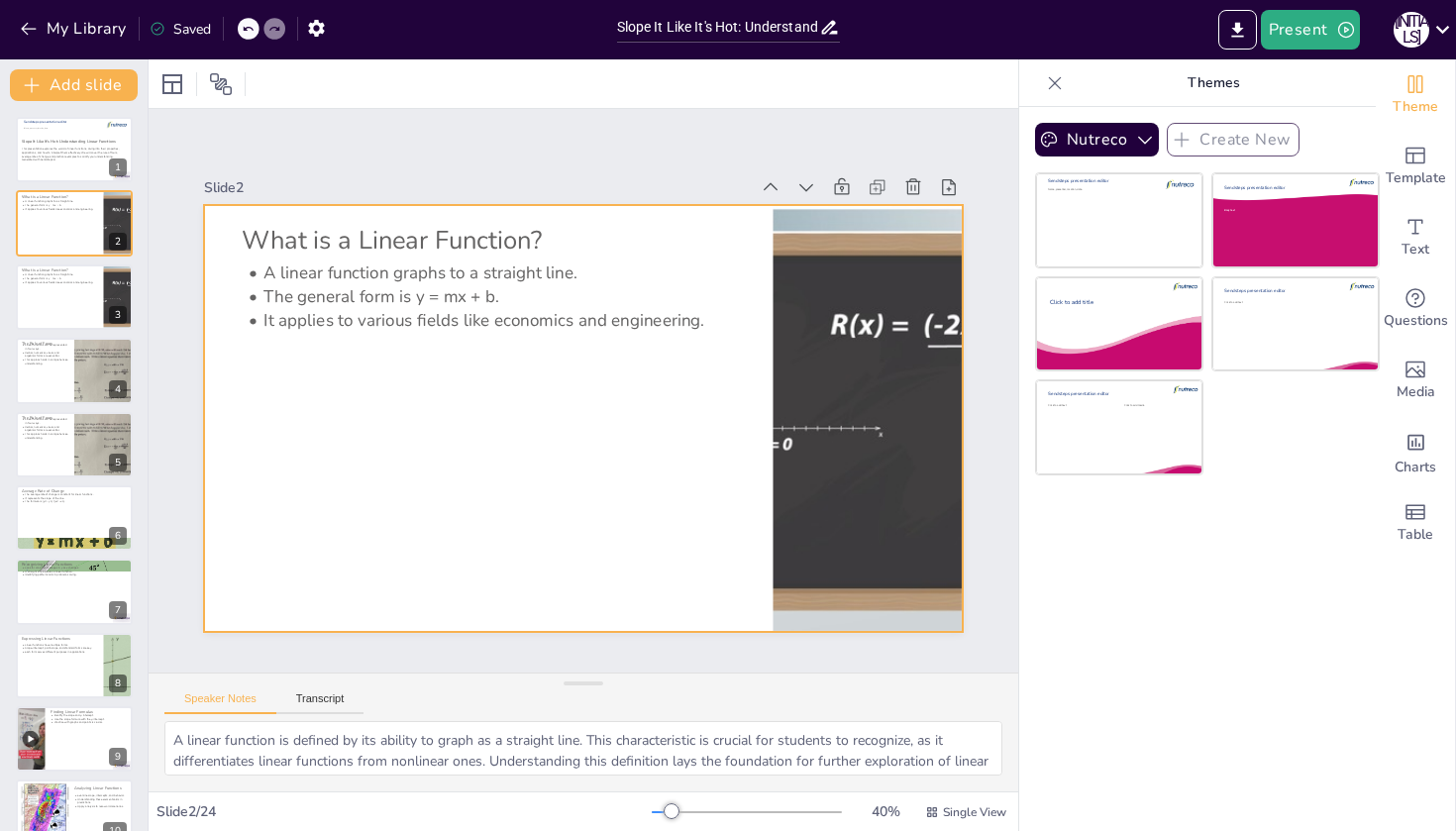 checkbox on "true" 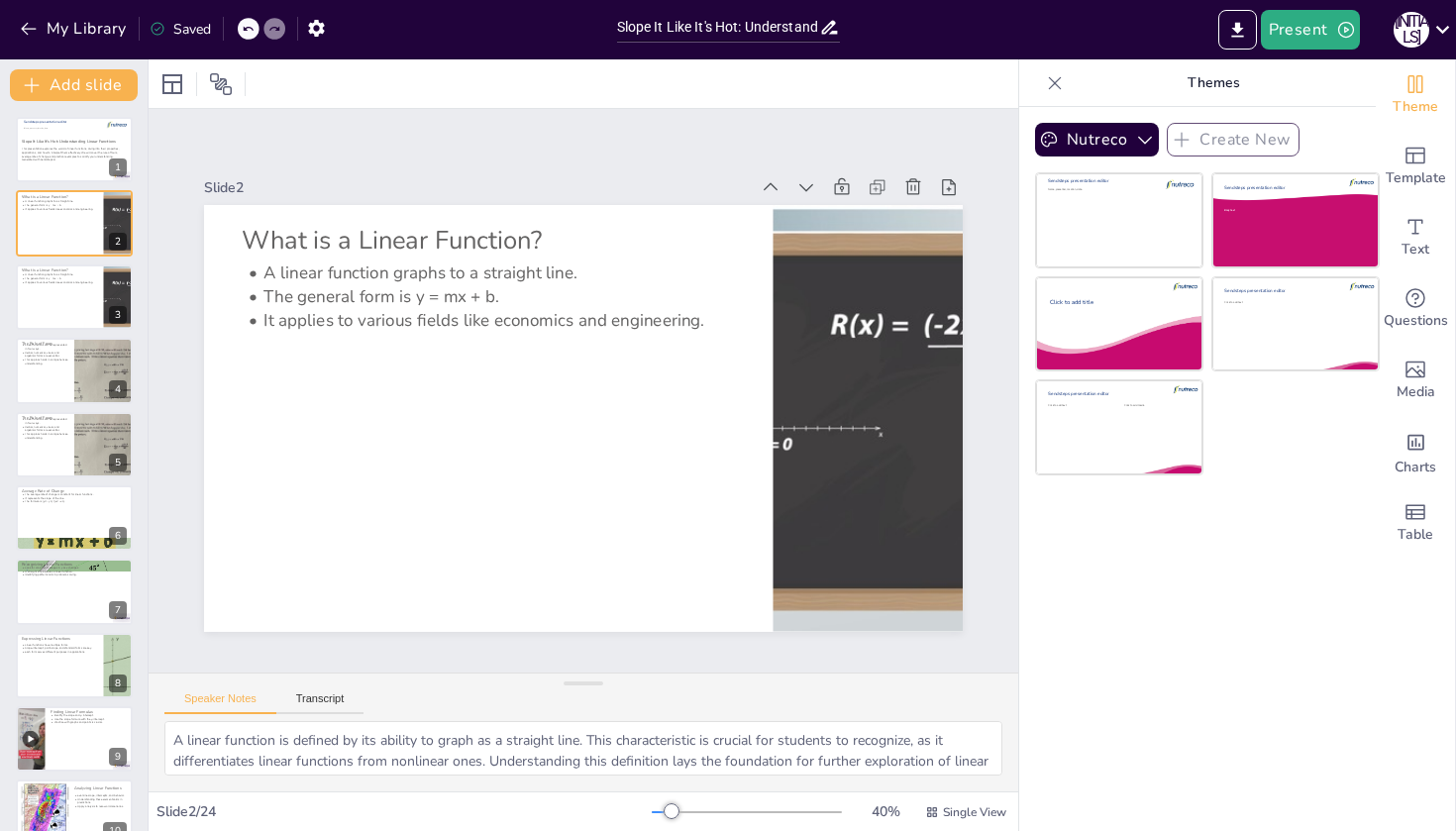 checkbox on "true" 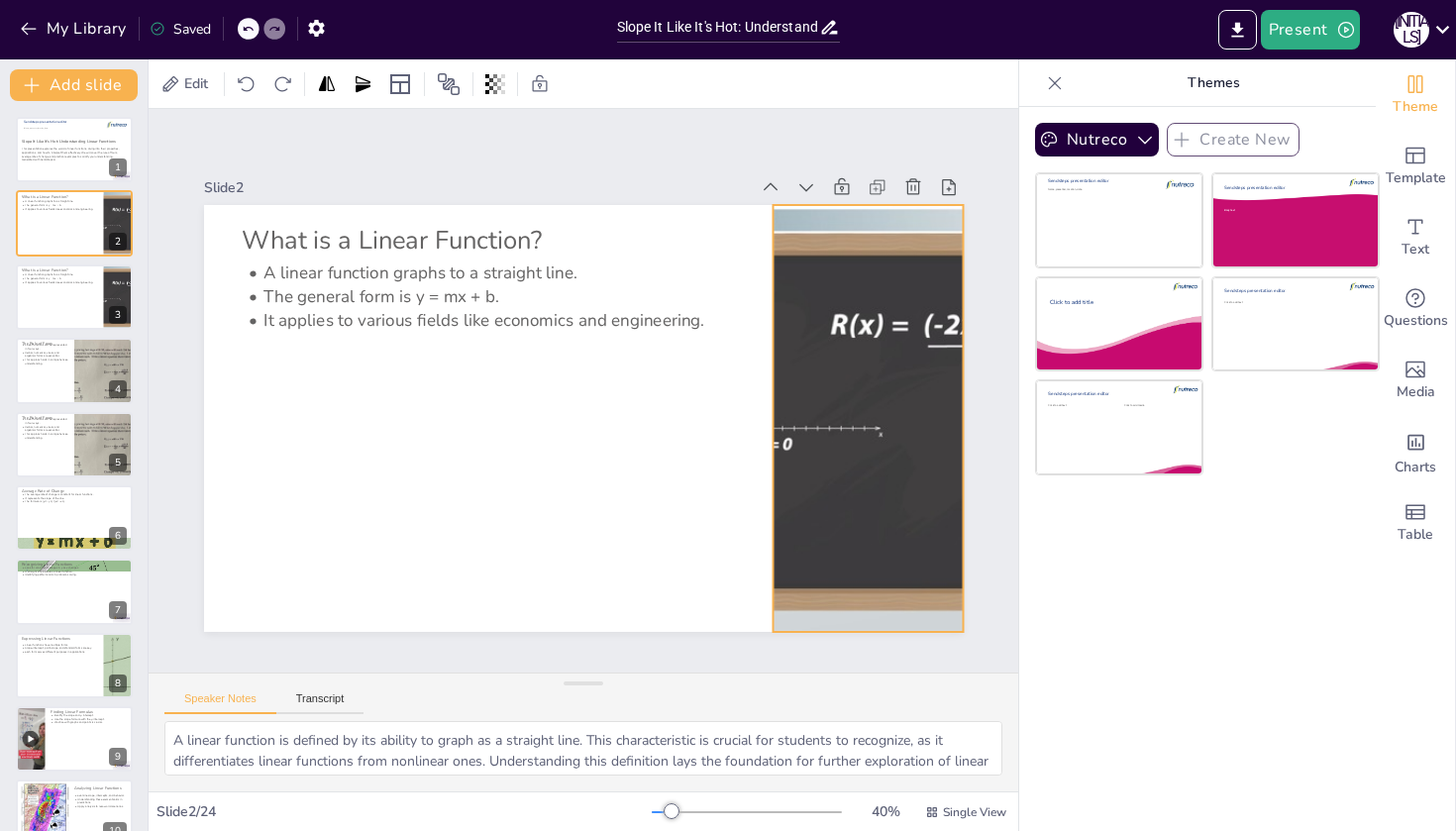 checkbox on "true" 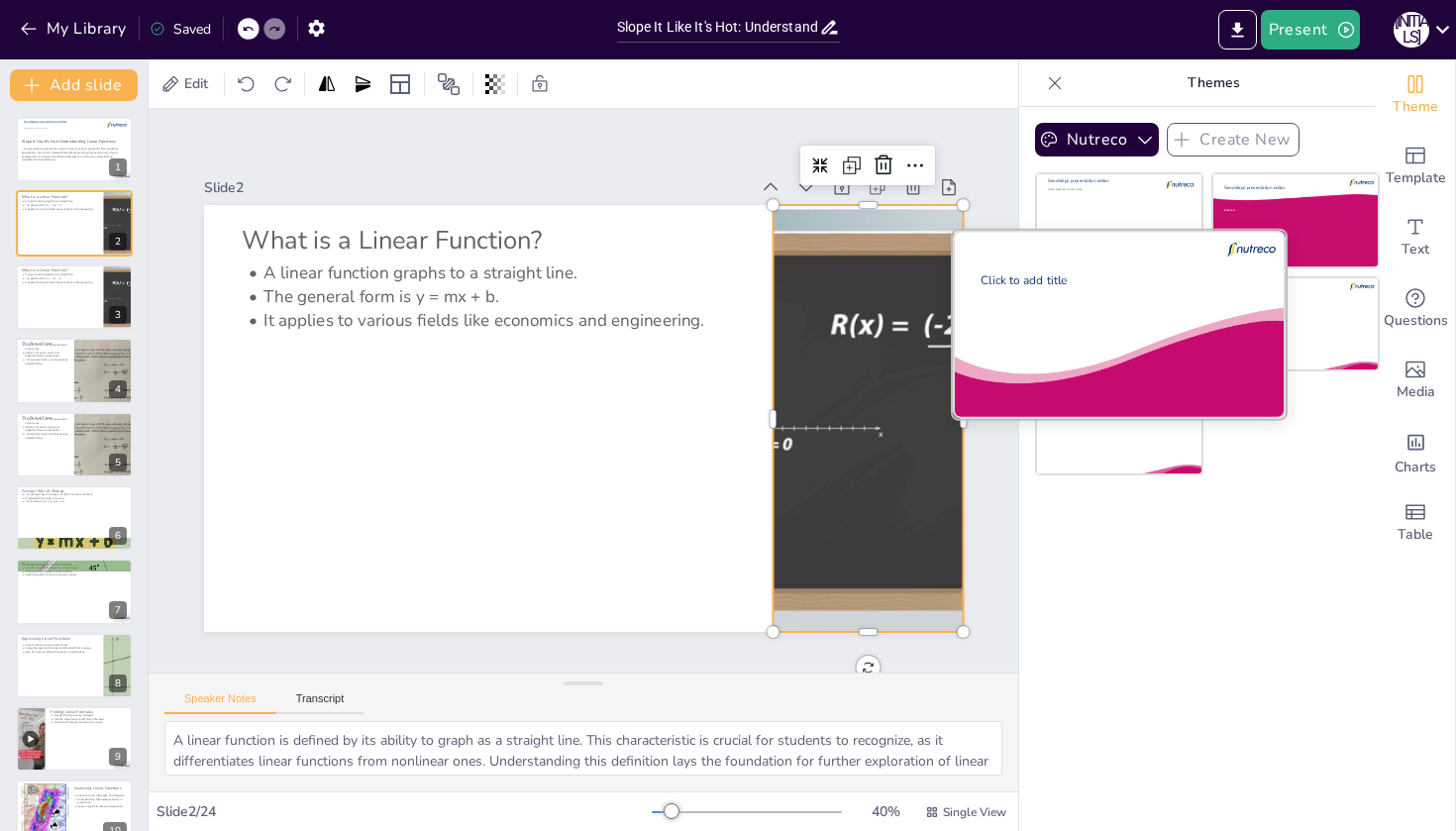 checkbox on "true" 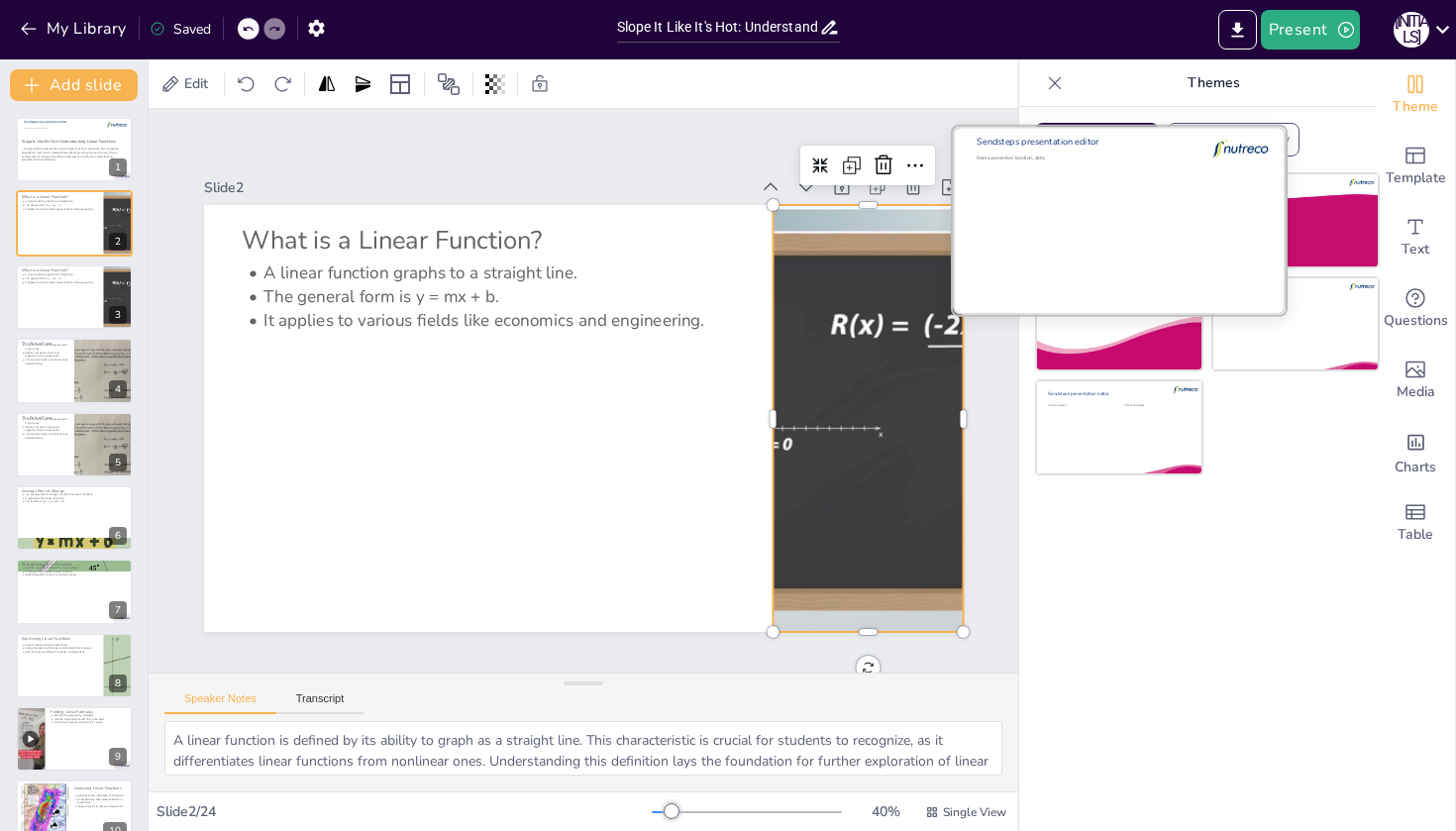 click at bounding box center [1119, 220] 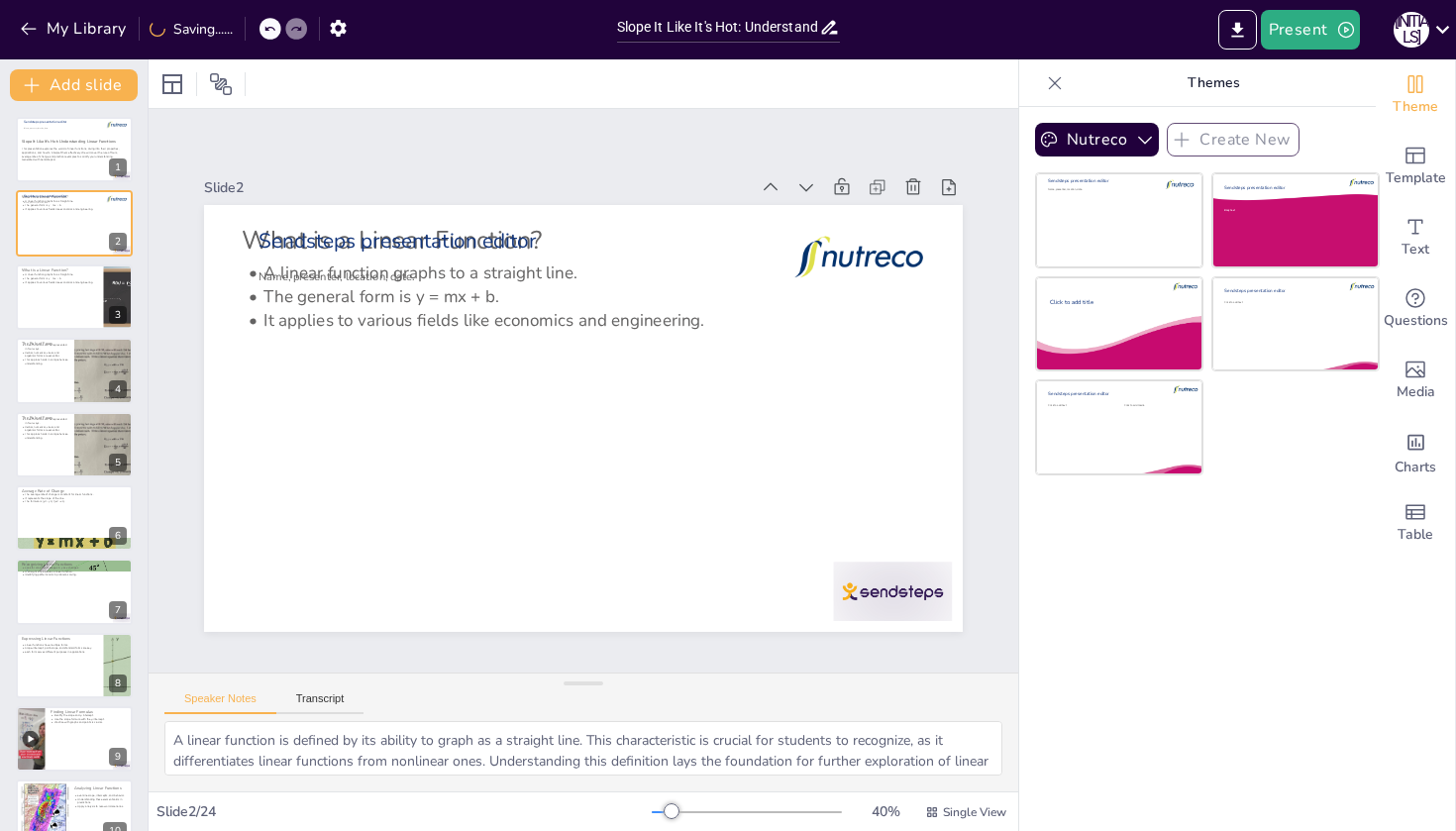 checkbox on "true" 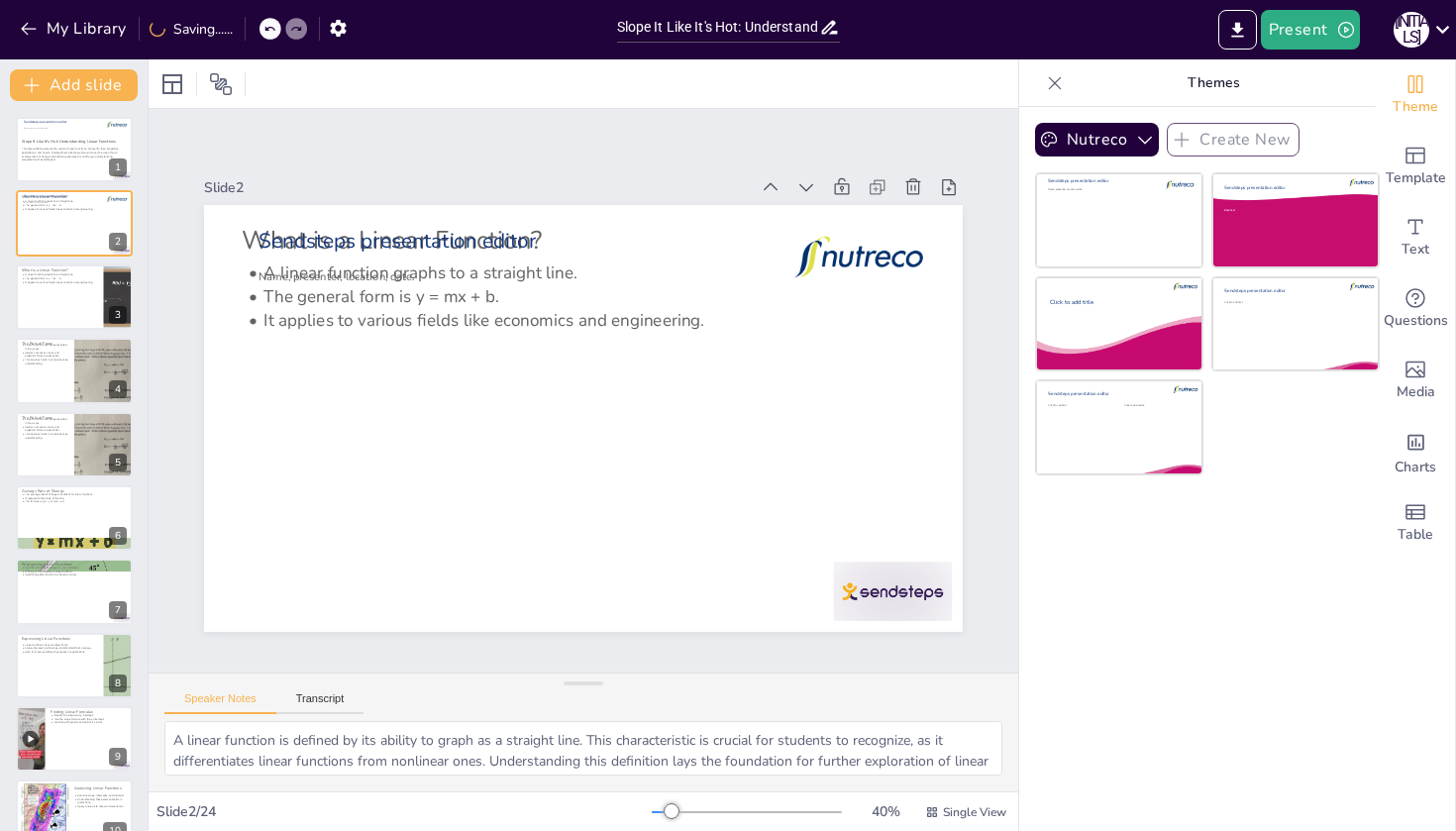 checkbox on "true" 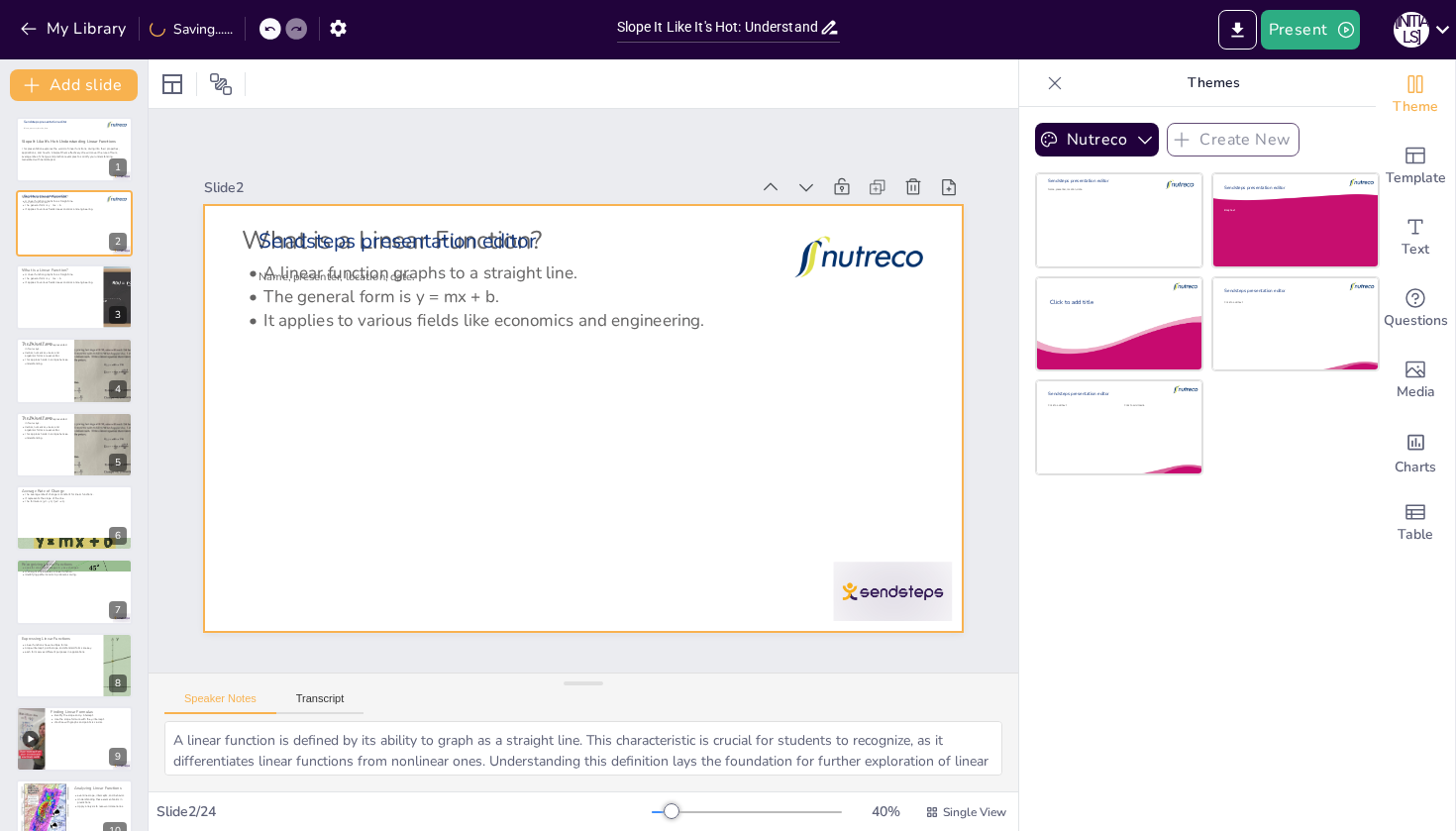 checkbox on "true" 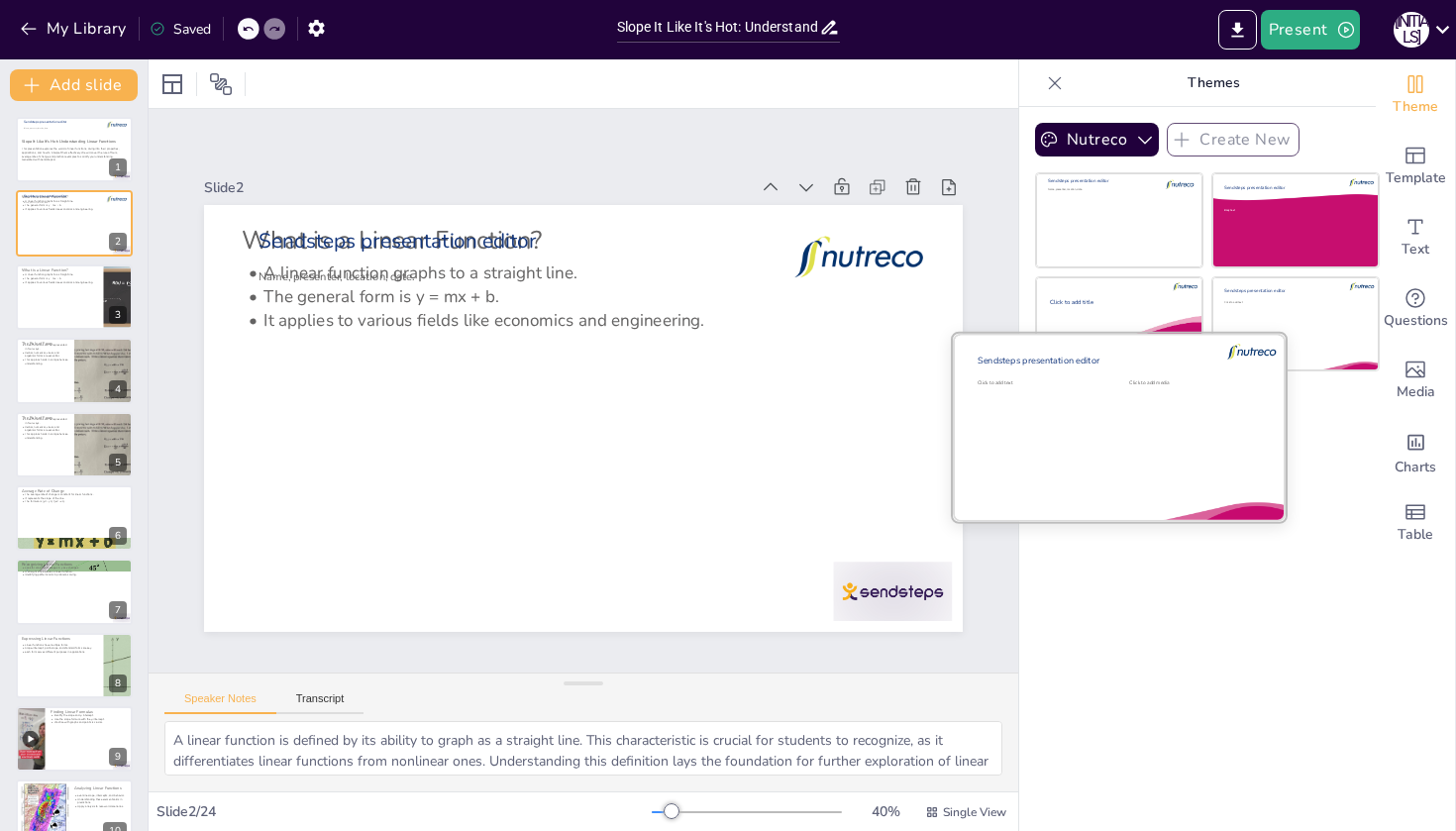 click on "Click to add text" at bounding box center (1044, 436) 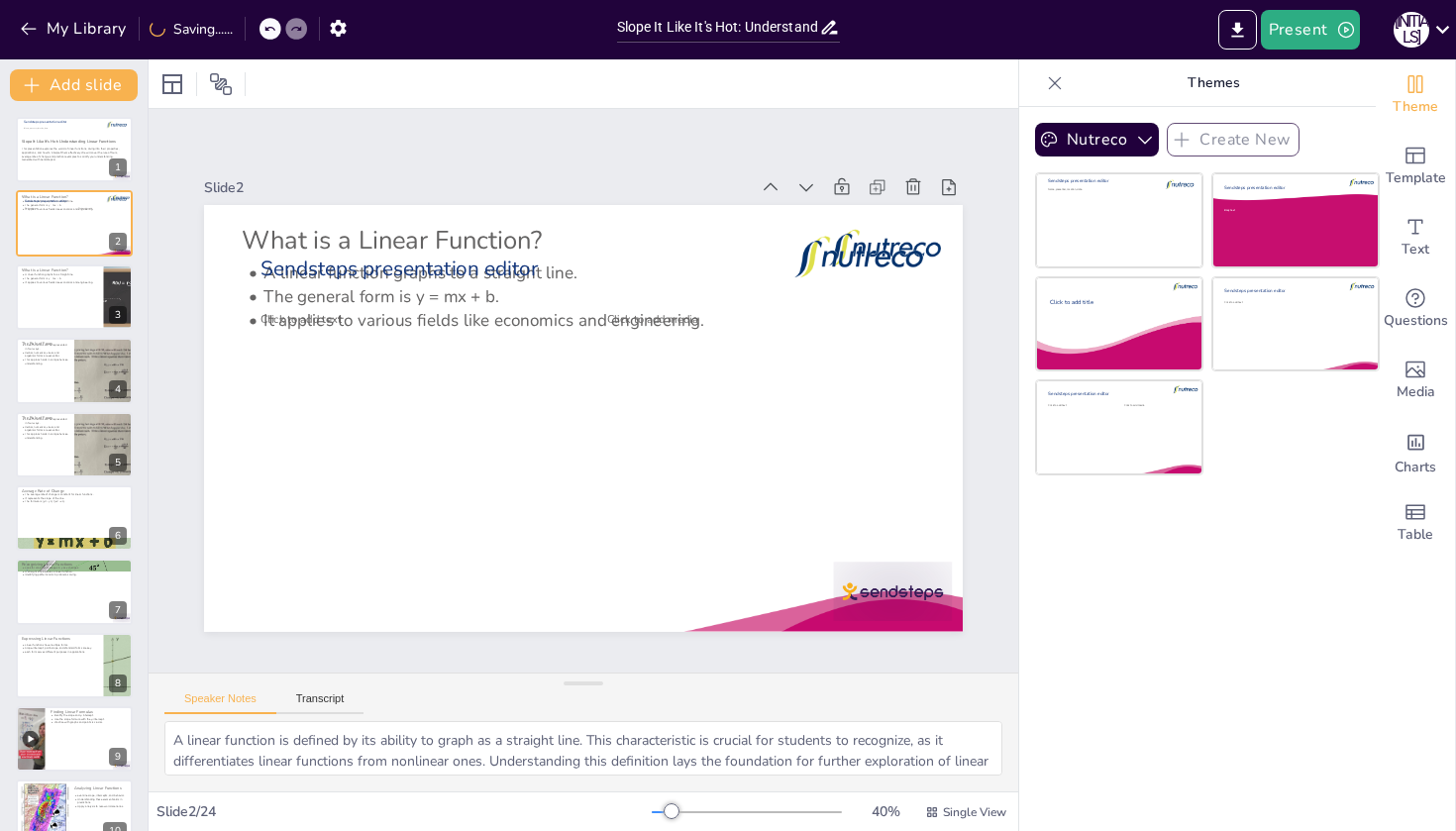 checkbox on "true" 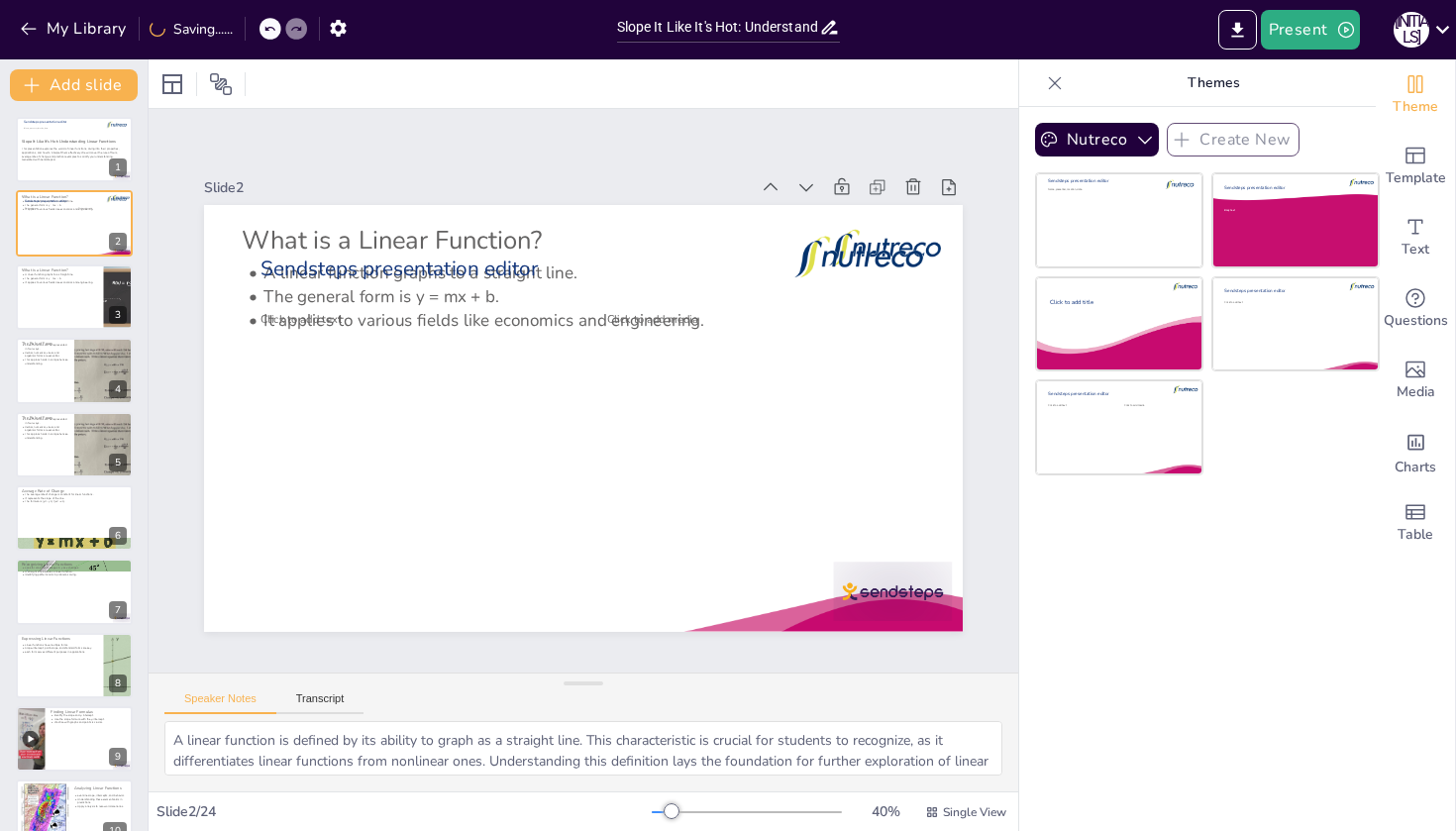 checkbox on "true" 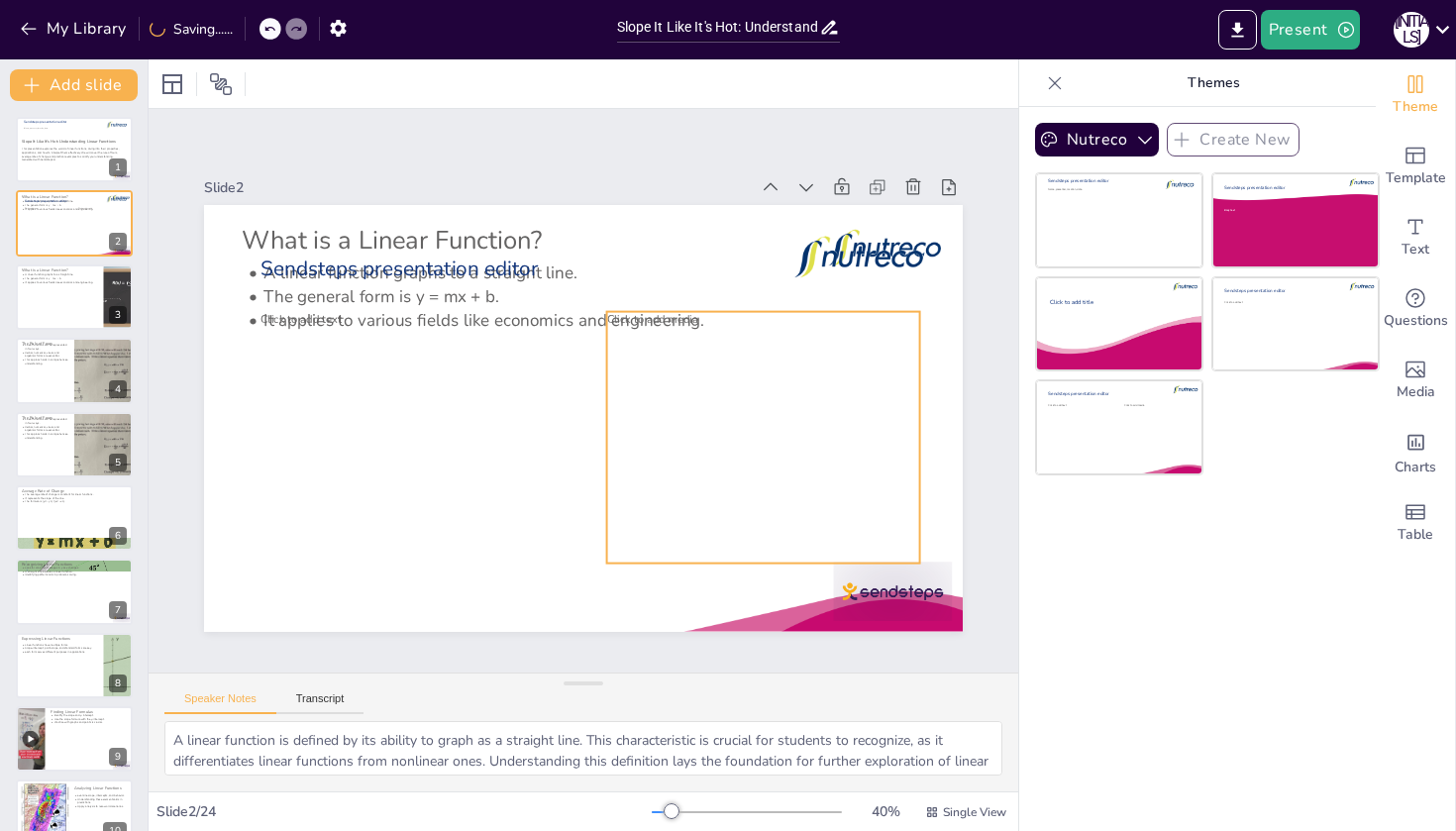checkbox on "true" 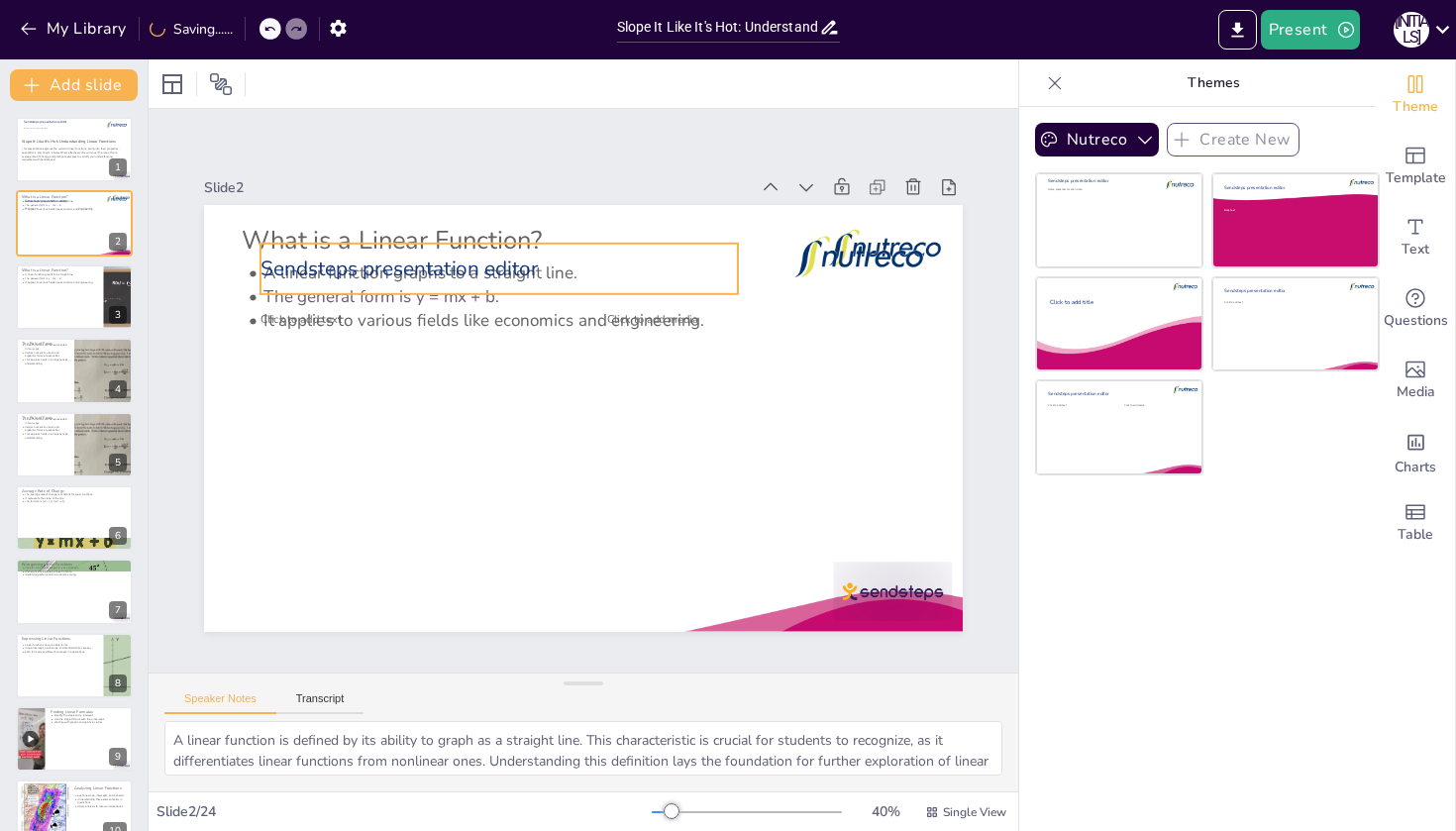 checkbox on "true" 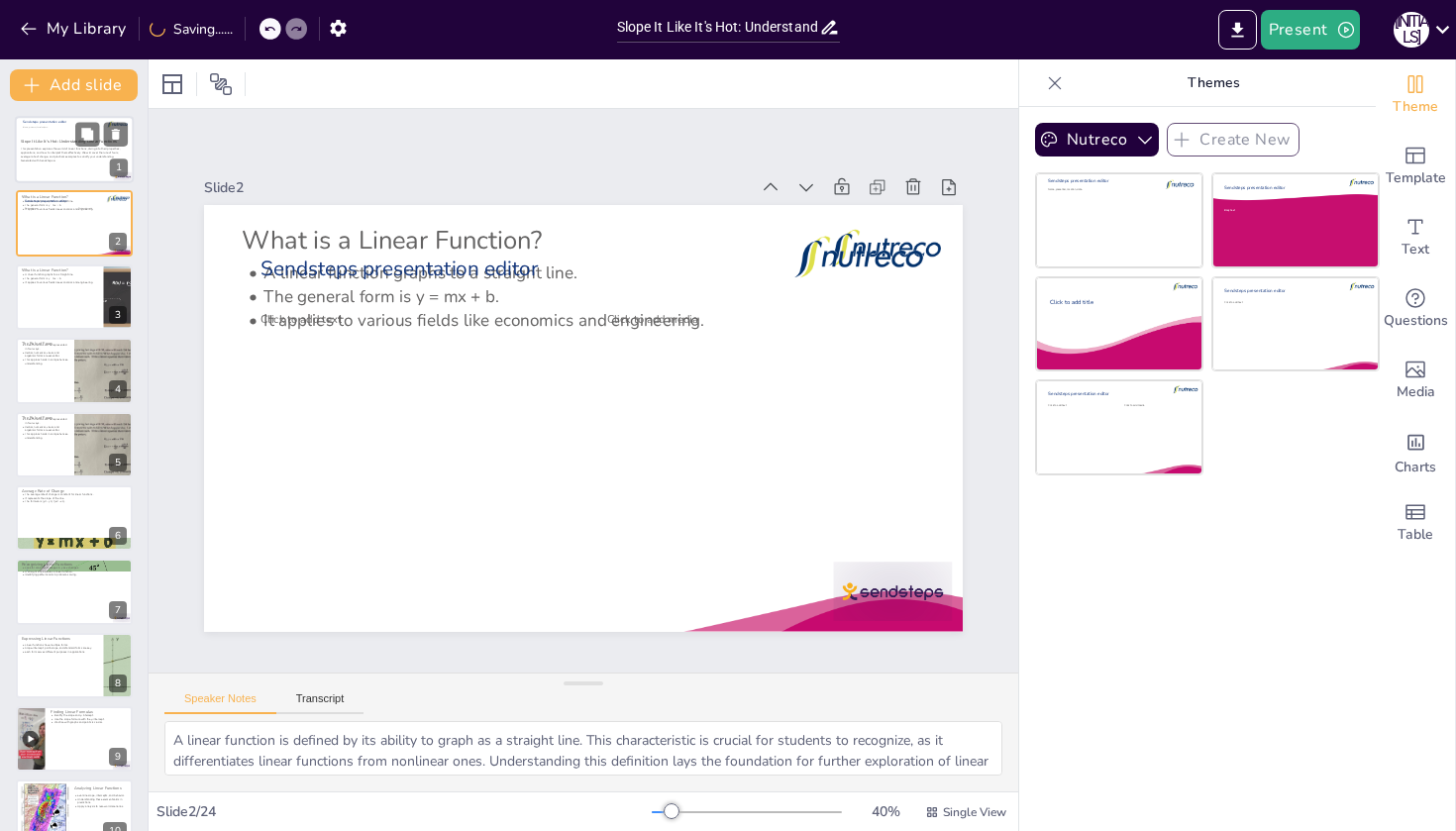 checkbox on "true" 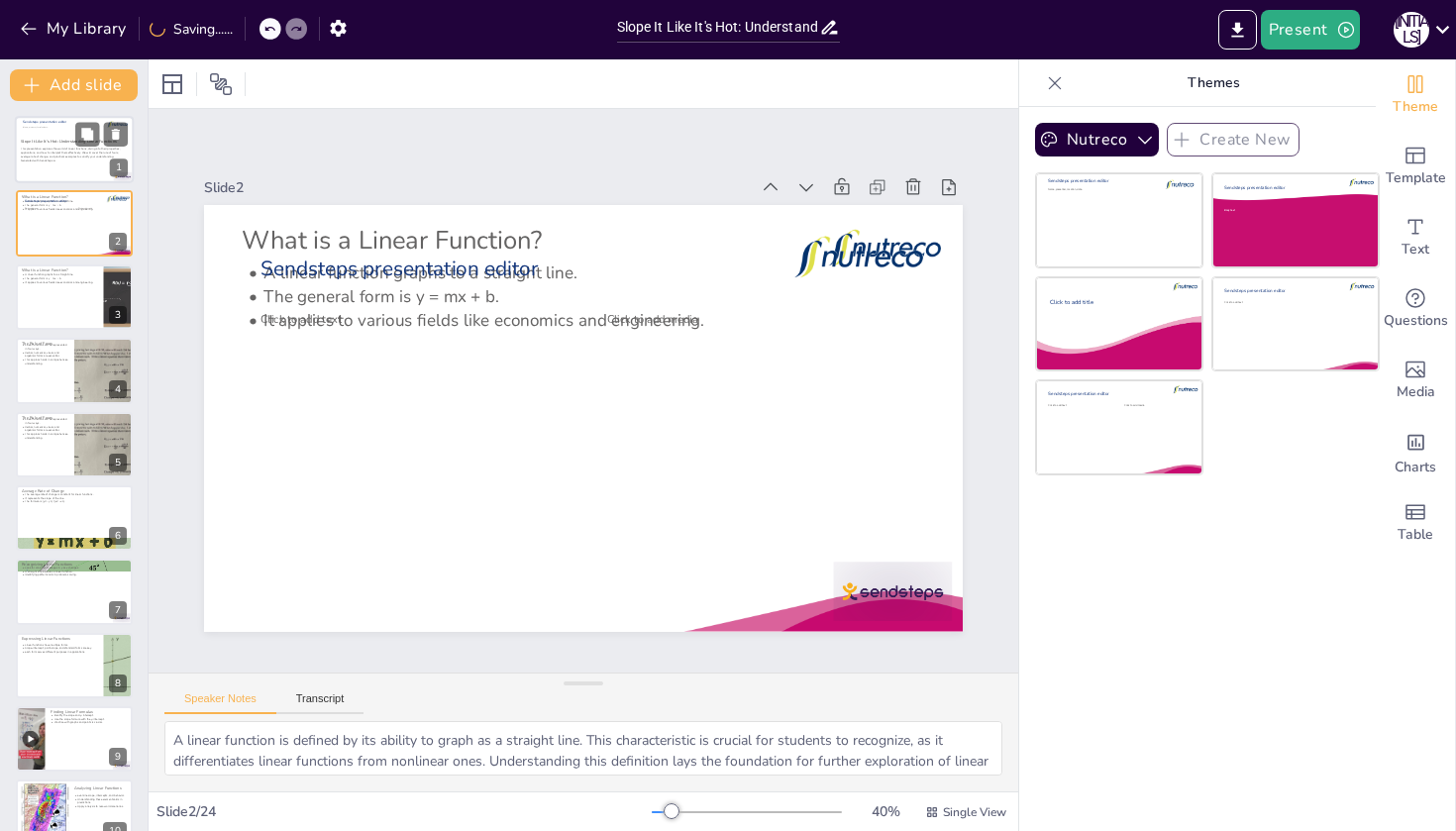 checkbox on "true" 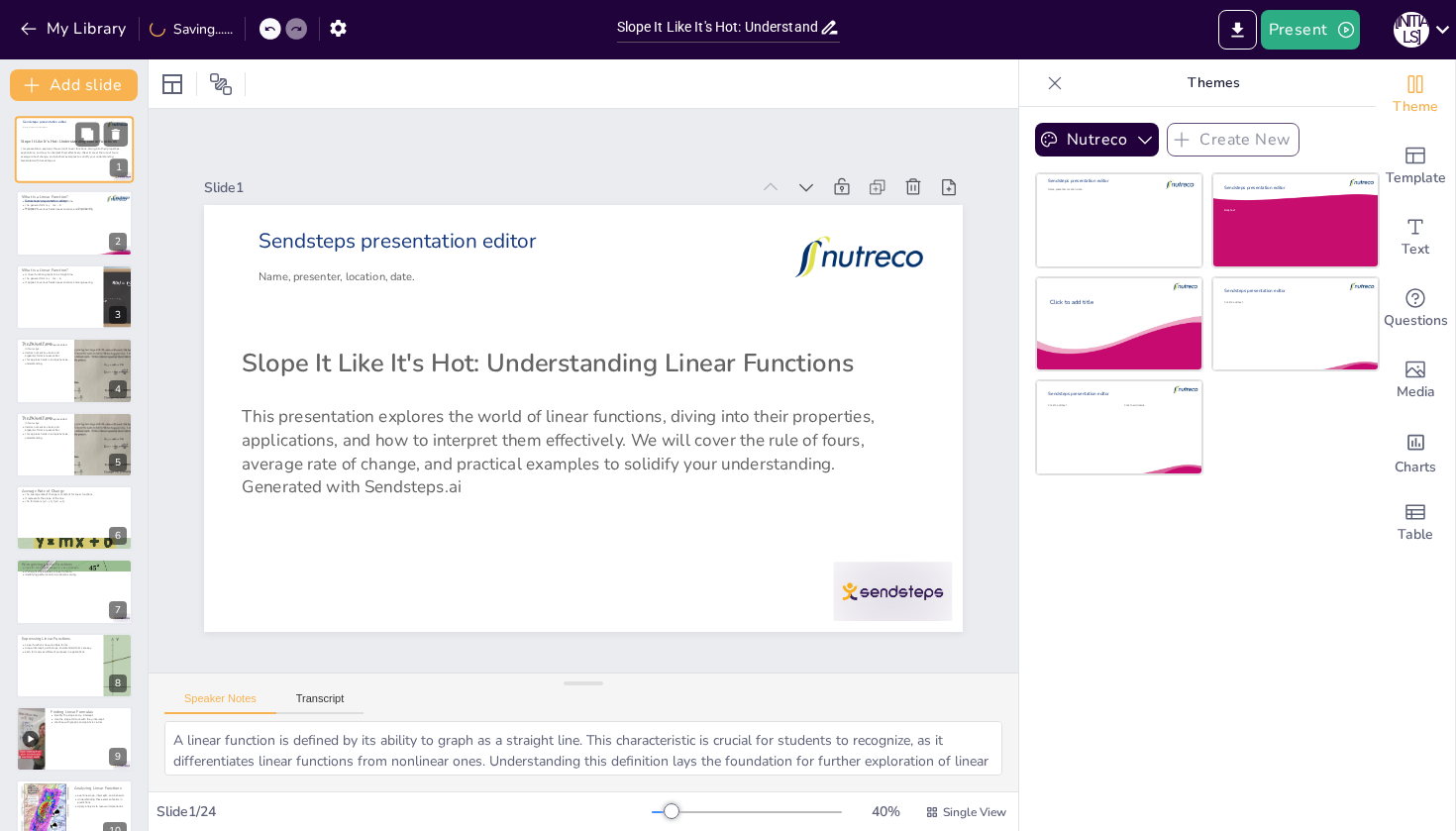 type 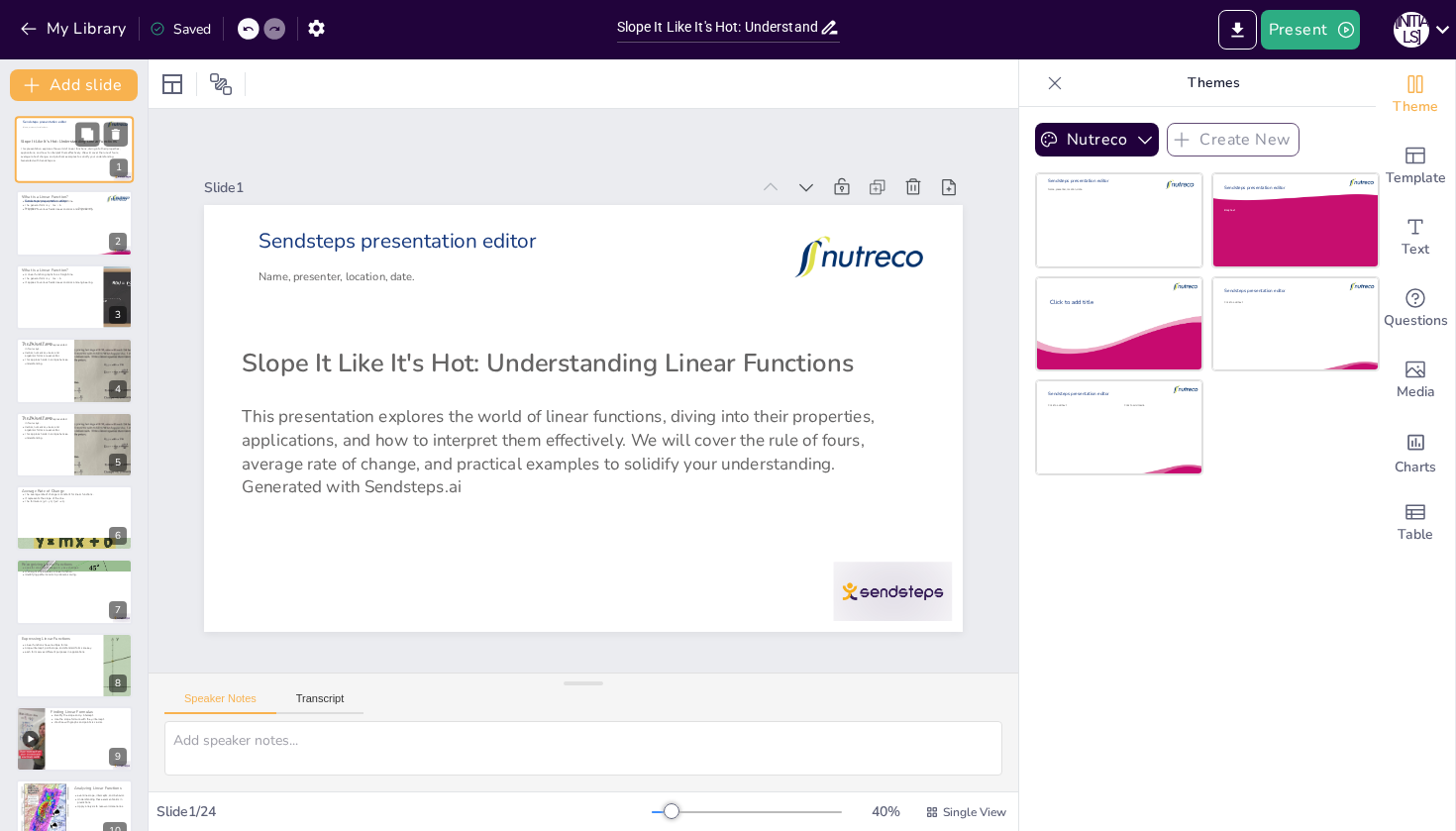 checkbox on "true" 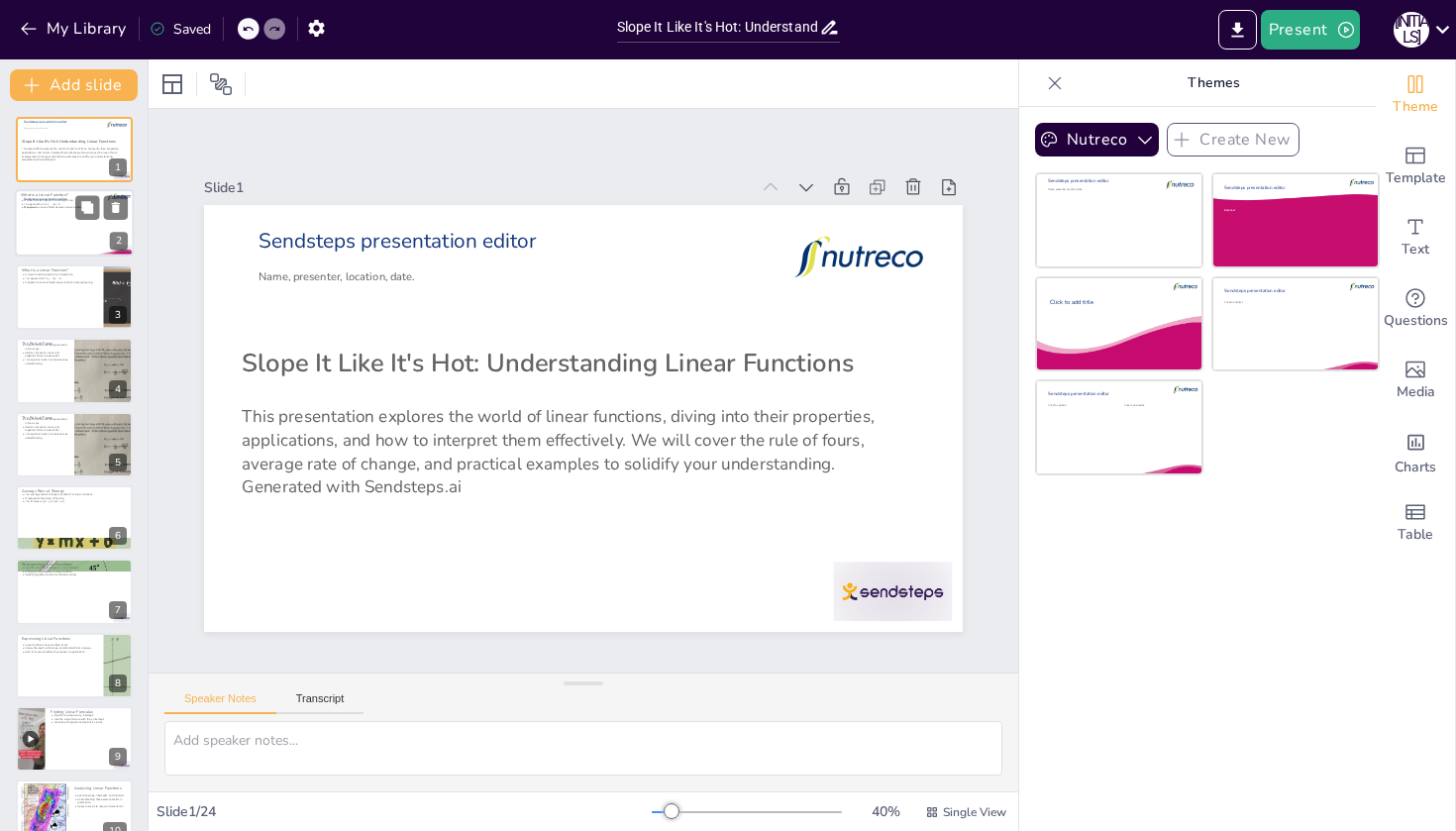 checkbox on "true" 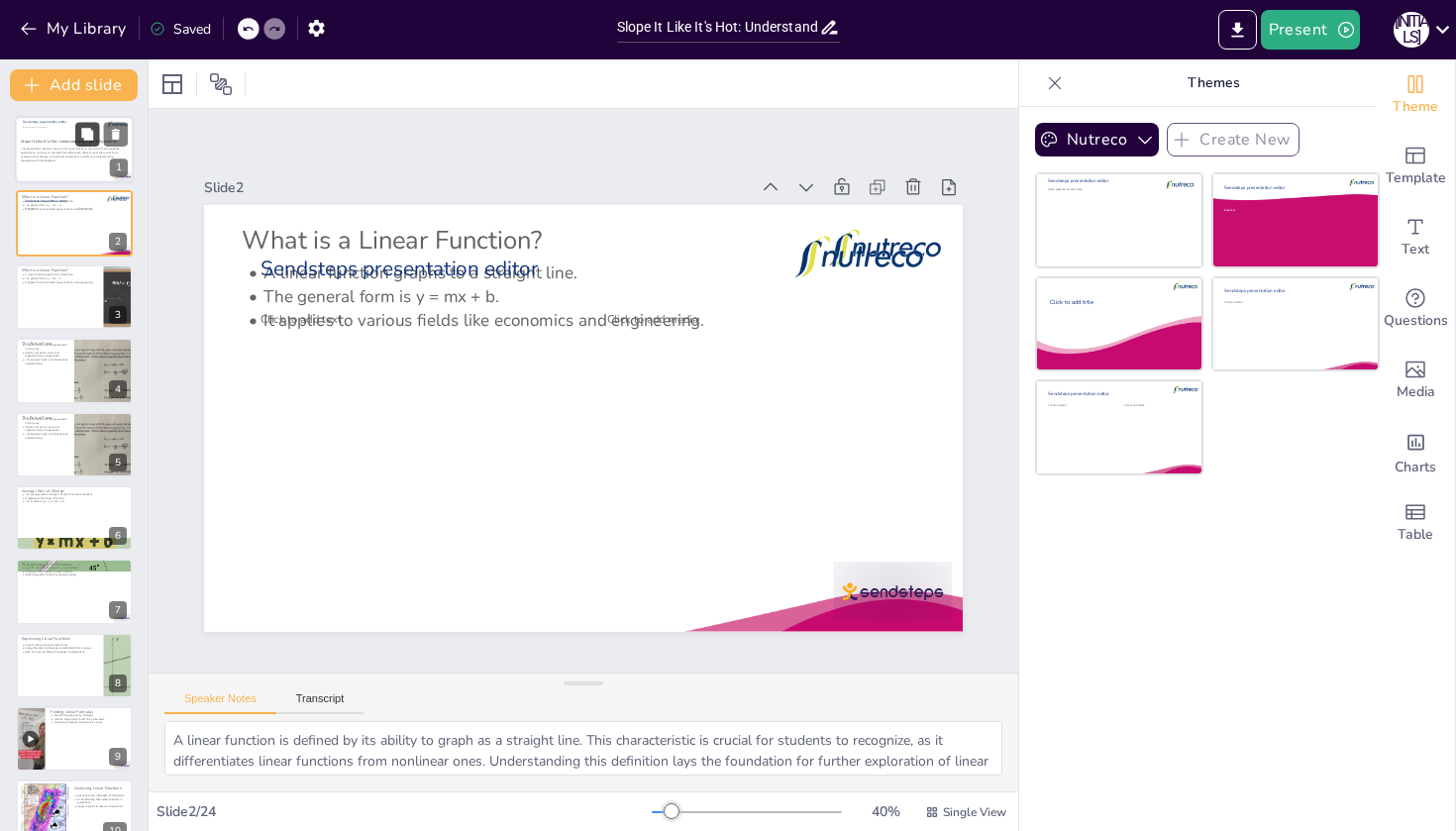 click 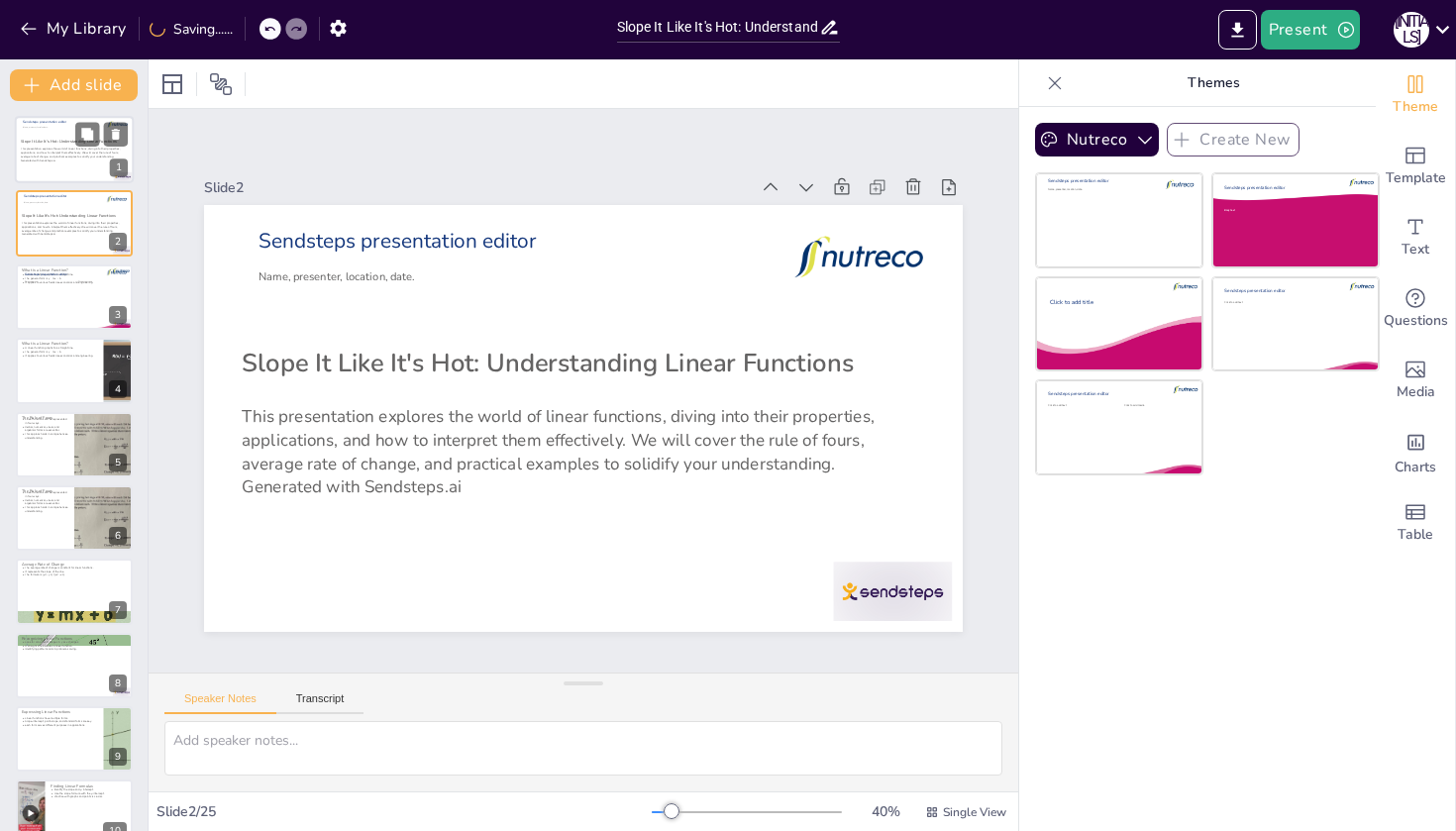 click at bounding box center [74, 150] 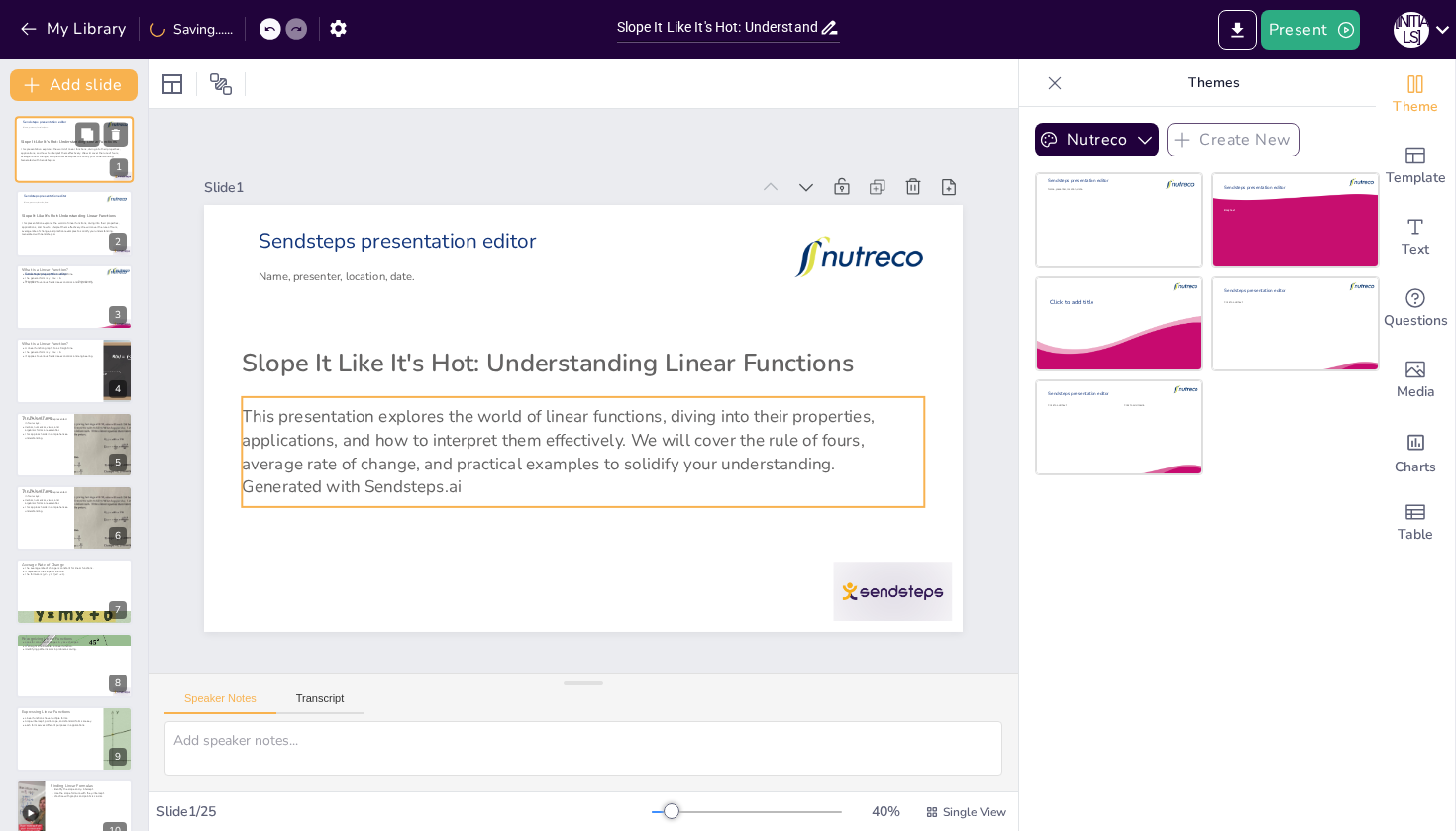 click on "This presentation explores the world of linear functions, diving into their properties, applications, and how to interpret them effectively. We will cover the rule of fours, average rate of change, and practical examples to solidify your understanding." at bounding box center [74, 153] 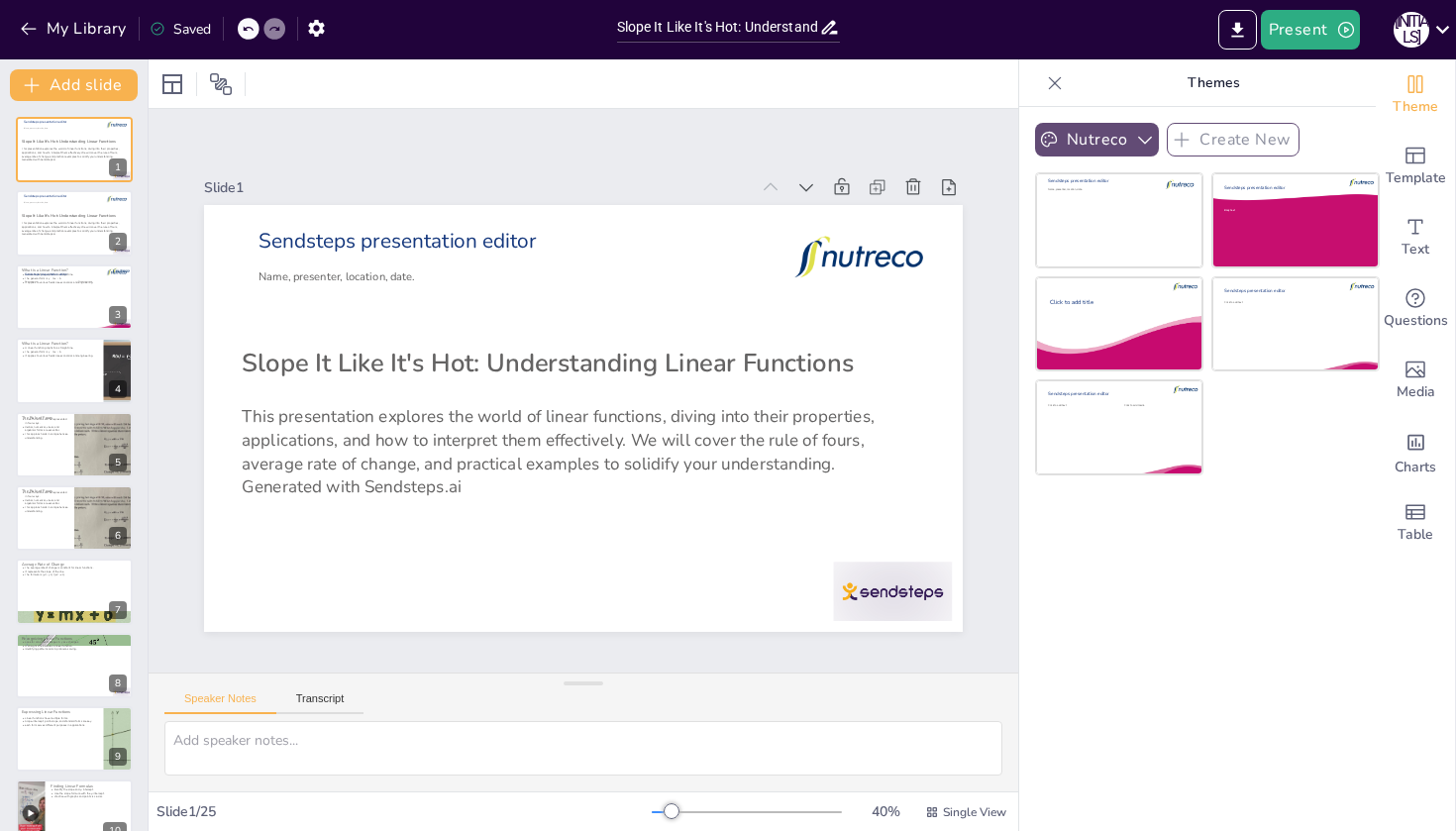 click on "Nutreco" at bounding box center [1096, 140] 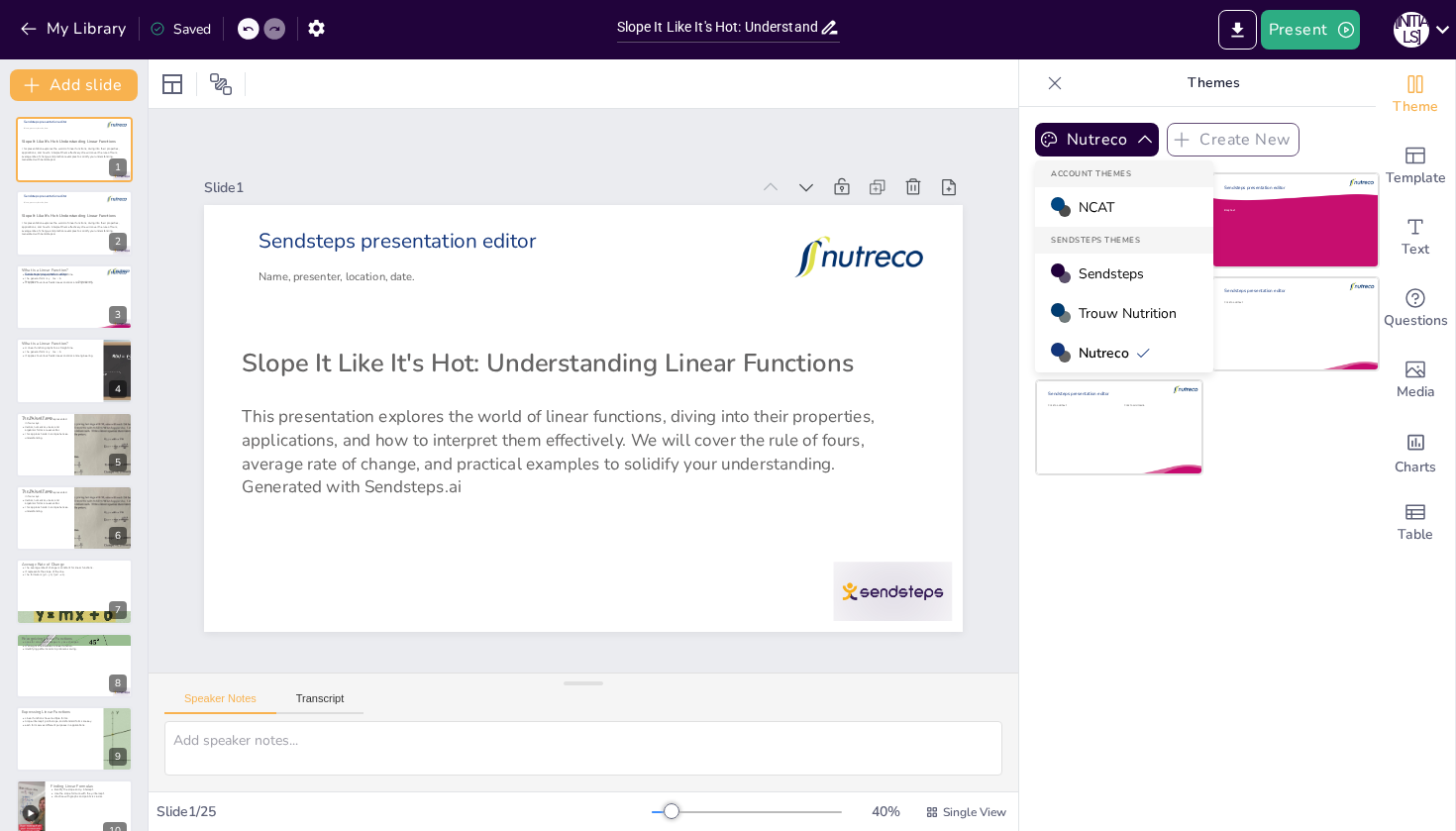 click on "NCAT" at bounding box center [1096, 207] 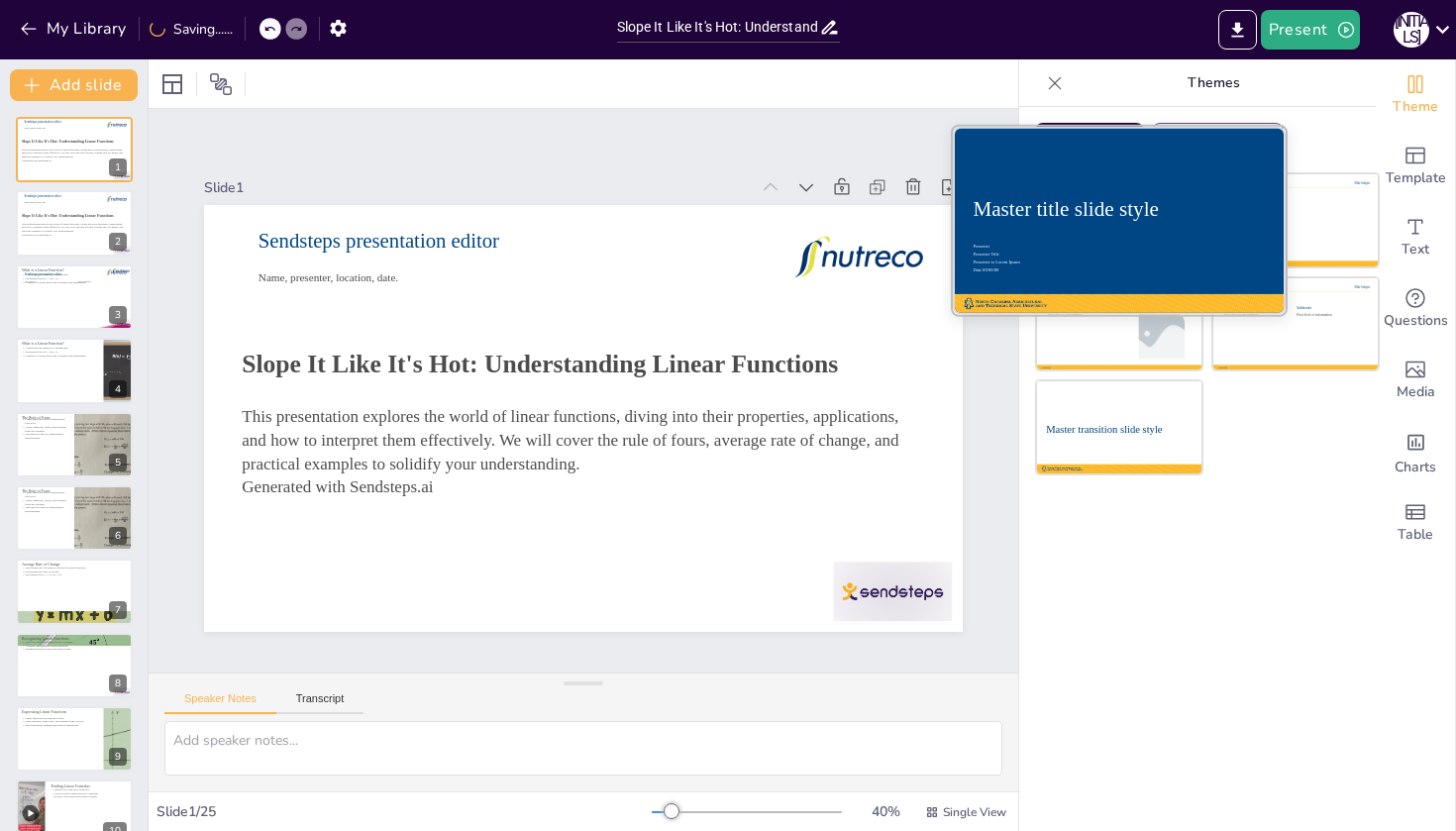 click at bounding box center [1119, 220] 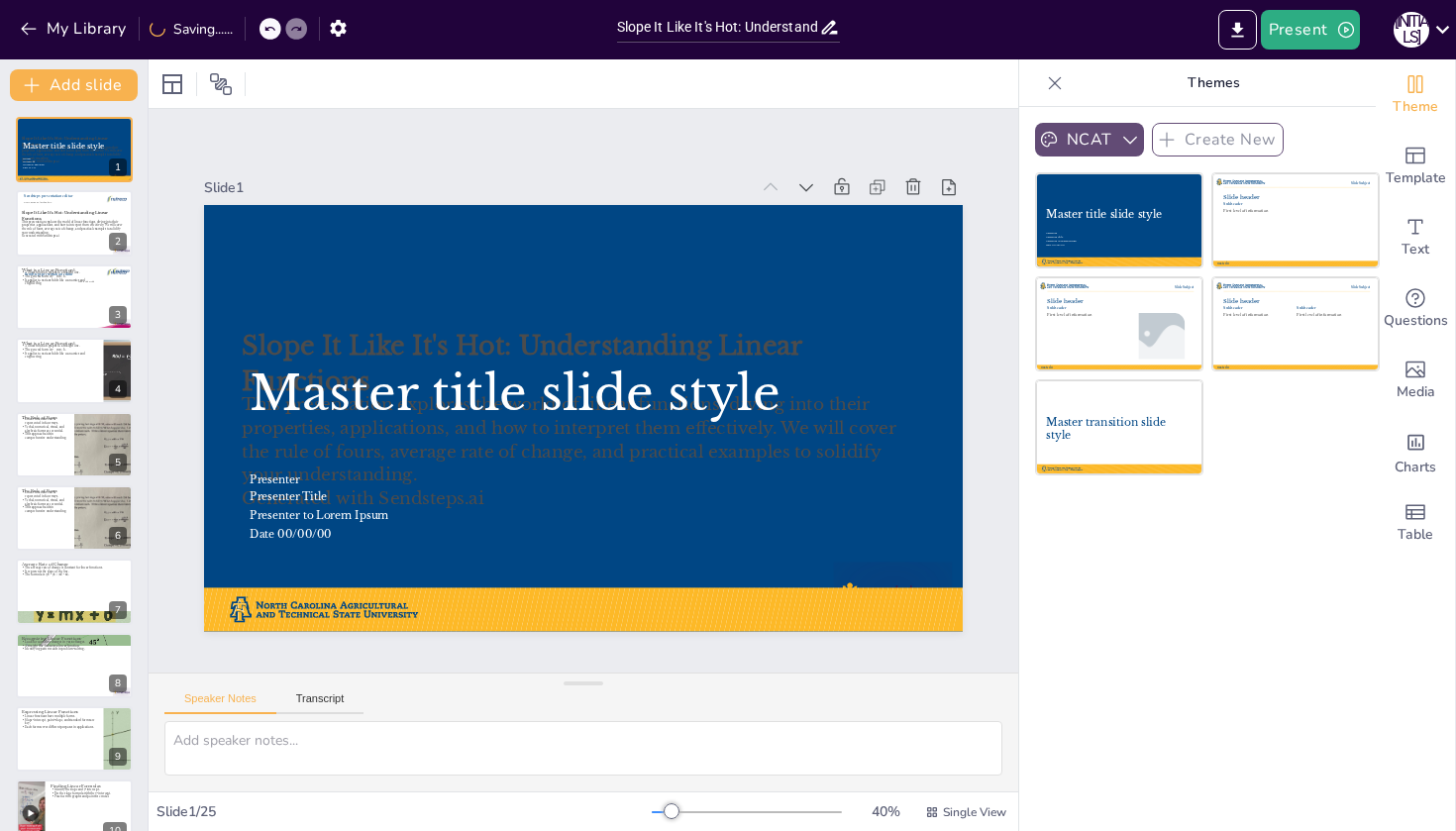 click on "NCAT" at bounding box center (1090, 140) 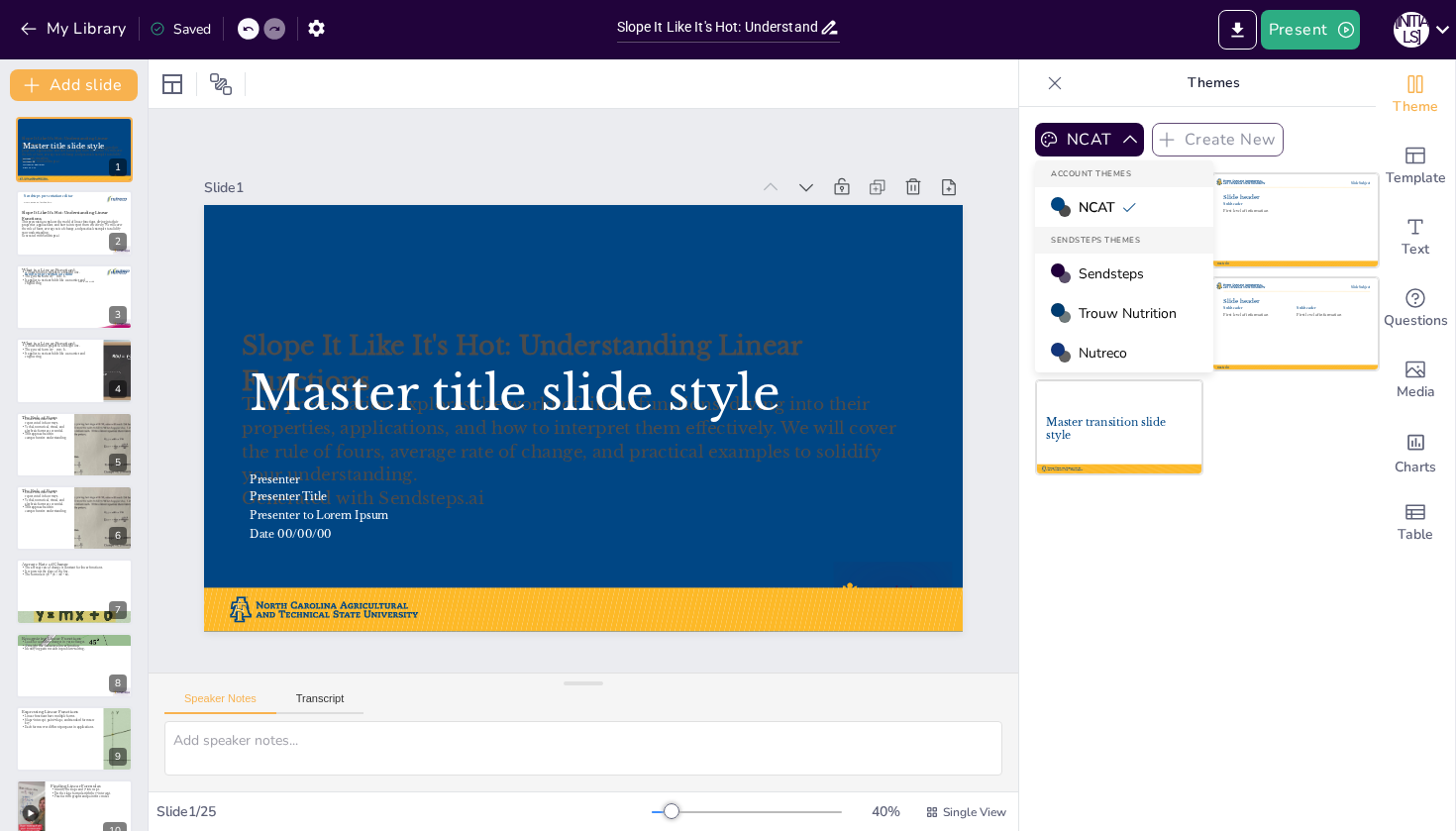 click on "Trouw Nutrition" at bounding box center [1127, 313] 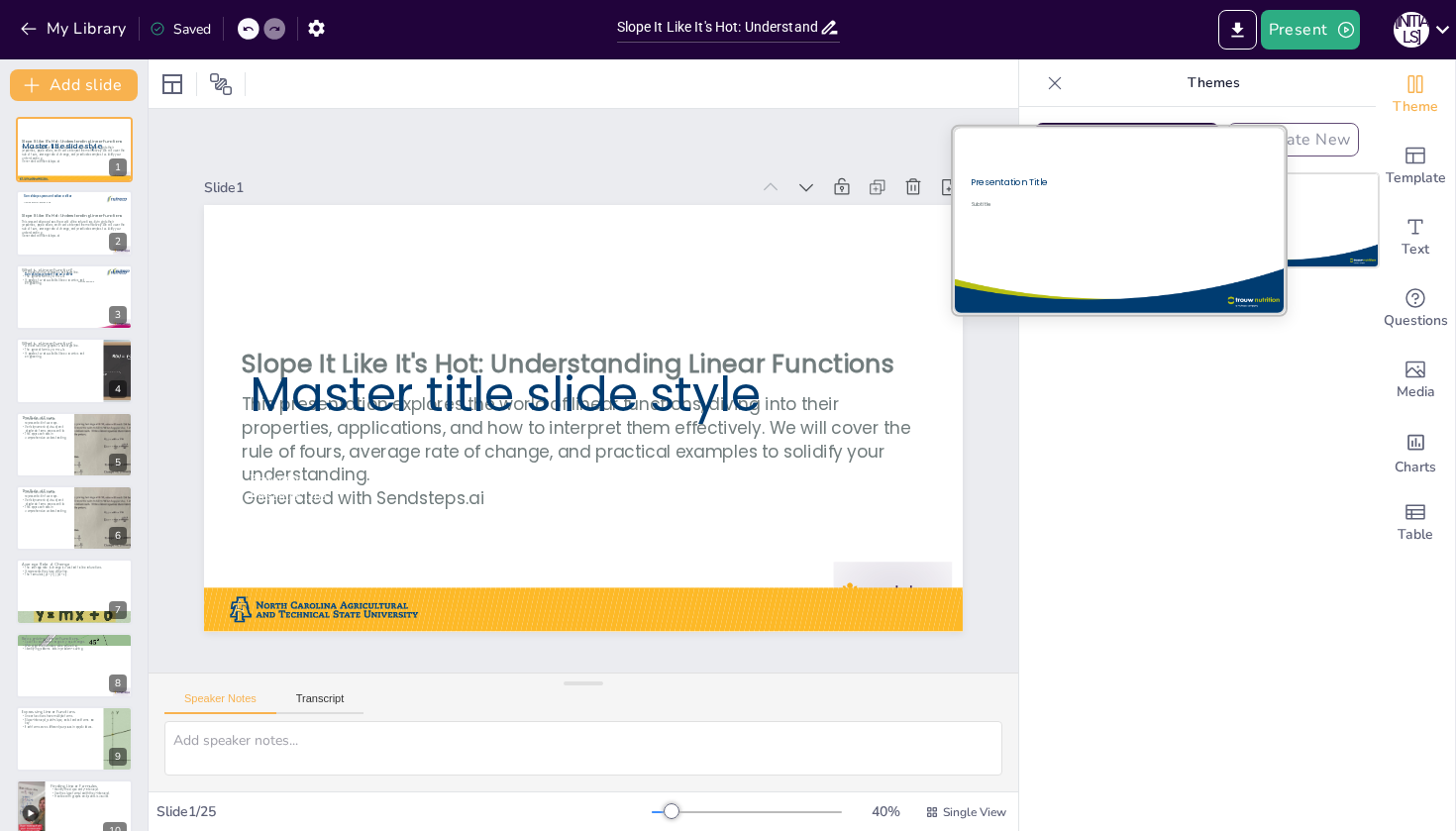 click at bounding box center [1118, 220] 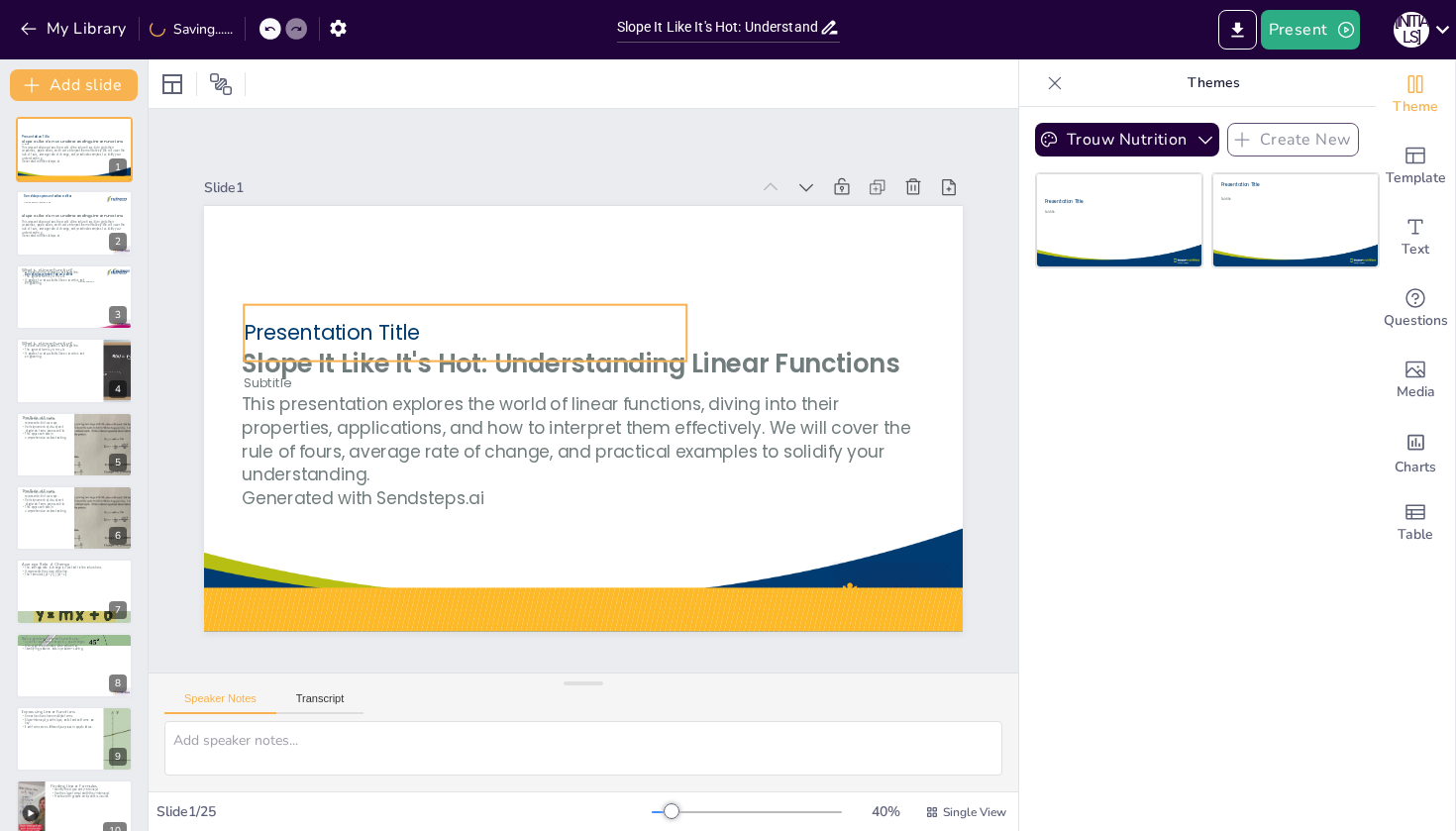 click on "Presentation Title" at bounding box center [332, 332] 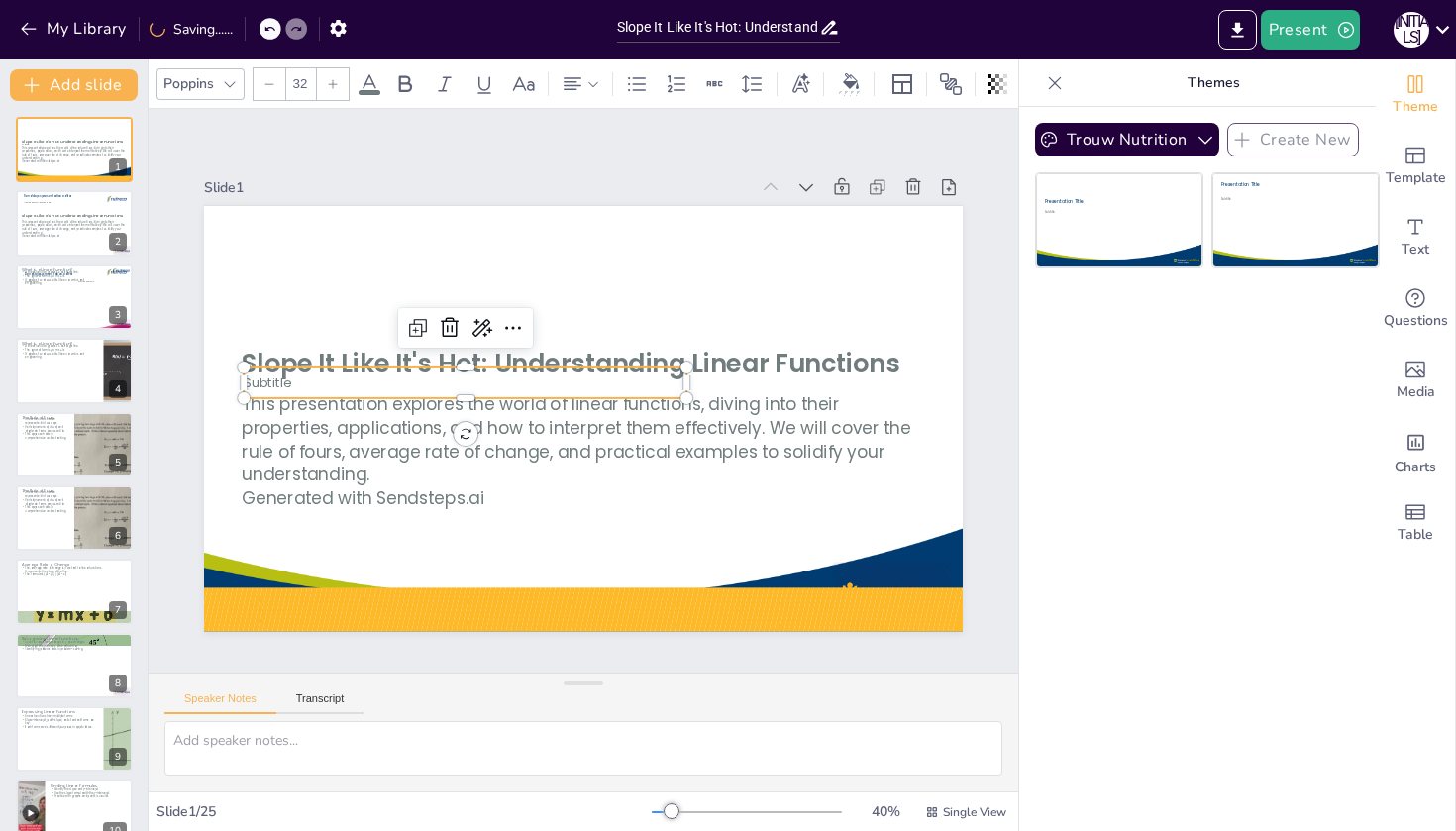 click on "Subtitle" at bounding box center (266, 382) 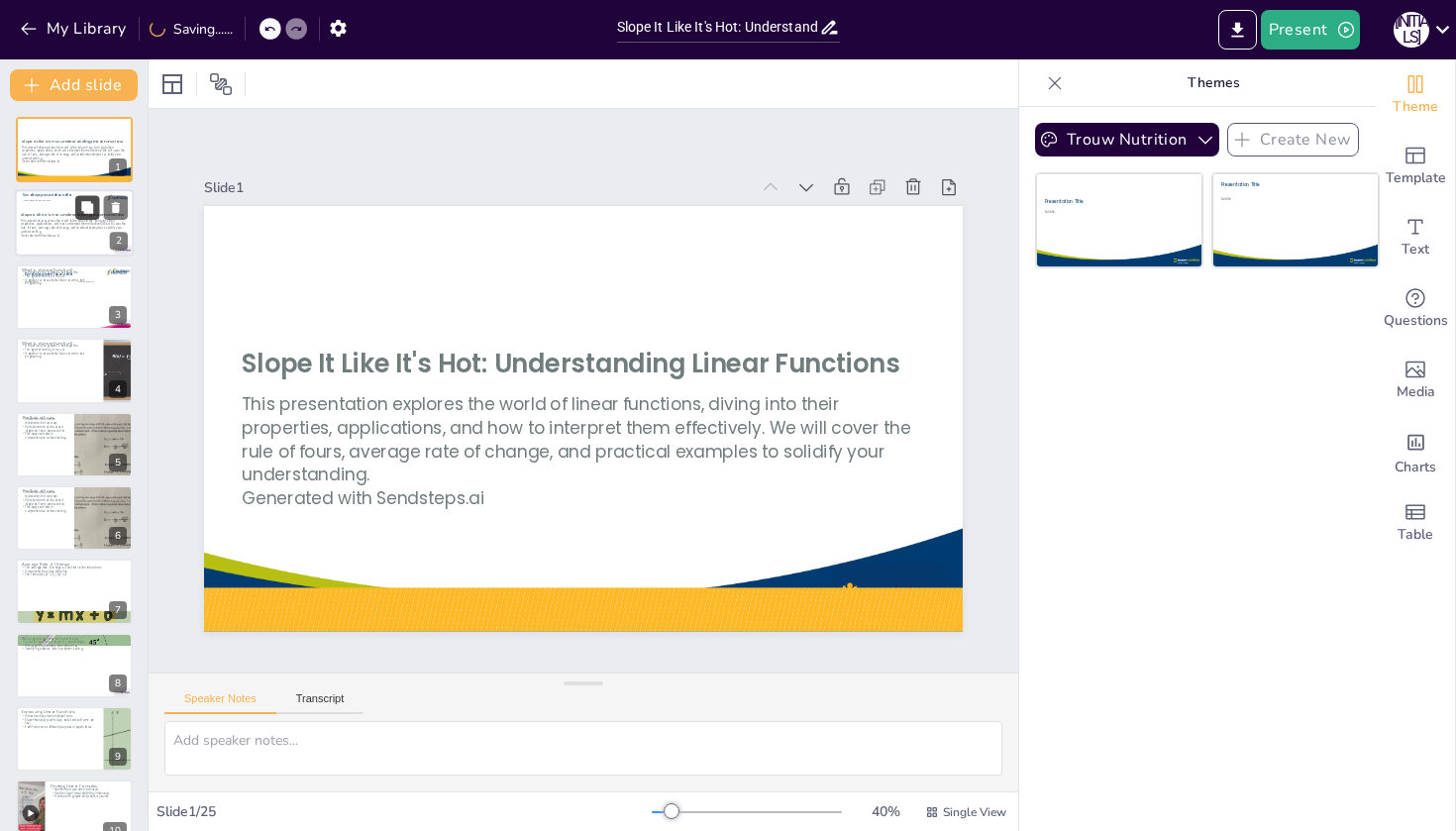 click at bounding box center (87, 208) 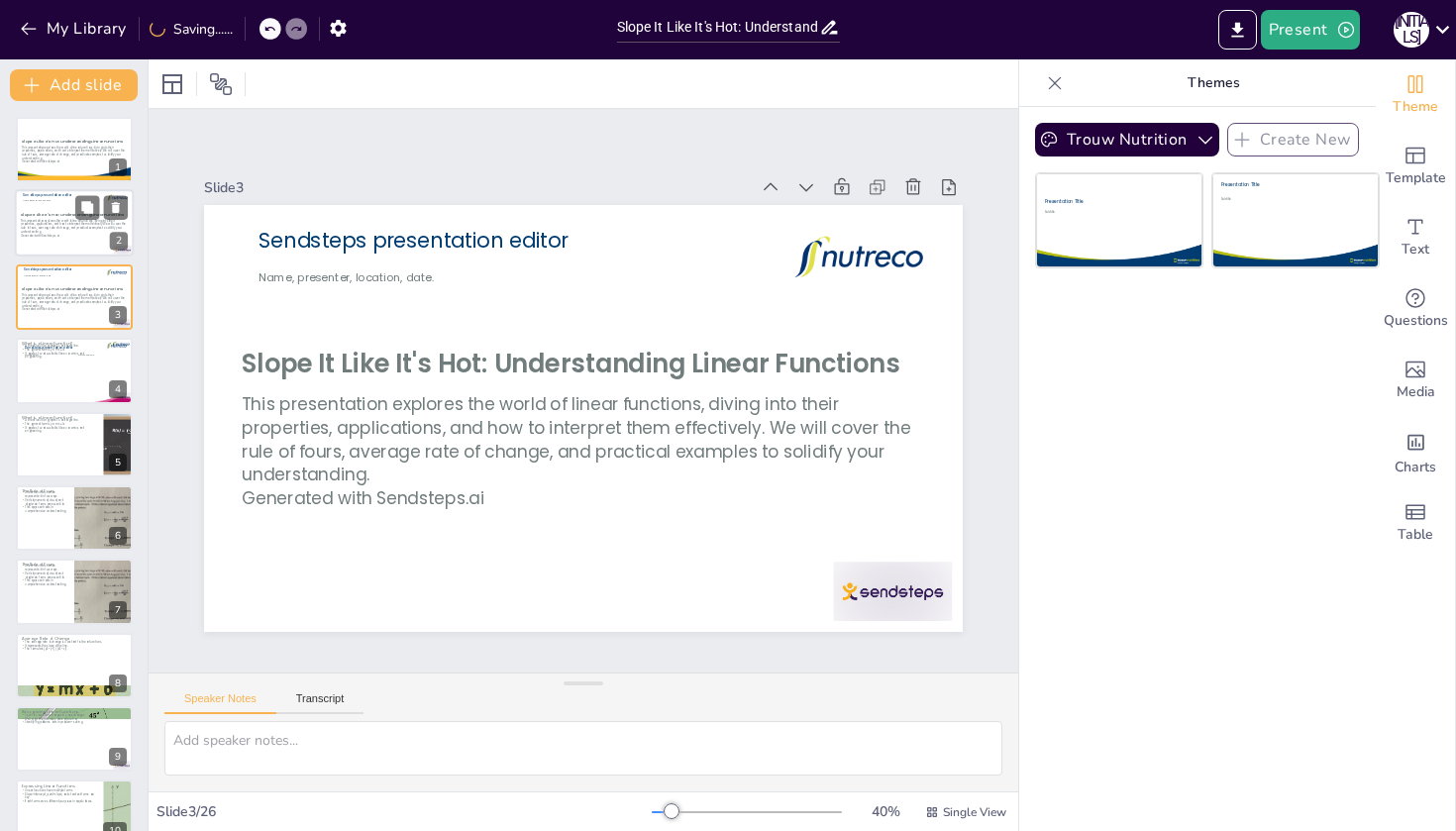 click on "This presentation explores the world of linear functions, diving into their properties, applications, and how to interpret them effectively. We will cover the rule of fours, average rate of change, and practical examples to solidify your understanding." at bounding box center [74, 226] 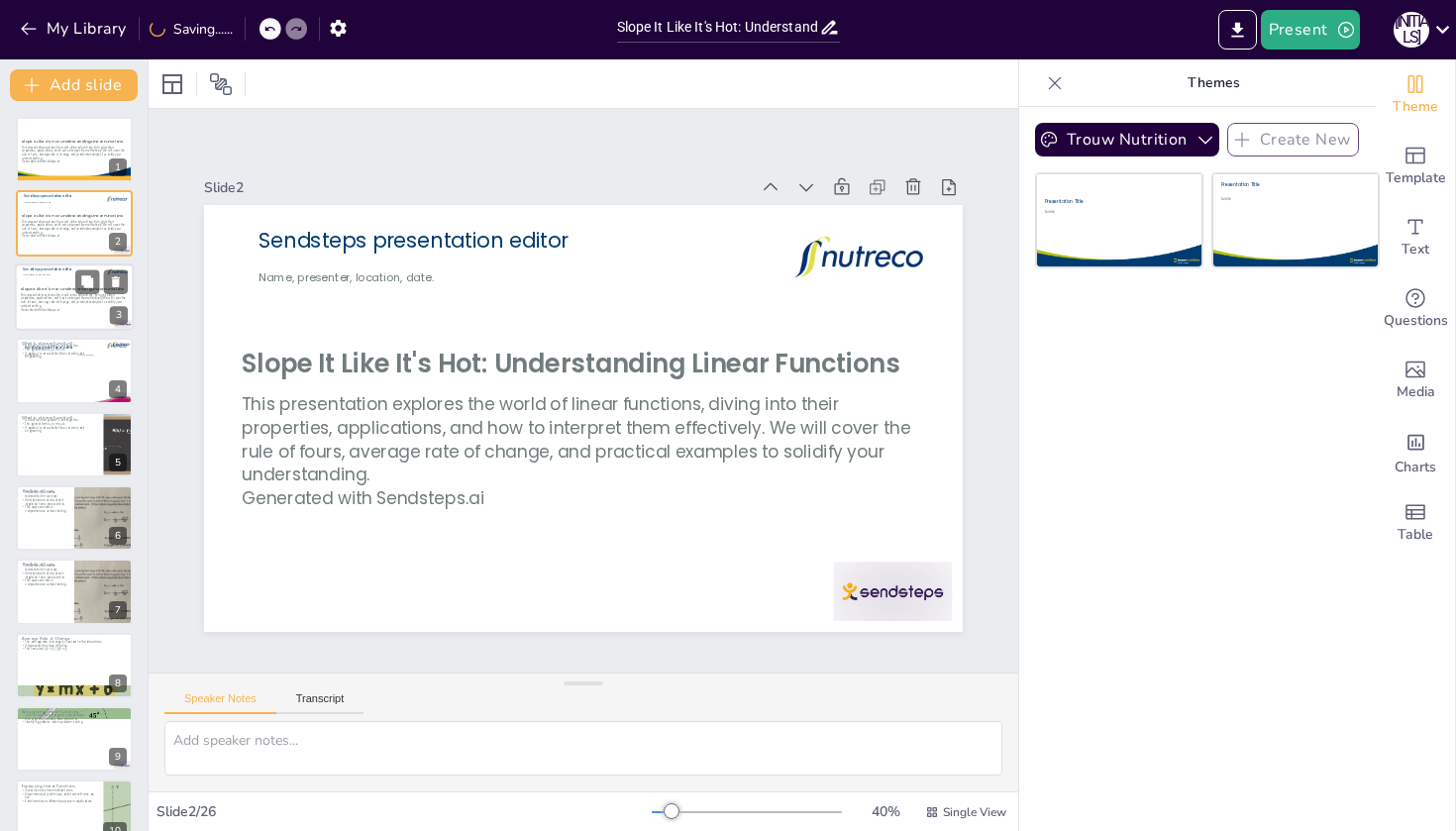 click on "This presentation explores the world of linear functions, diving into their properties, applications, and how to interpret them effectively. We will cover the rule of fours, average rate of change, and practical examples to solidify your understanding." at bounding box center (74, 300) 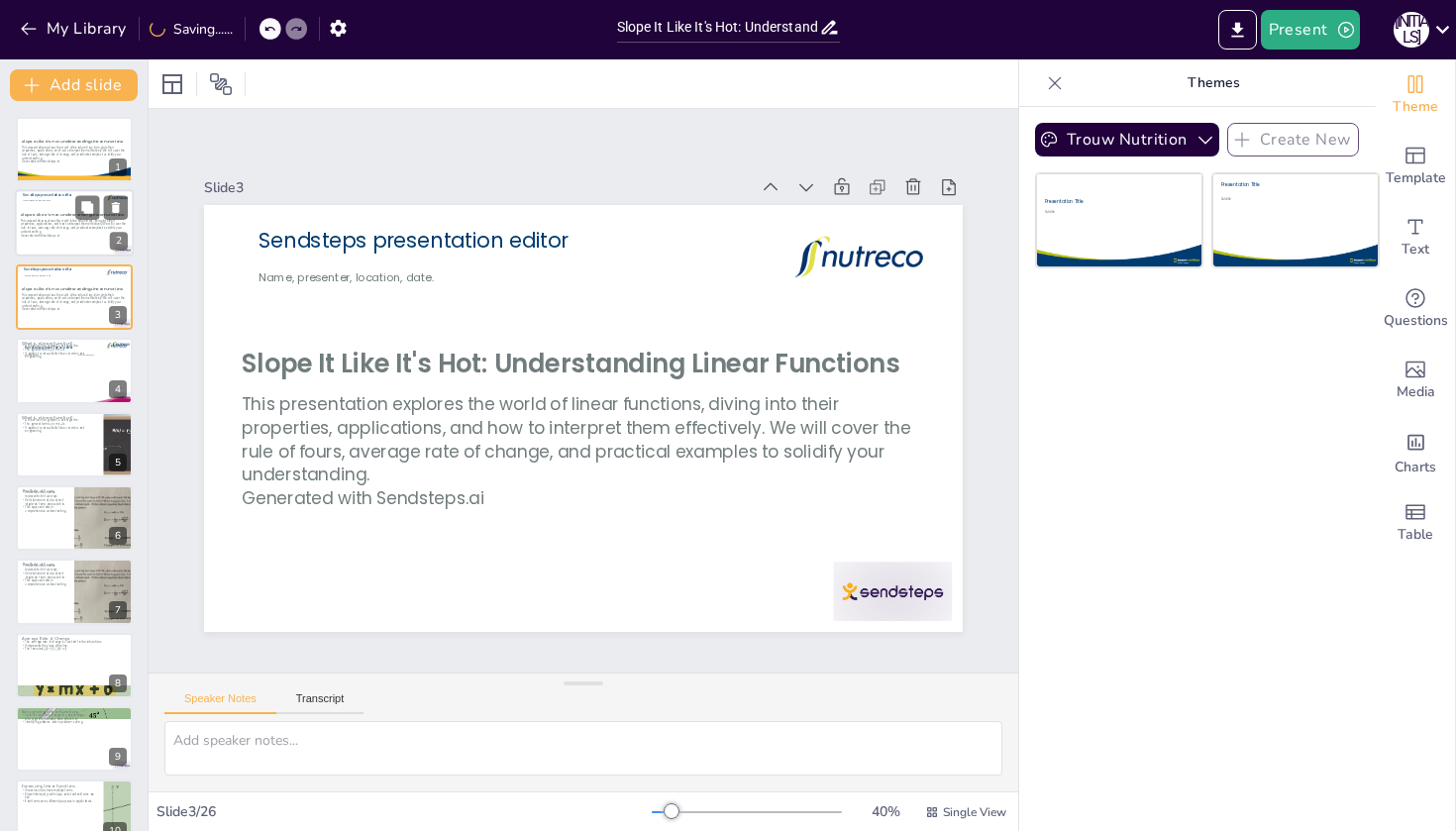 click on "This presentation explores the world of linear functions, diving into their properties, applications, and how to interpret them effectively. We will cover the rule of fours, average rate of change, and practical examples to solidify your understanding." at bounding box center [74, 226] 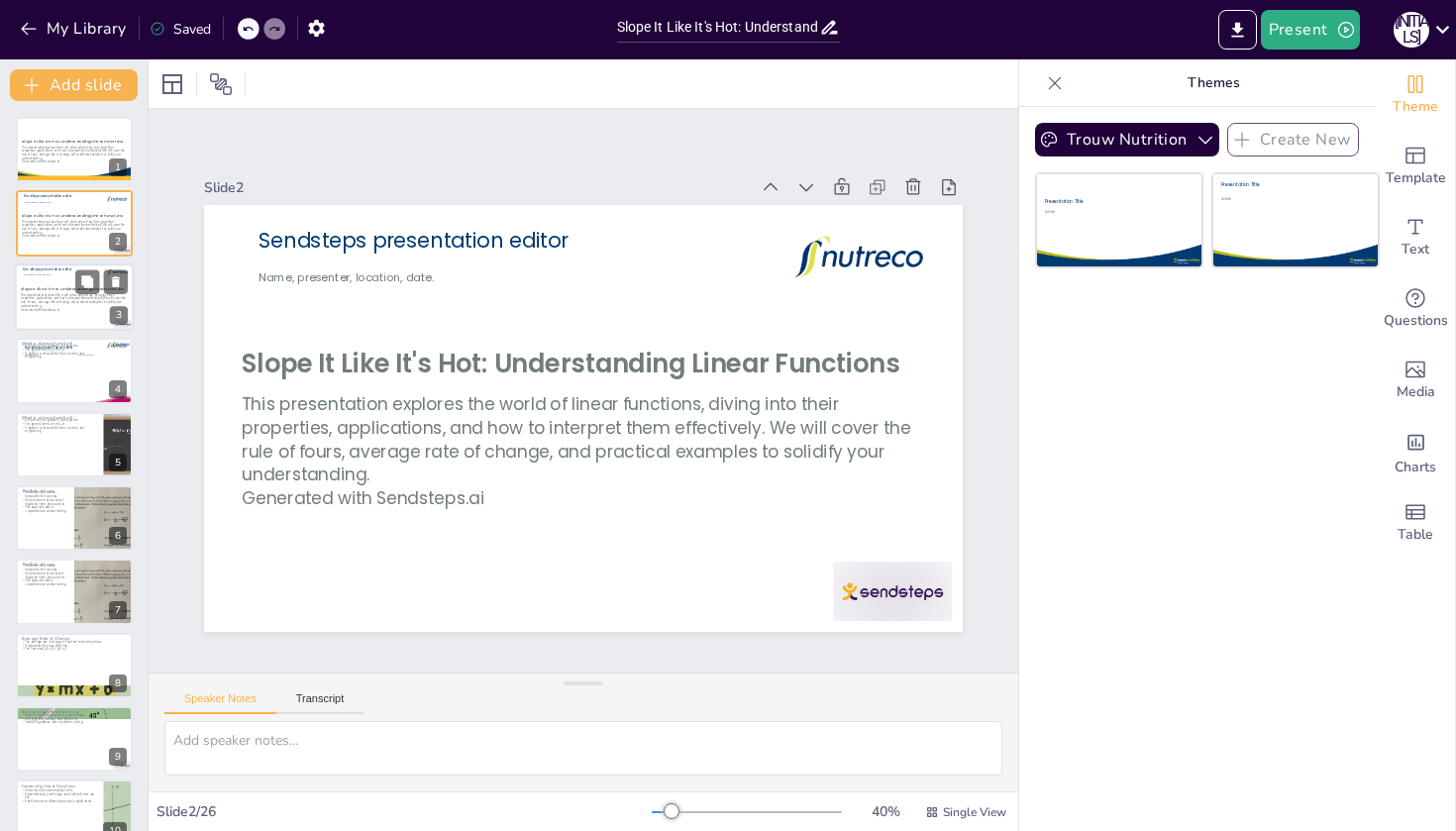 click on "This presentation explores the world of linear functions, diving into their properties, applications, and how to interpret them effectively. We will cover the rule of fours, average rate of change, and practical examples to solidify your understanding." at bounding box center [74, 300] 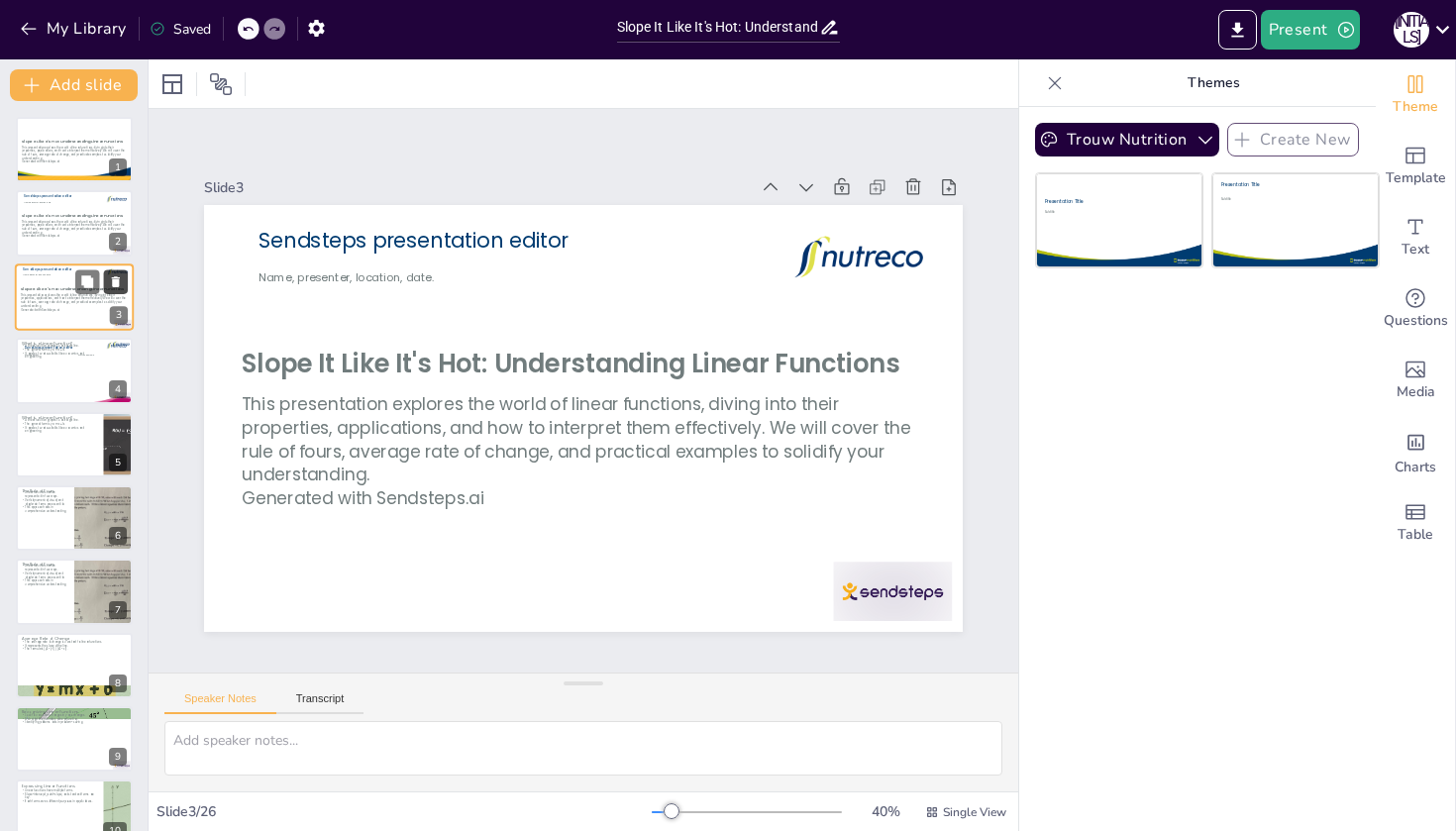 click 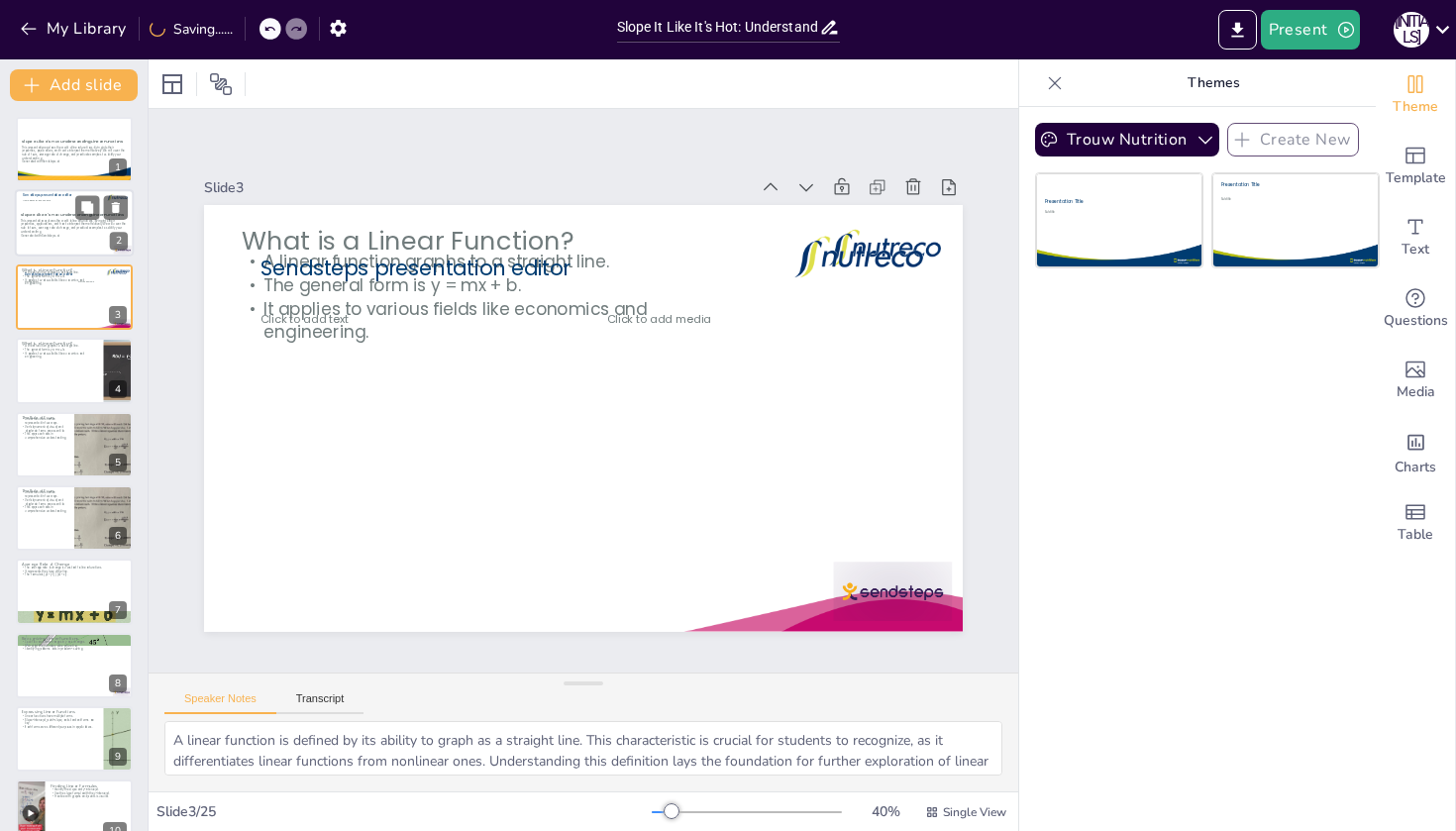 click on "This presentation explores the world of linear functions, diving into their properties, applications, and how to interpret them effectively. We will cover the rule of fours, average rate of change, and practical examples to solidify your understanding." at bounding box center (74, 226) 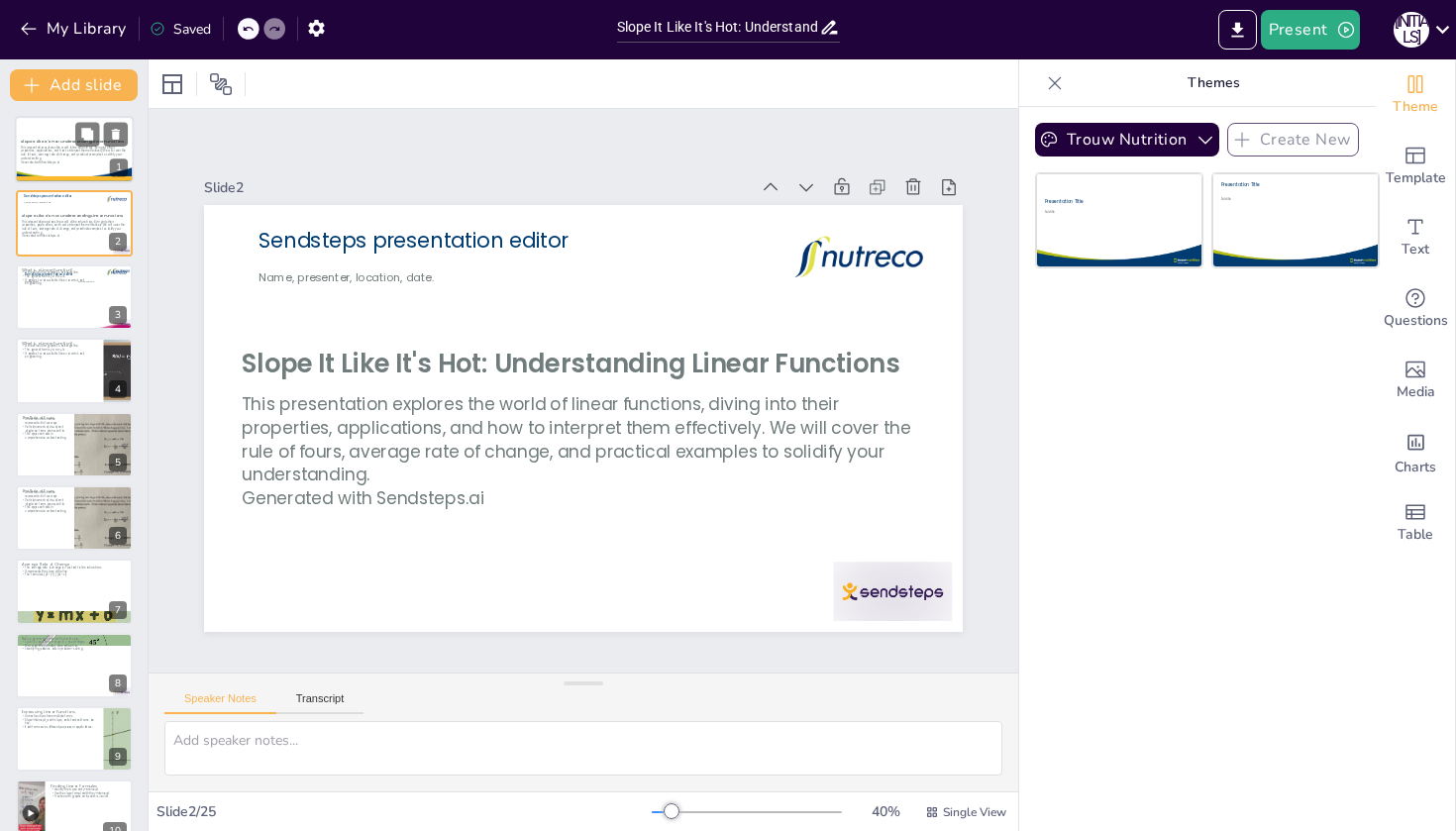 click on "This presentation explores the world of linear functions, diving into their properties, applications, and how to interpret them effectively. We will cover the rule of fours, average rate of change, and practical examples to solidify your understanding." at bounding box center [74, 153] 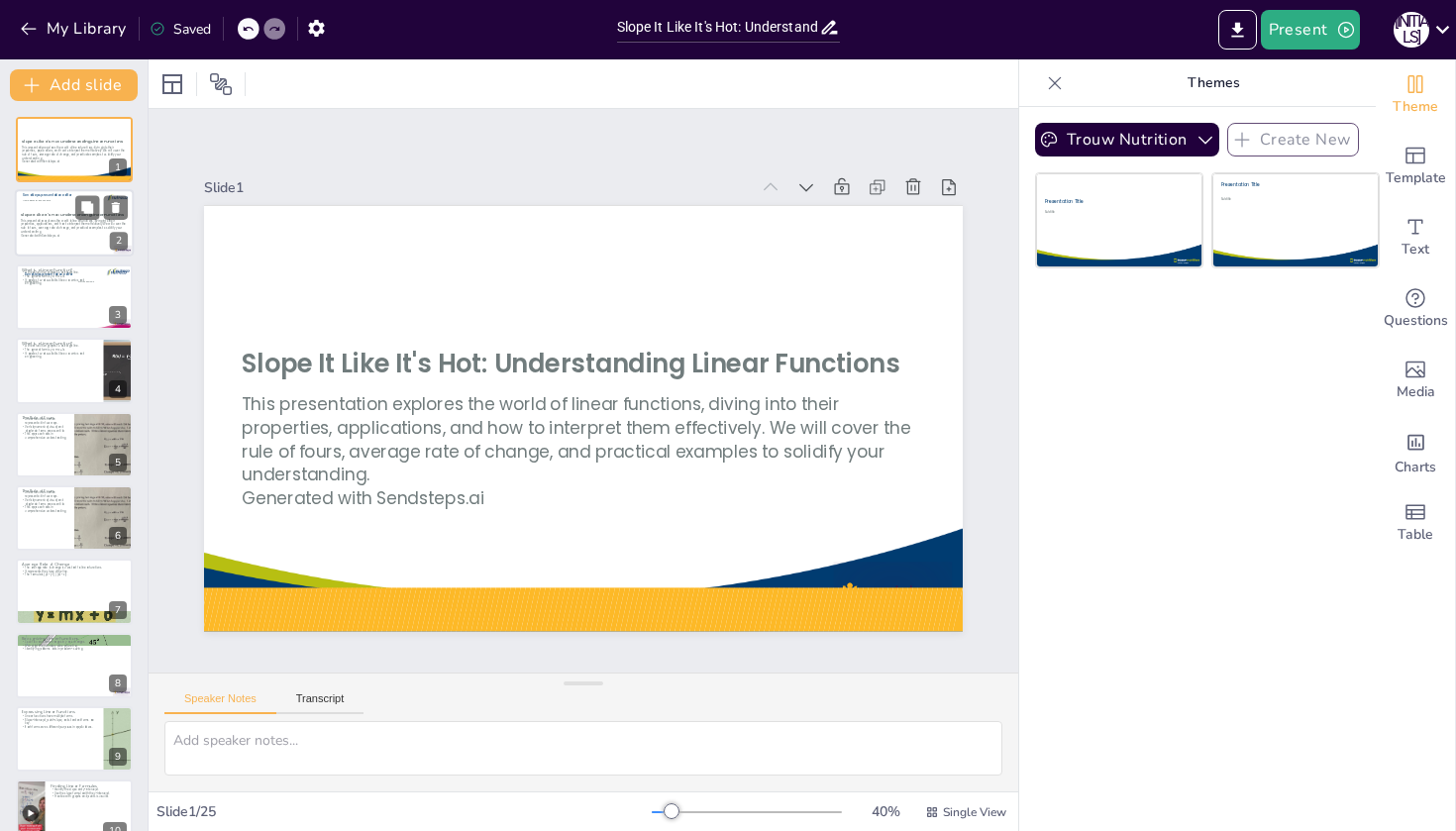 click on "Slope It Like It's Hot: Understanding Linear Functions" at bounding box center [74, 215] 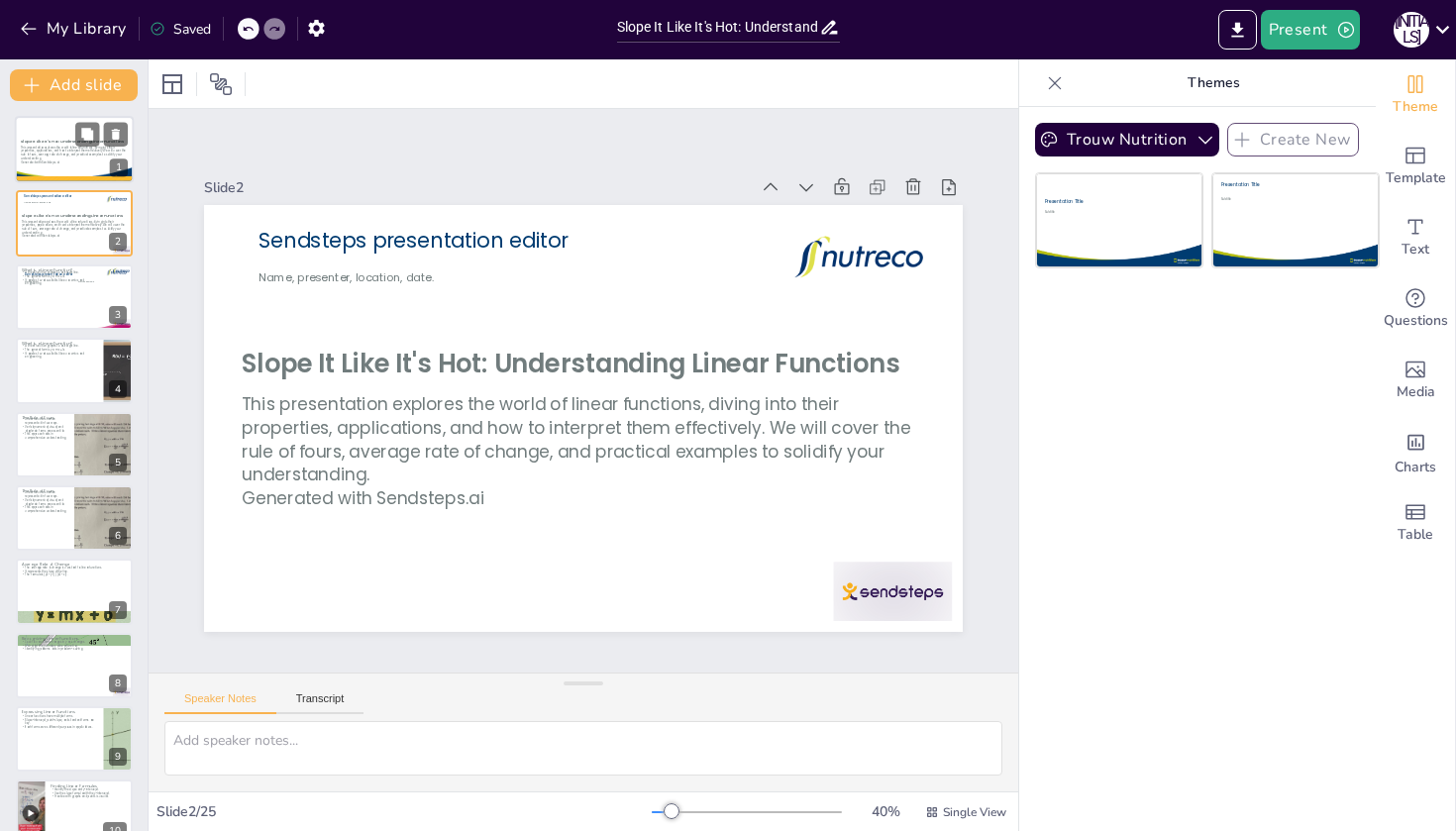 click at bounding box center (74, 150) 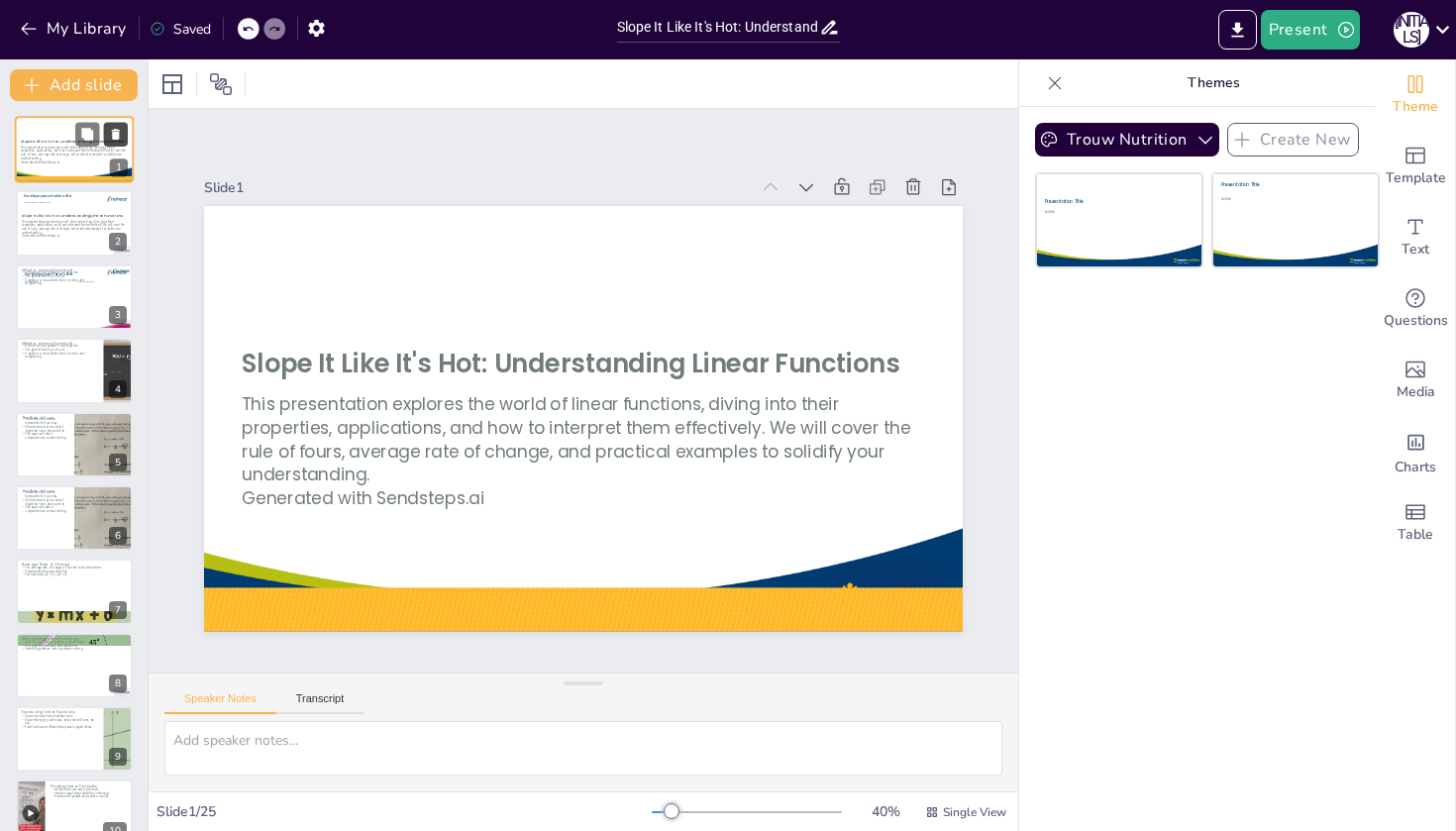 click 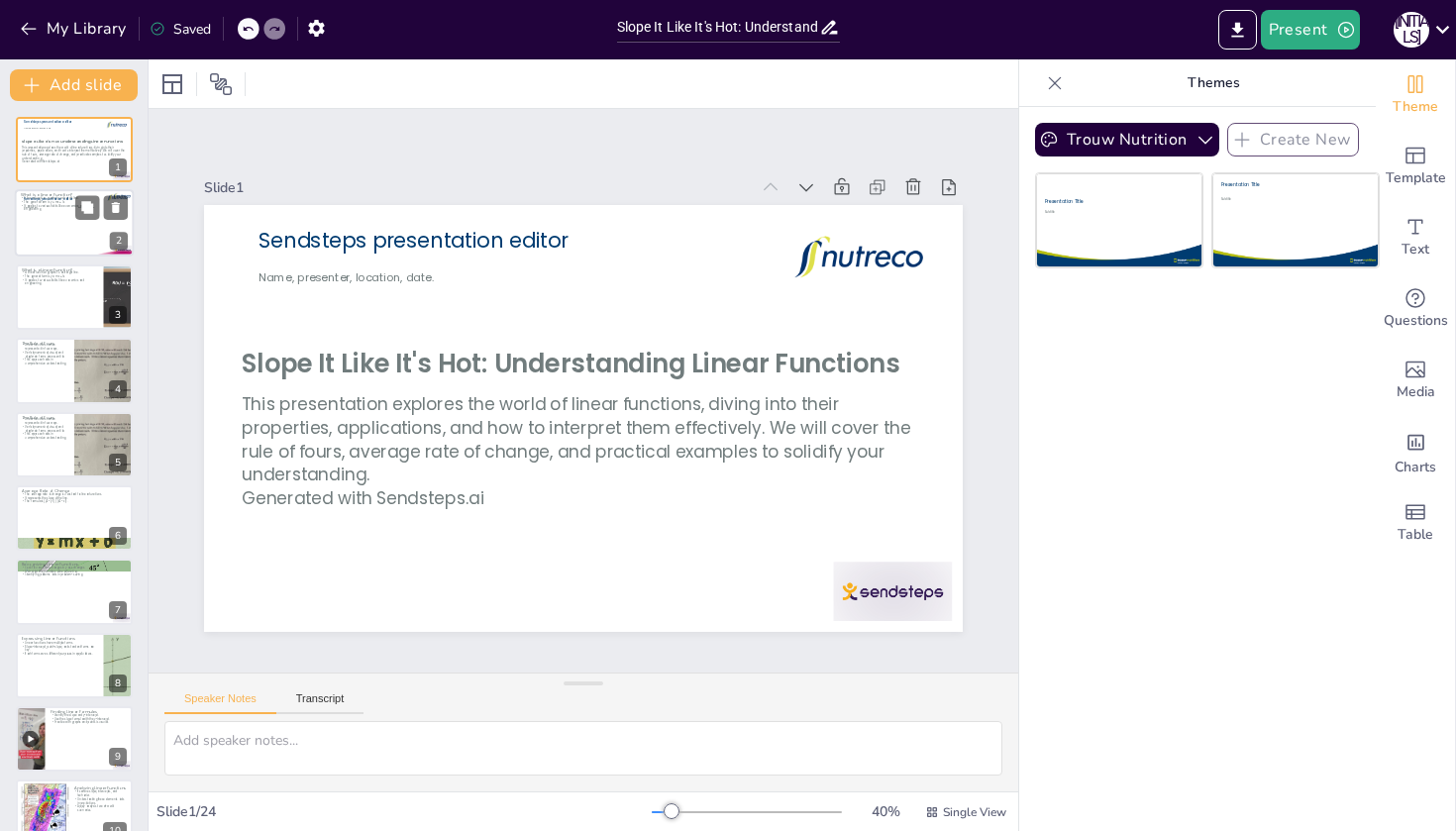click on "Click to add text" at bounding box center (48, 227) 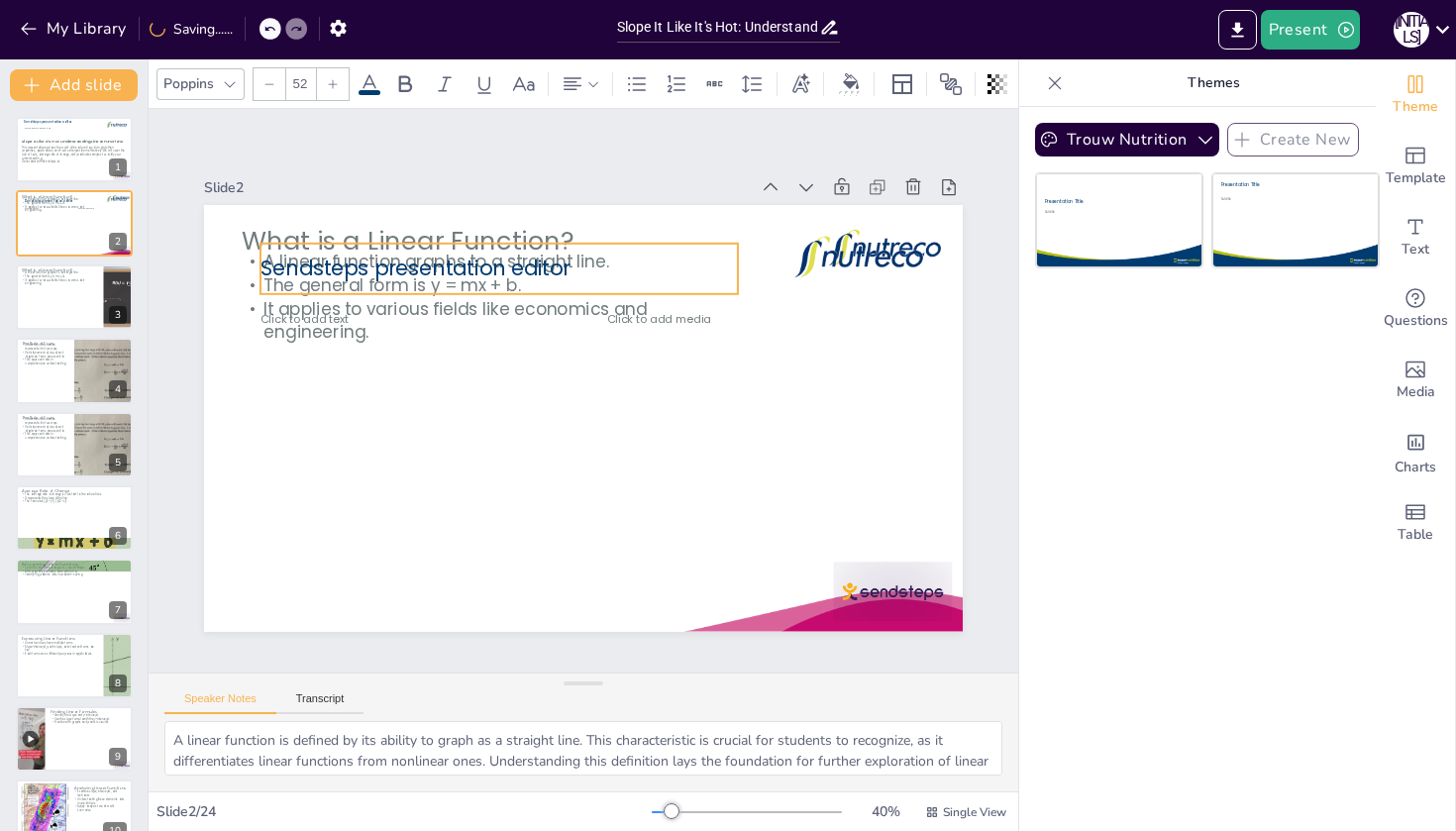 click on "Sendsteps presentation editor" at bounding box center [429, 252] 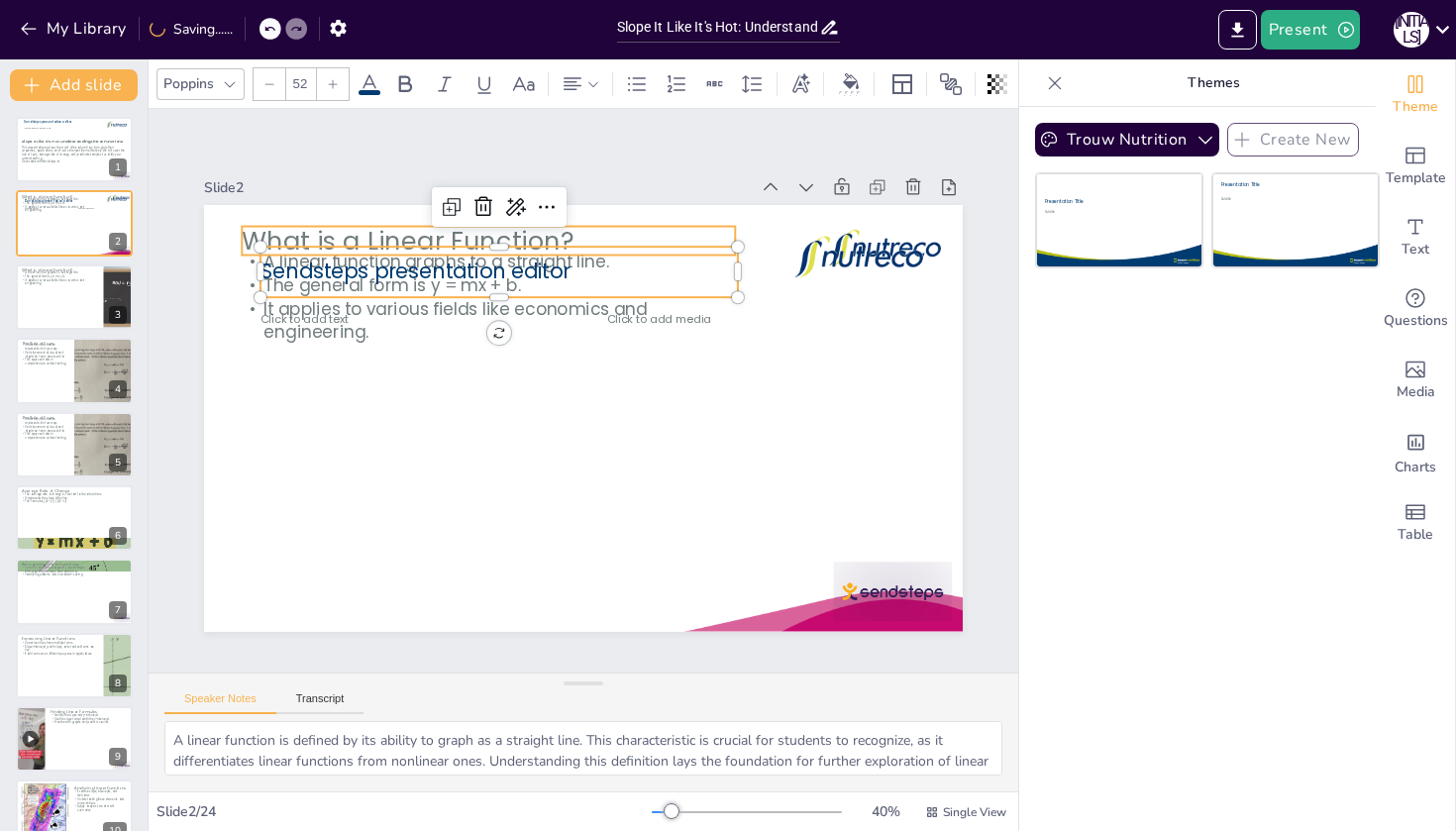 click at bounding box center [532, 225] 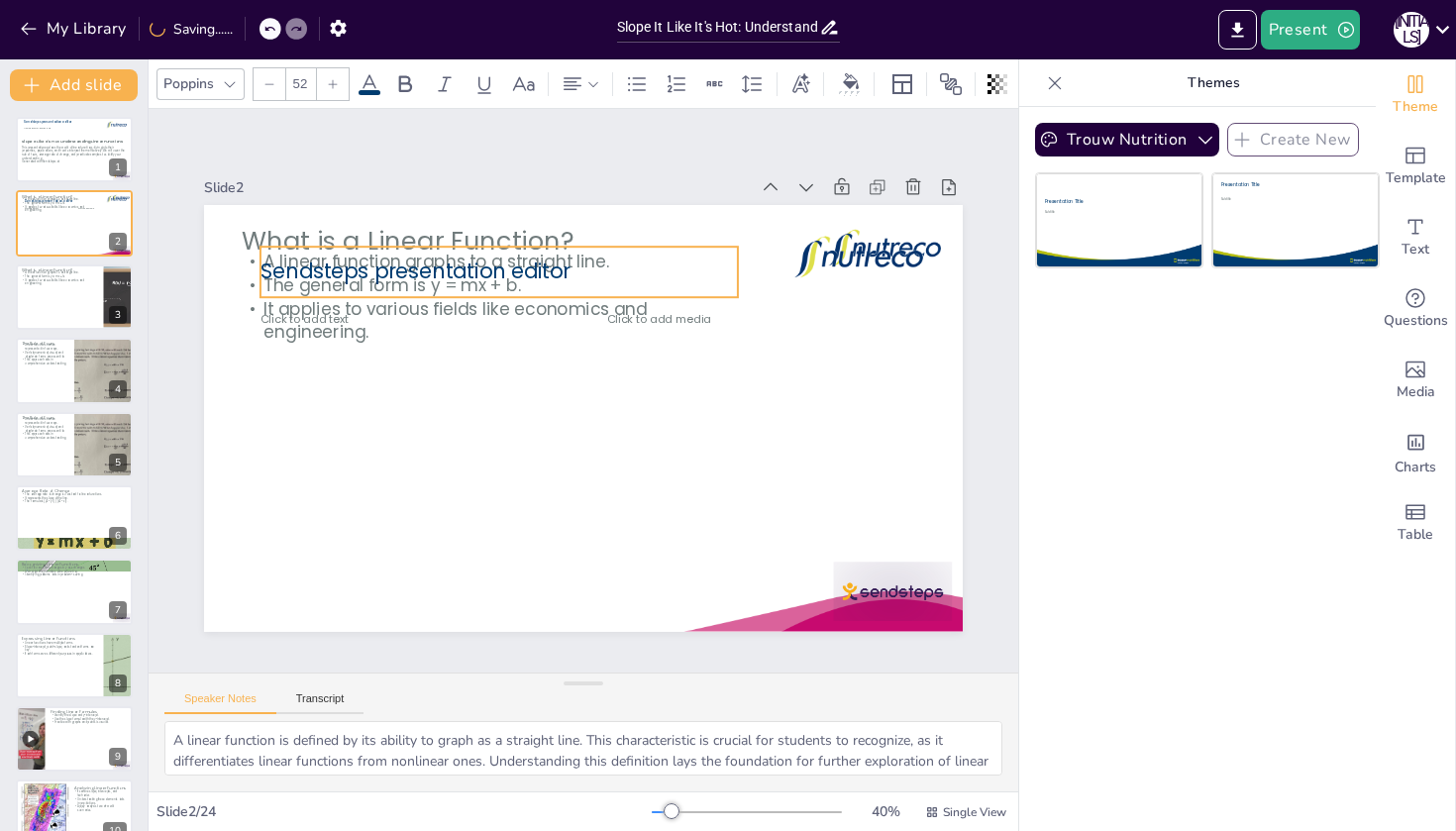 click on "Sendsteps presentation editor" at bounding box center (499, 271) 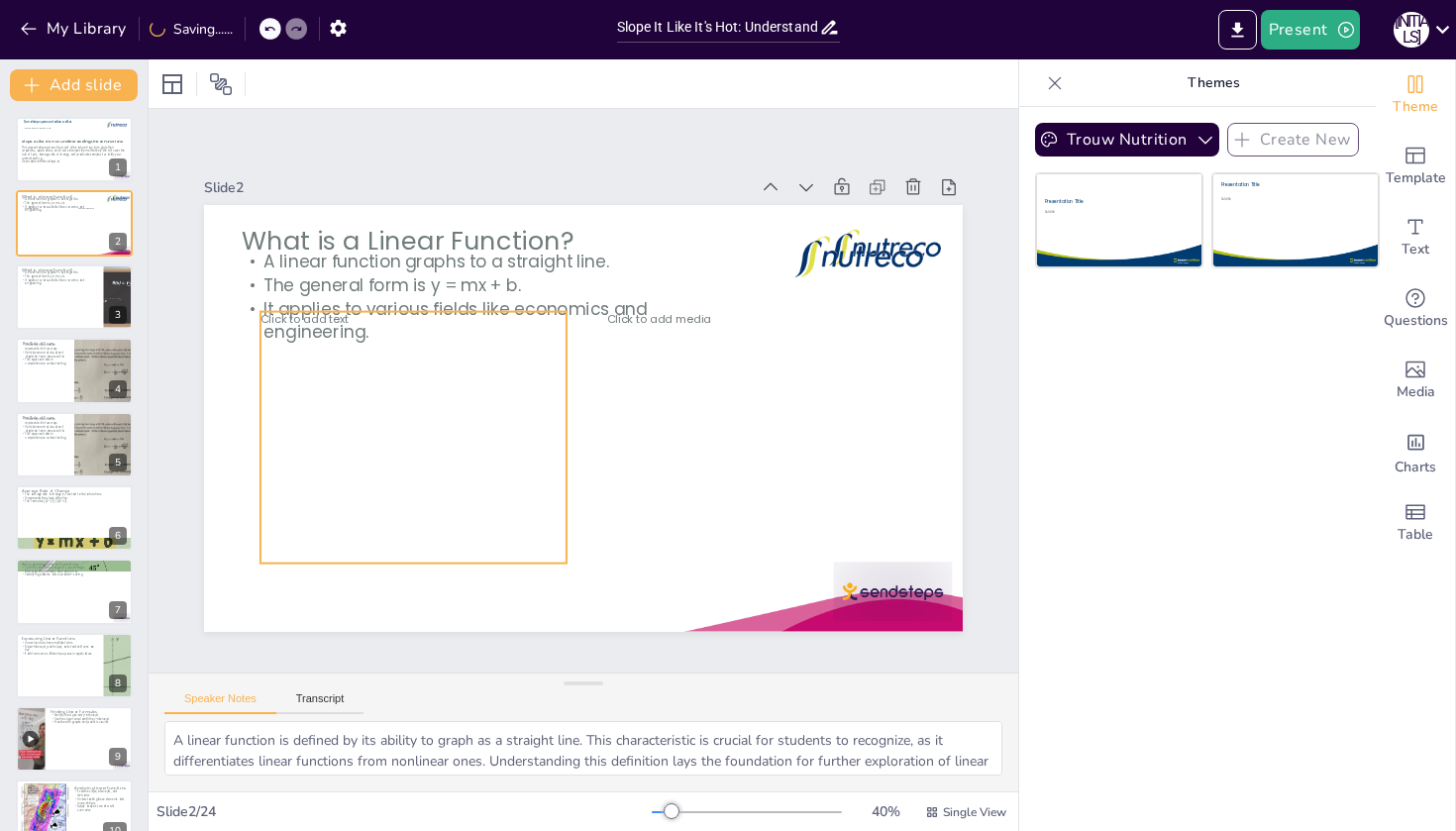 click on "Click to add text" at bounding box center (413, 438) 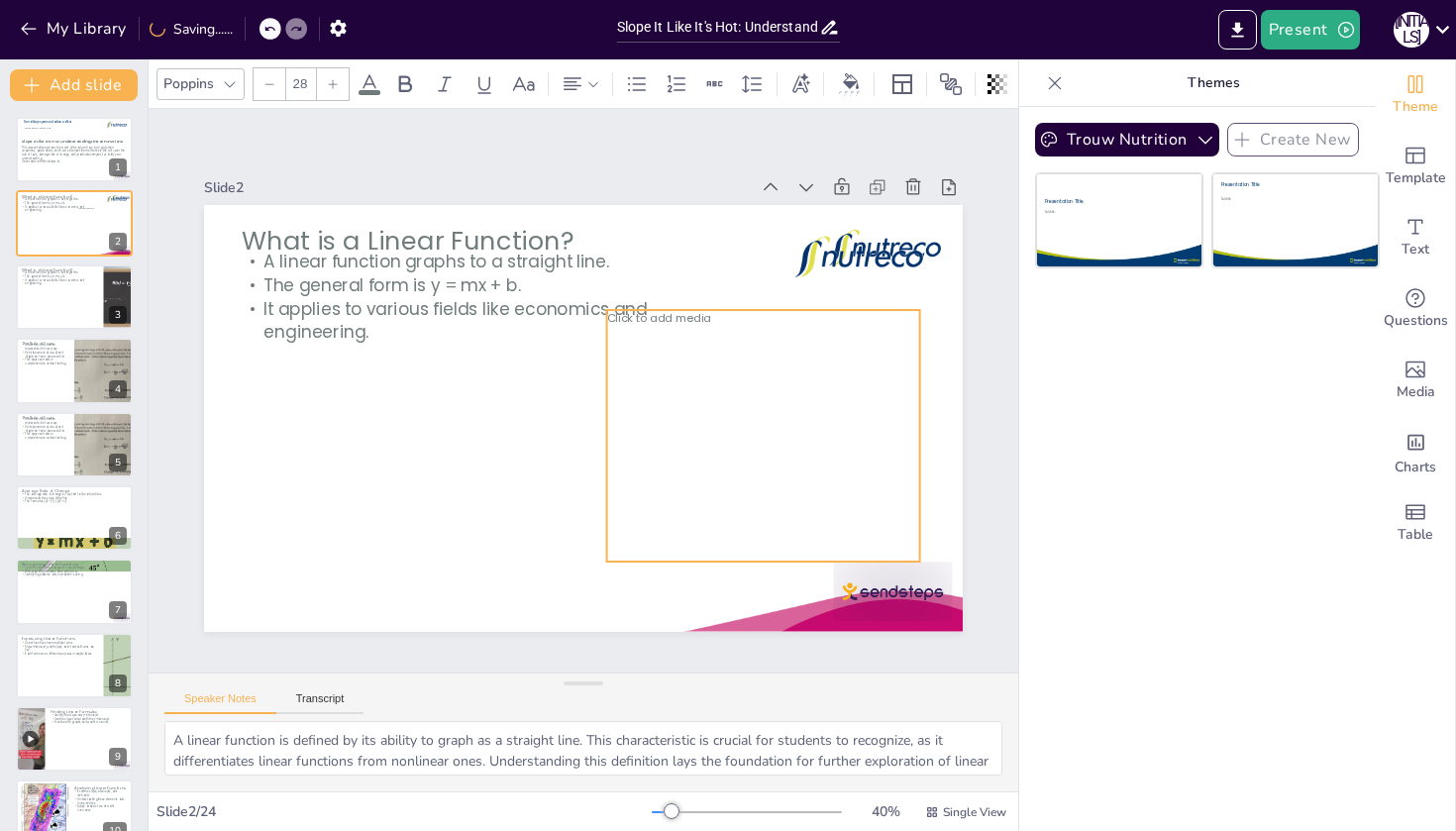 click on "Click to add media" at bounding box center (659, 318) 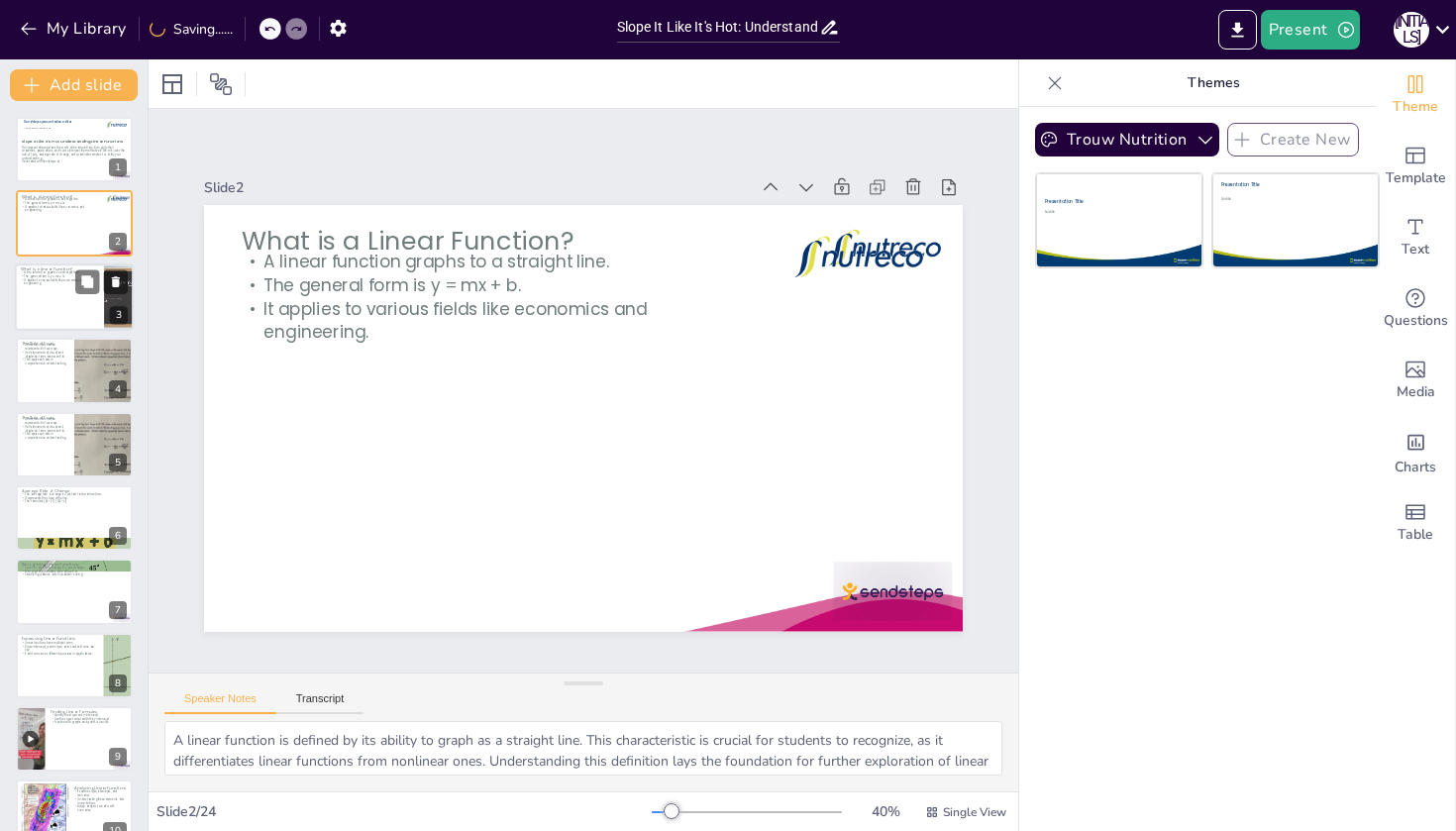 click at bounding box center [74, 297] 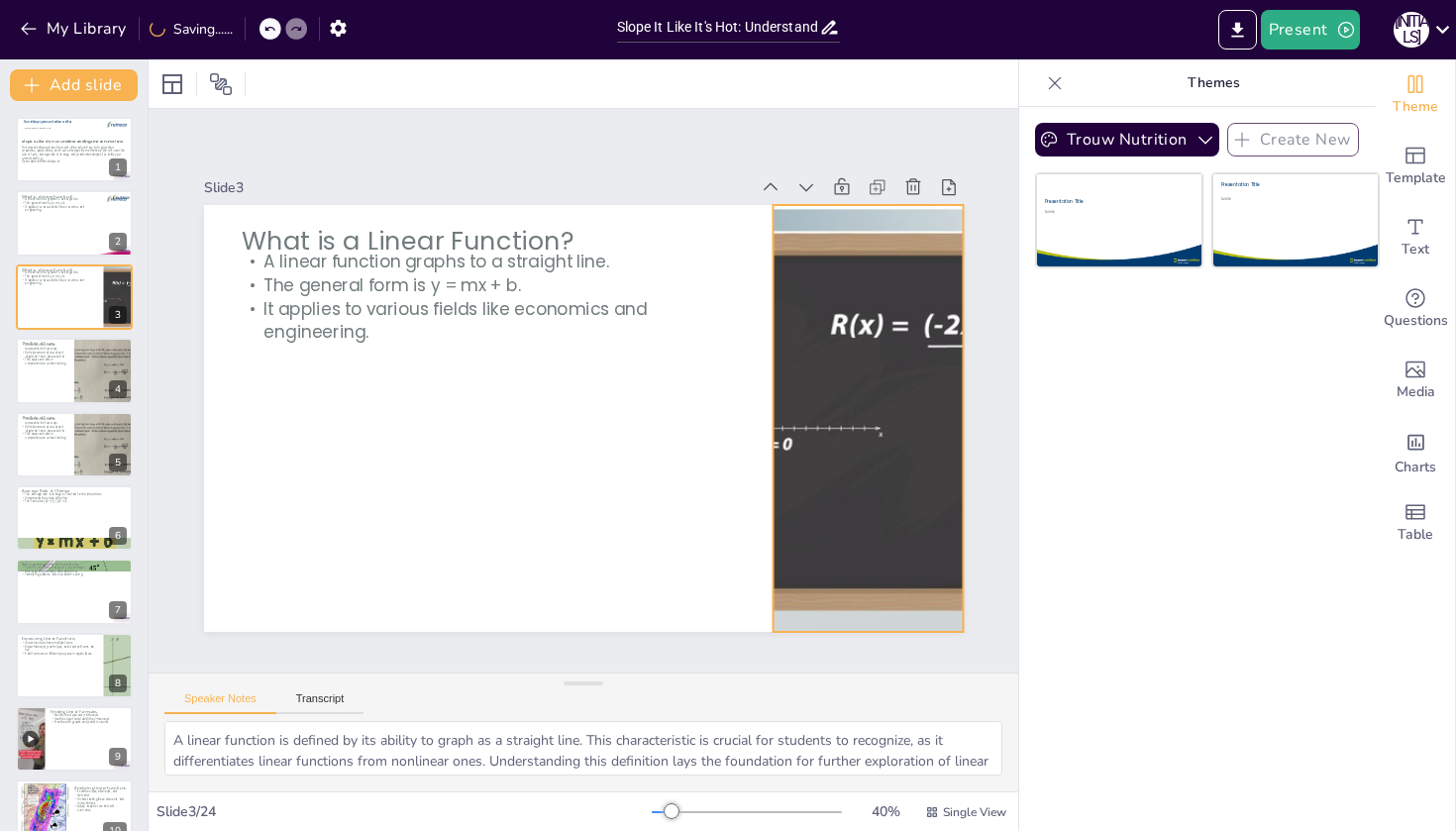 click at bounding box center [863, 448] 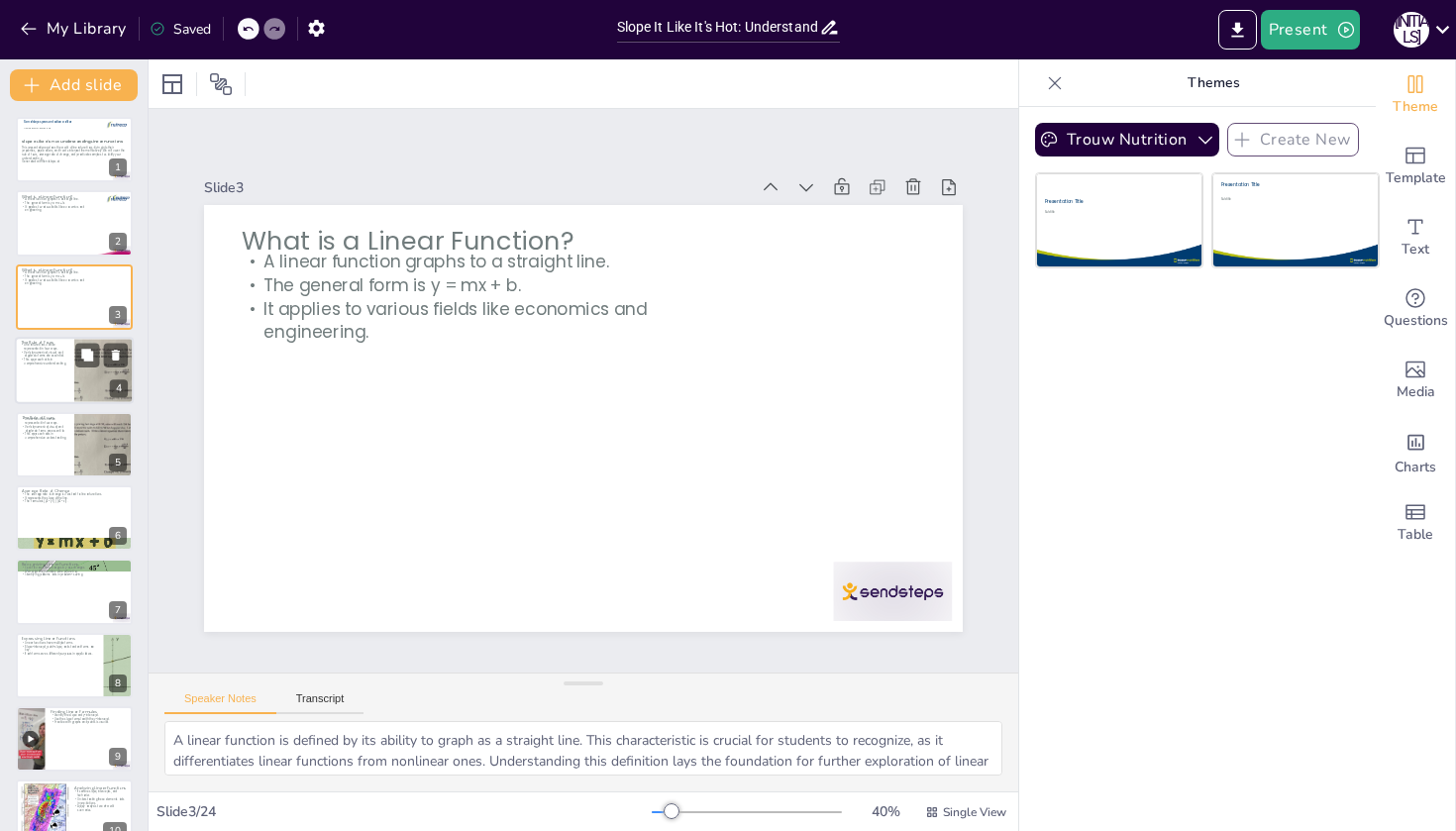 click at bounding box center (74, 370) 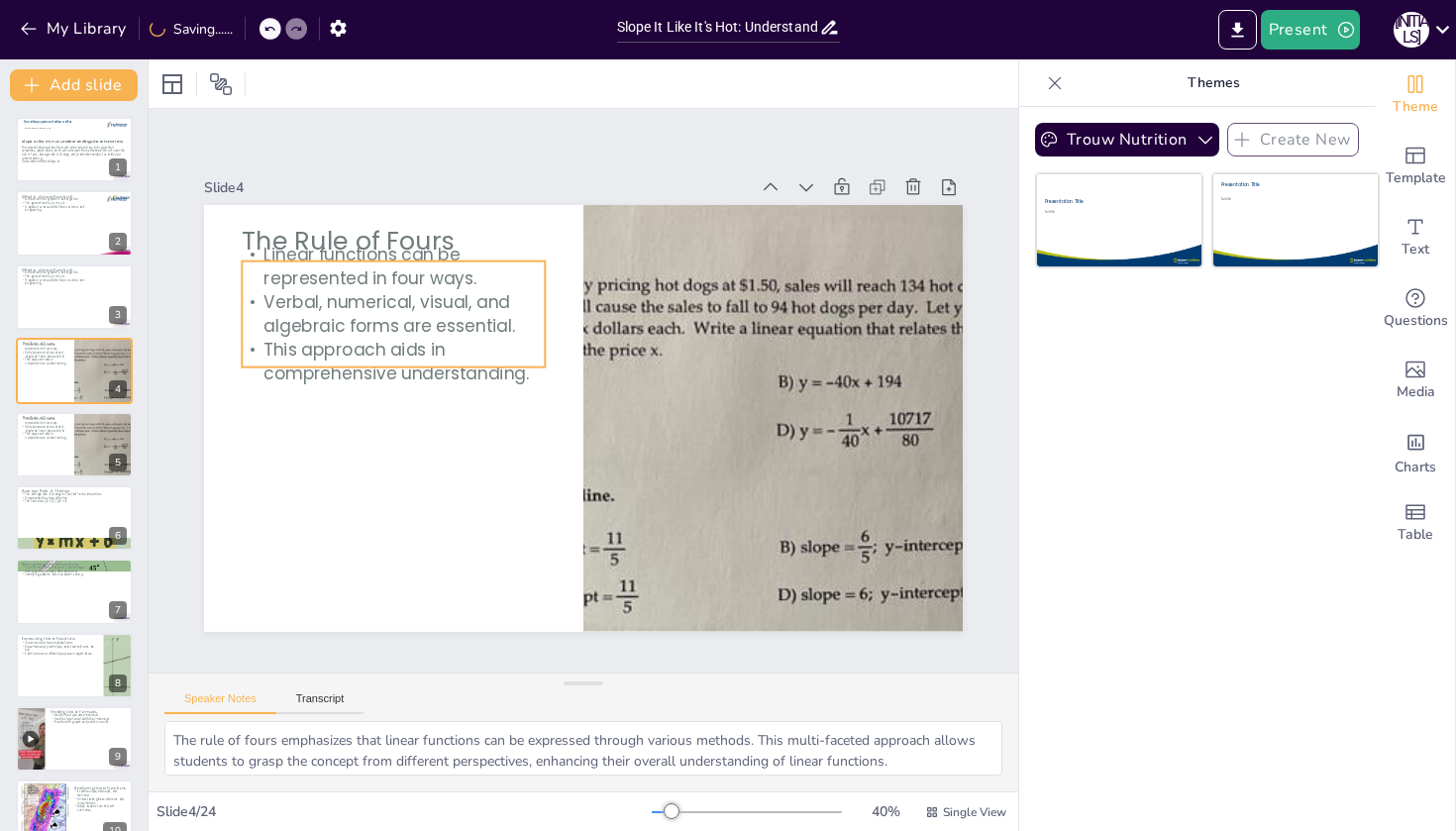 click at bounding box center [756, 475] 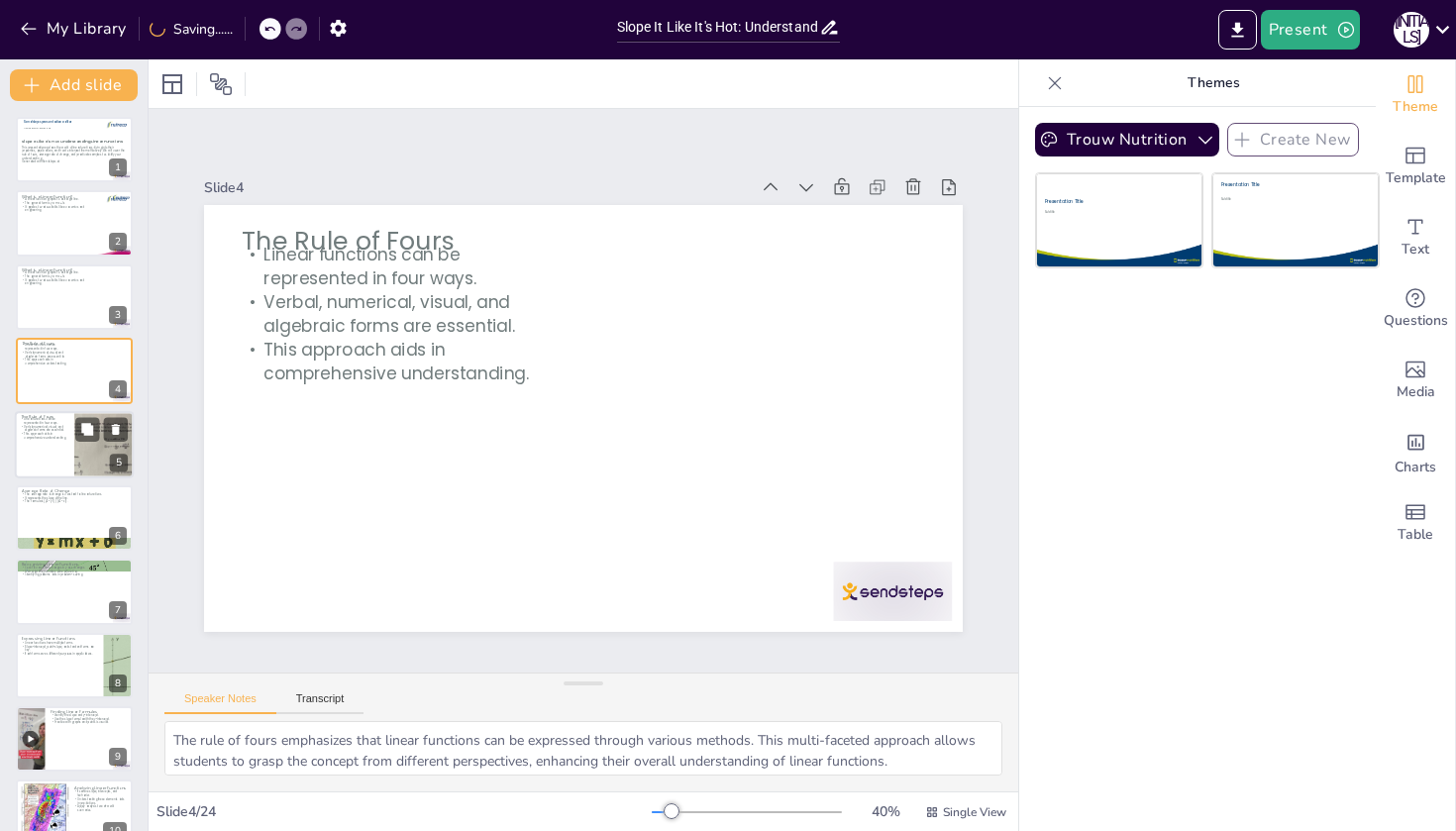click at bounding box center (74, 445) 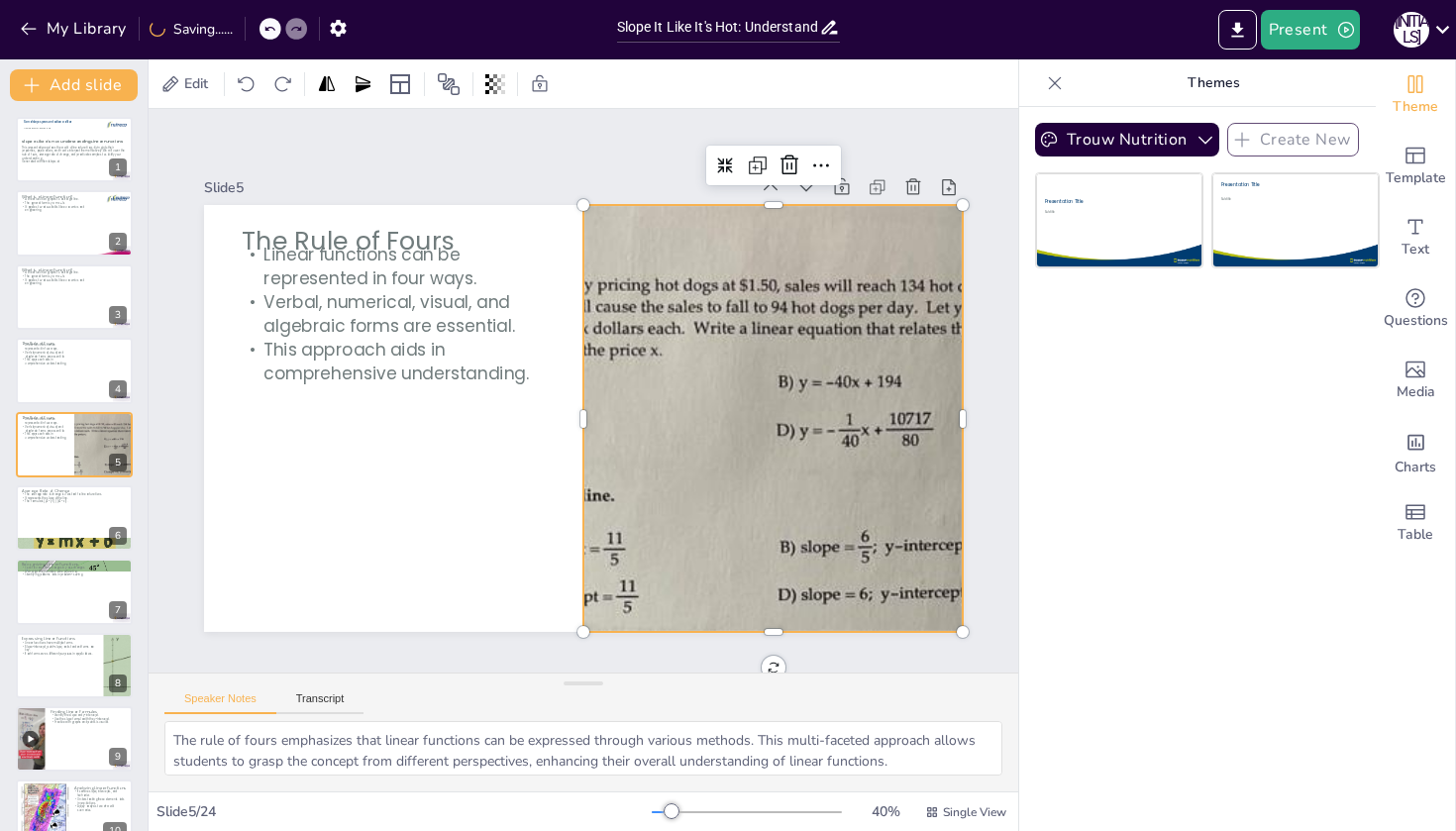 click at bounding box center (773, 418) 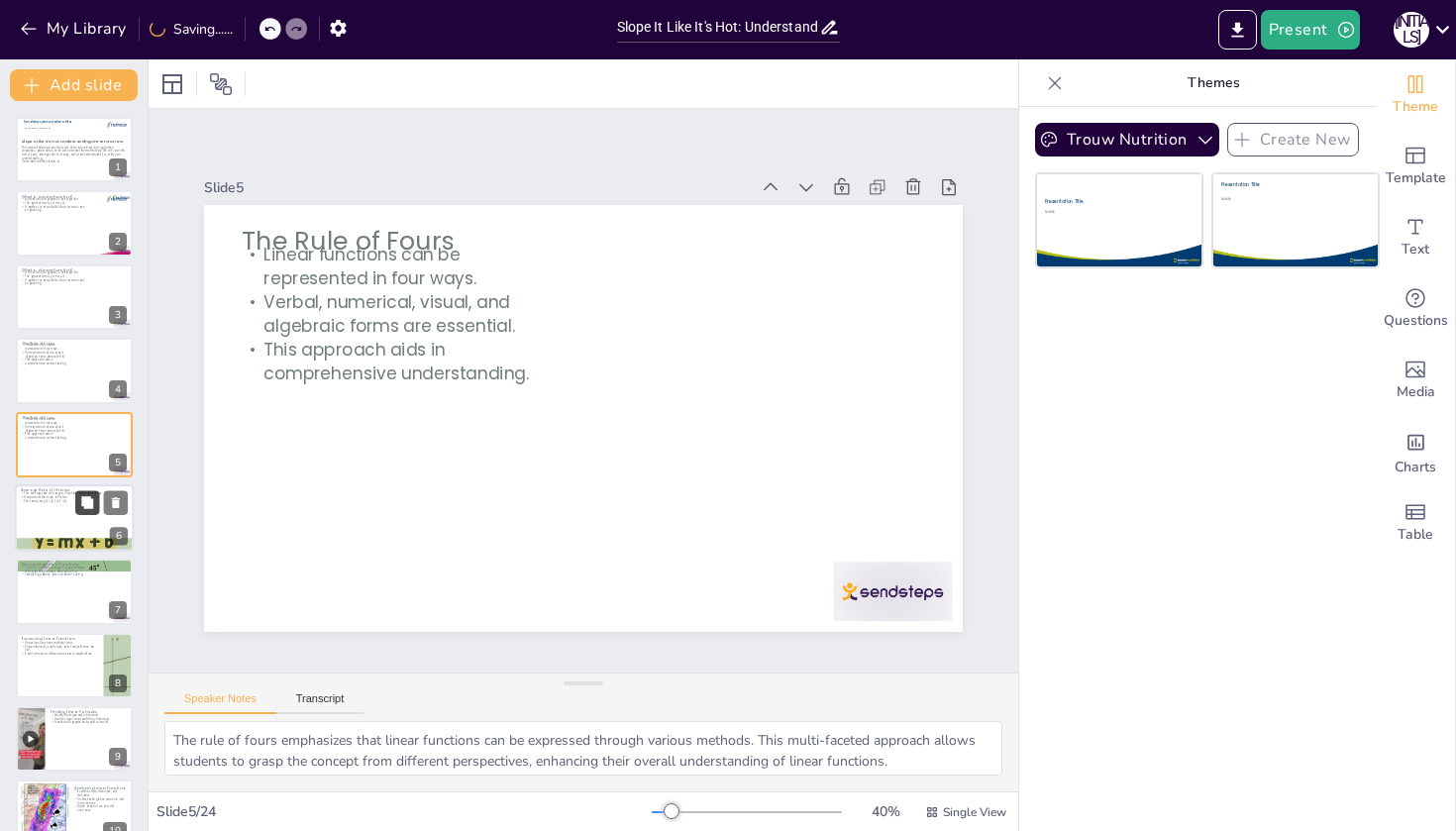 click at bounding box center (87, 502) 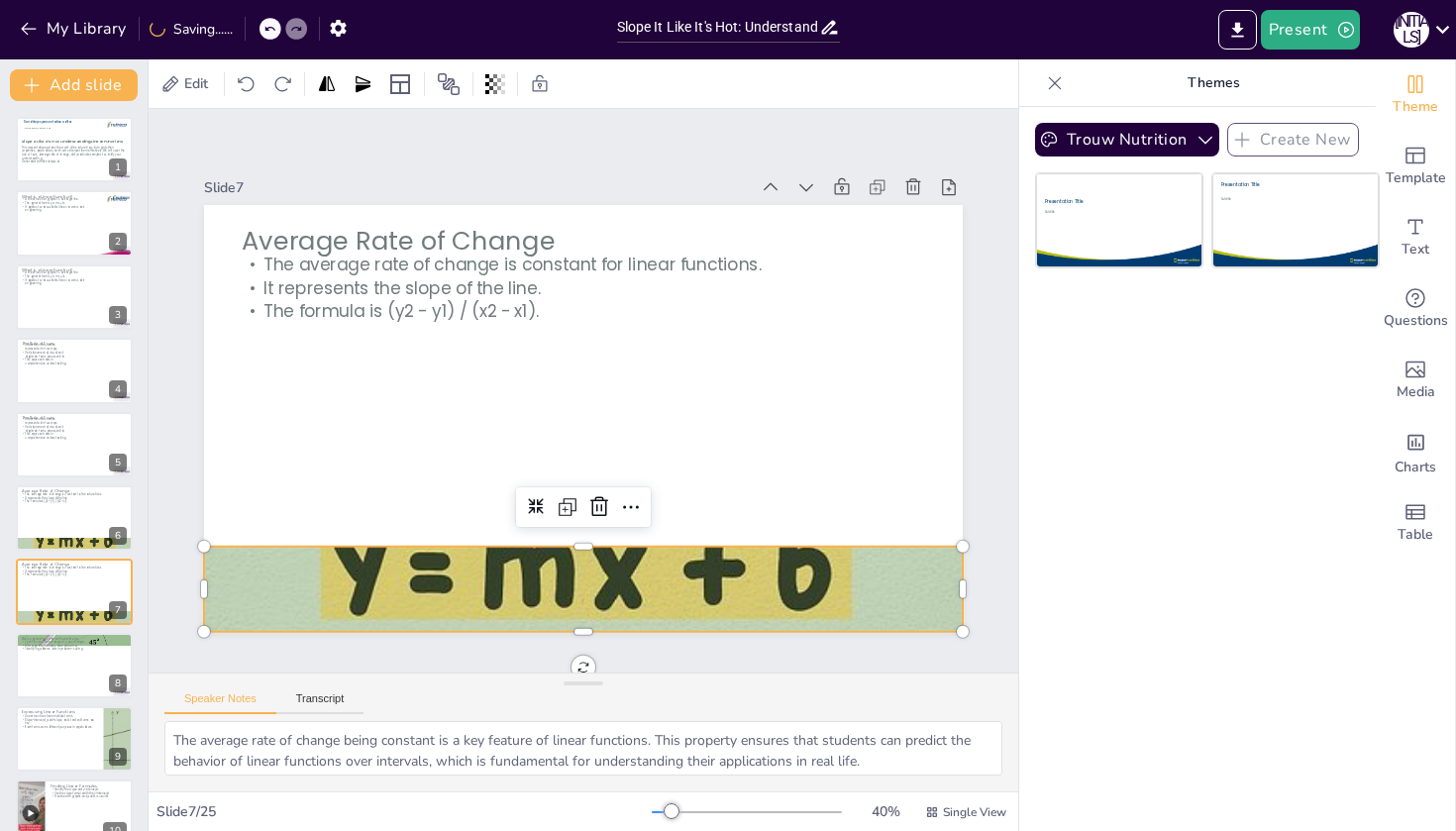 scroll, scrollTop: 125, scrollLeft: 0, axis: vertical 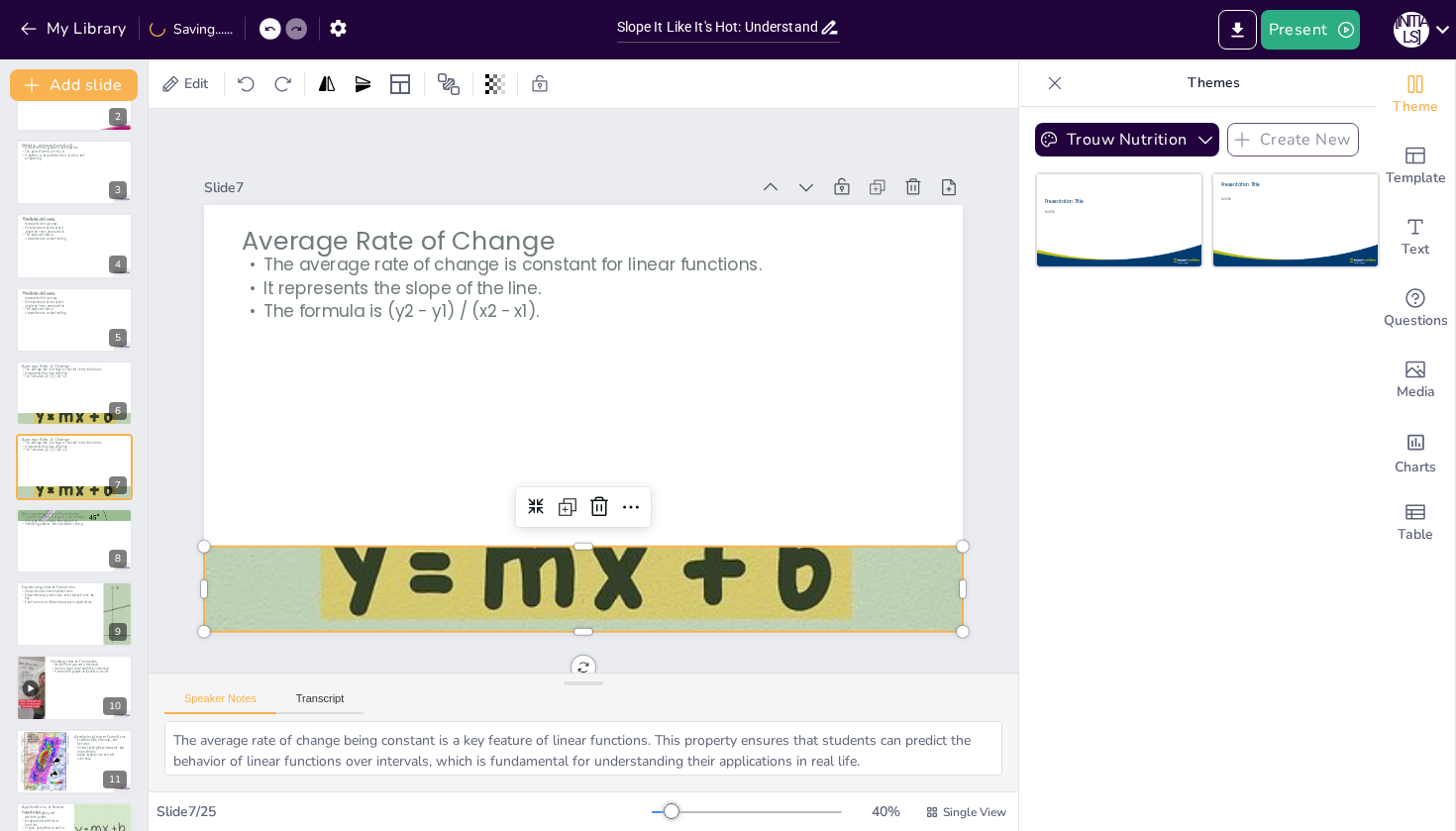 click at bounding box center [583, 589] 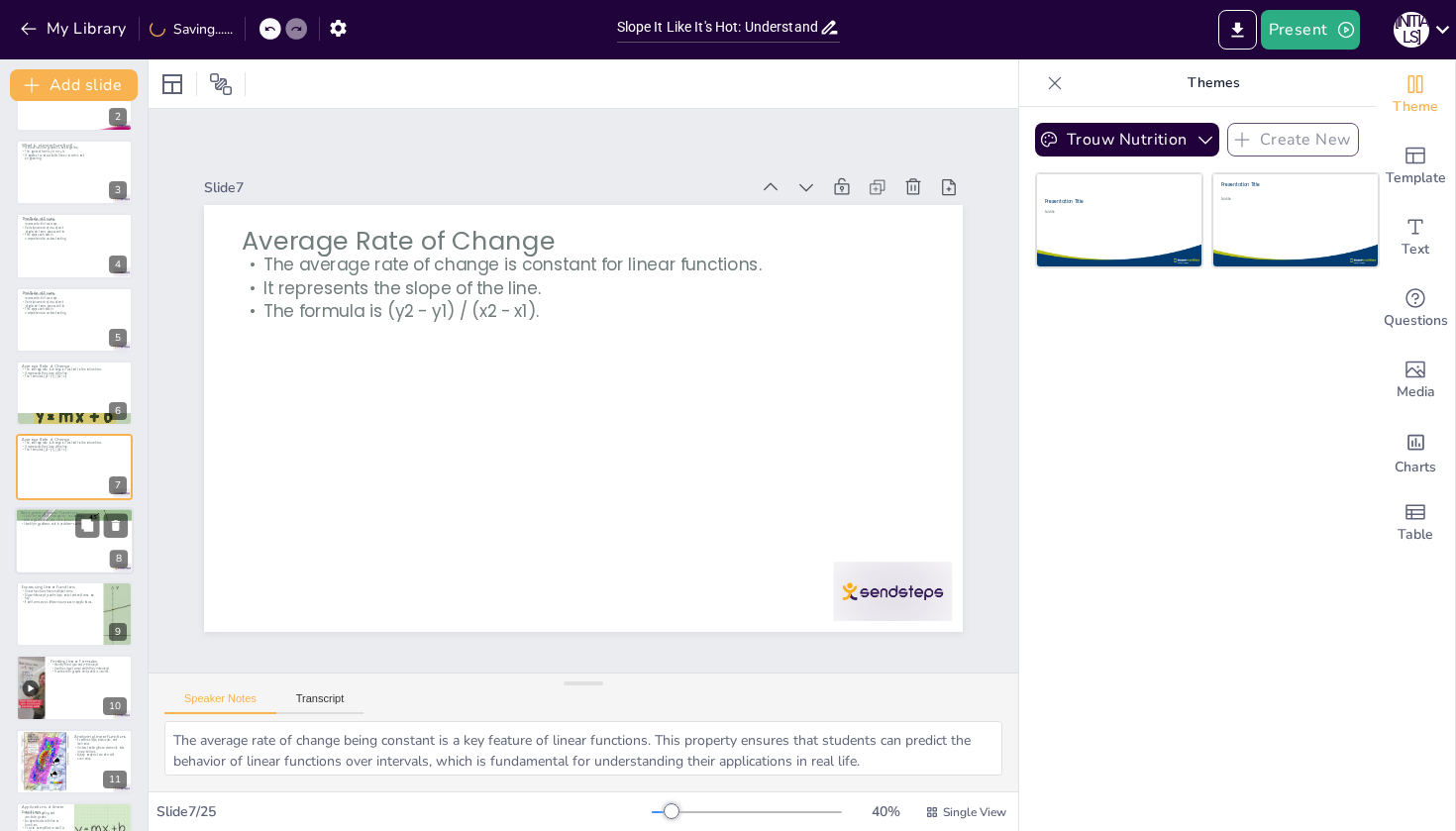 click on "Identifying patterns aids in problem-solving." at bounding box center (74, 524) 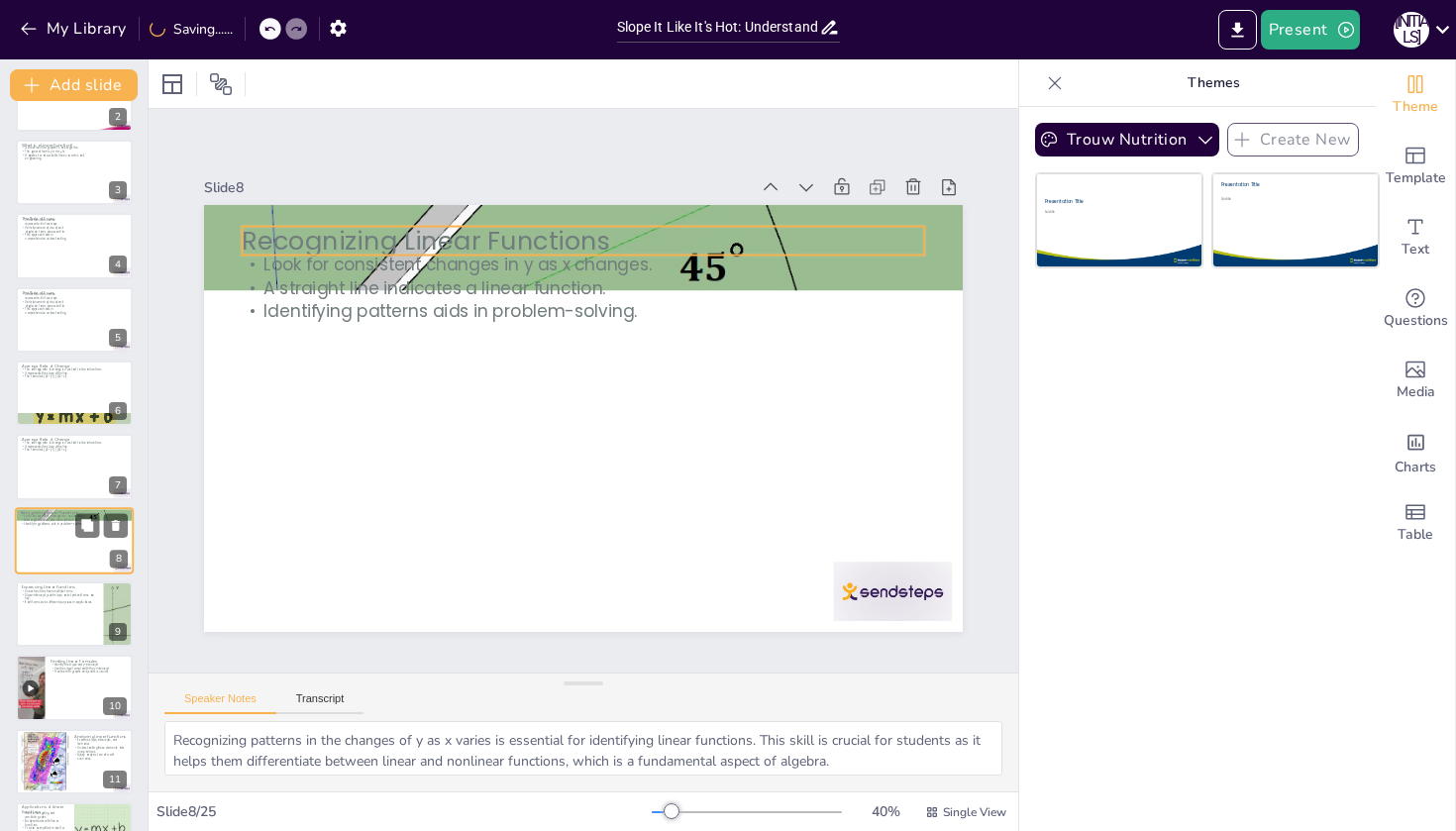 scroll, scrollTop: 199, scrollLeft: 0, axis: vertical 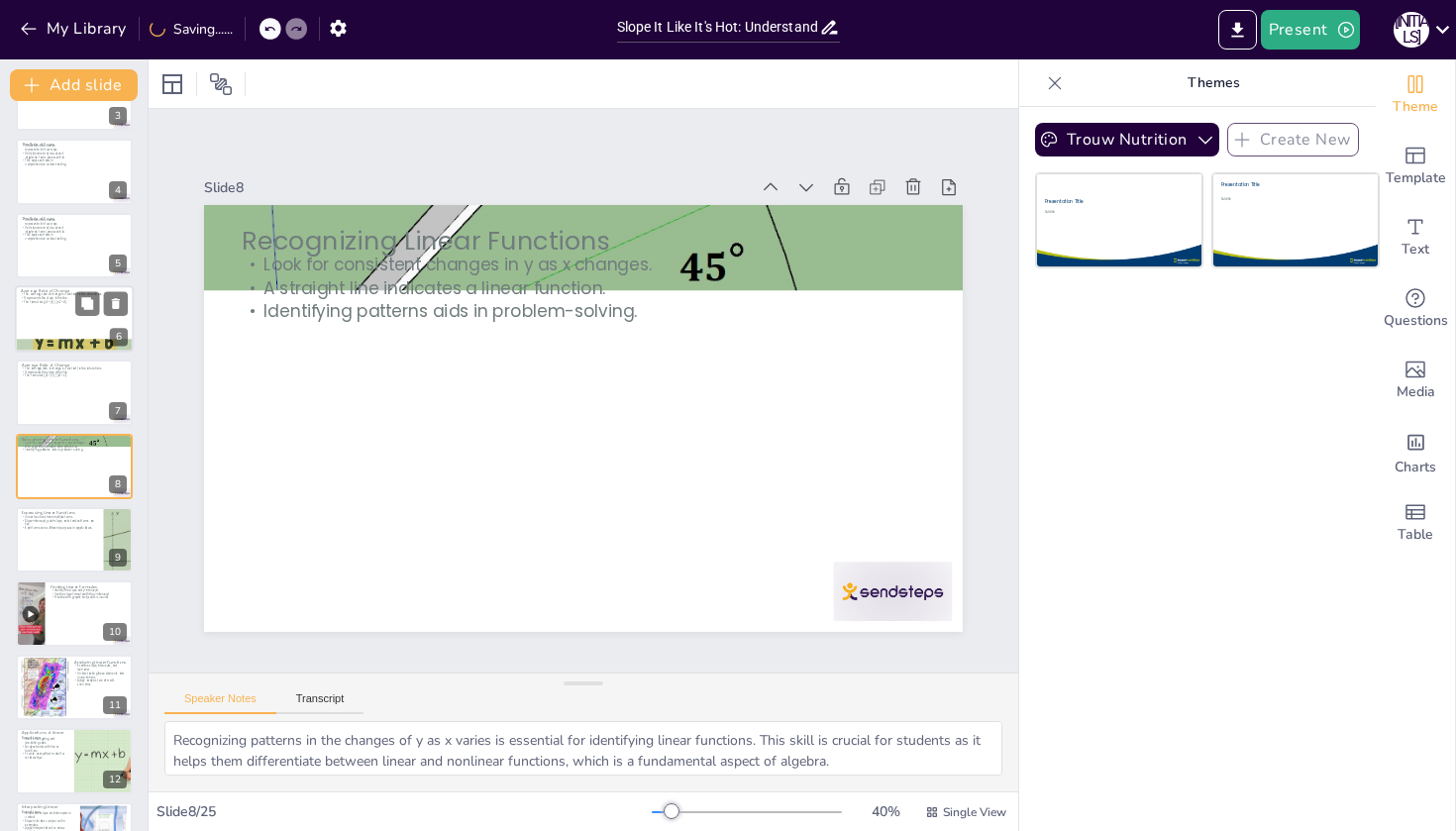 click at bounding box center [74, 319] 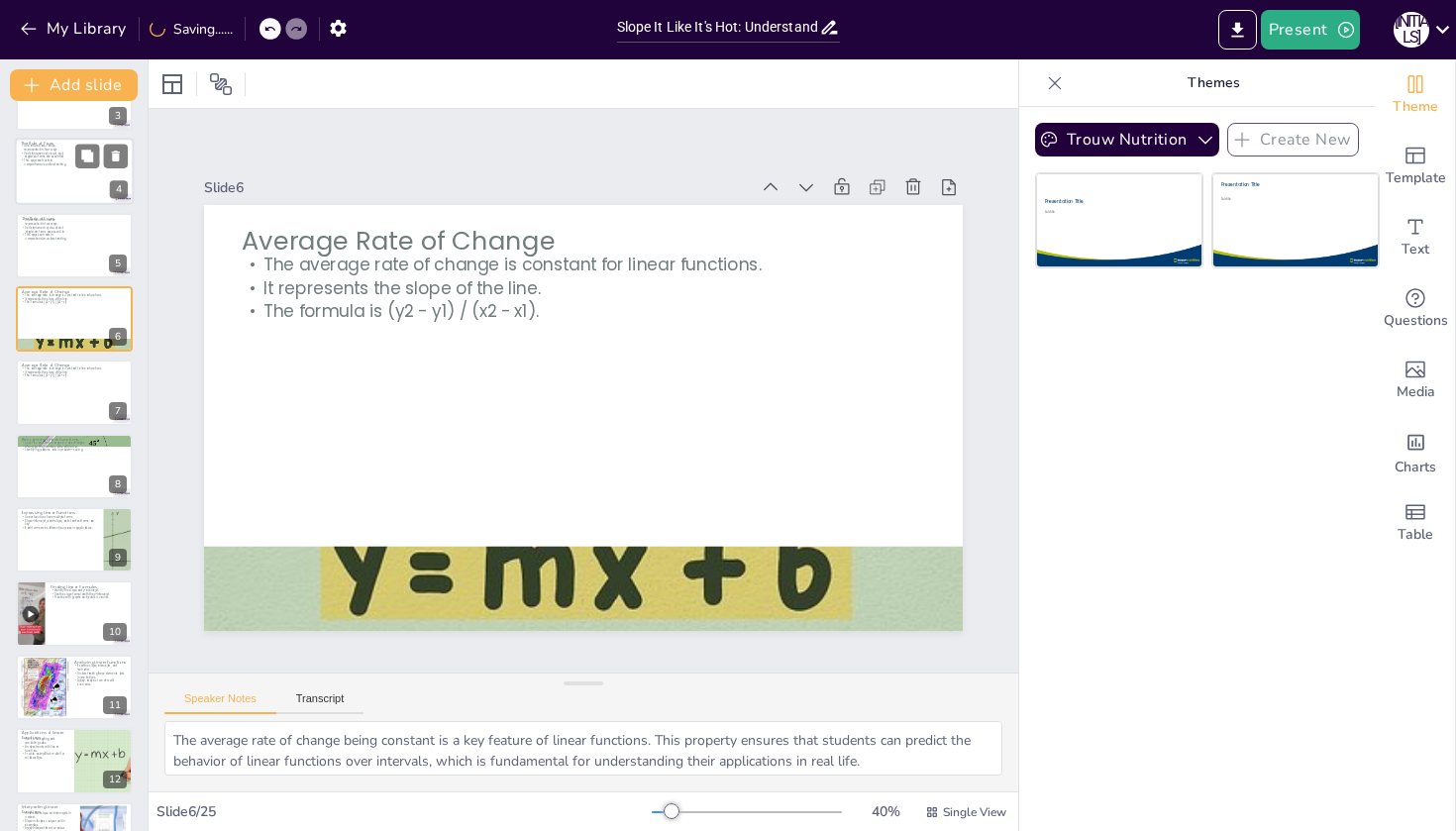 scroll, scrollTop: 52, scrollLeft: 0, axis: vertical 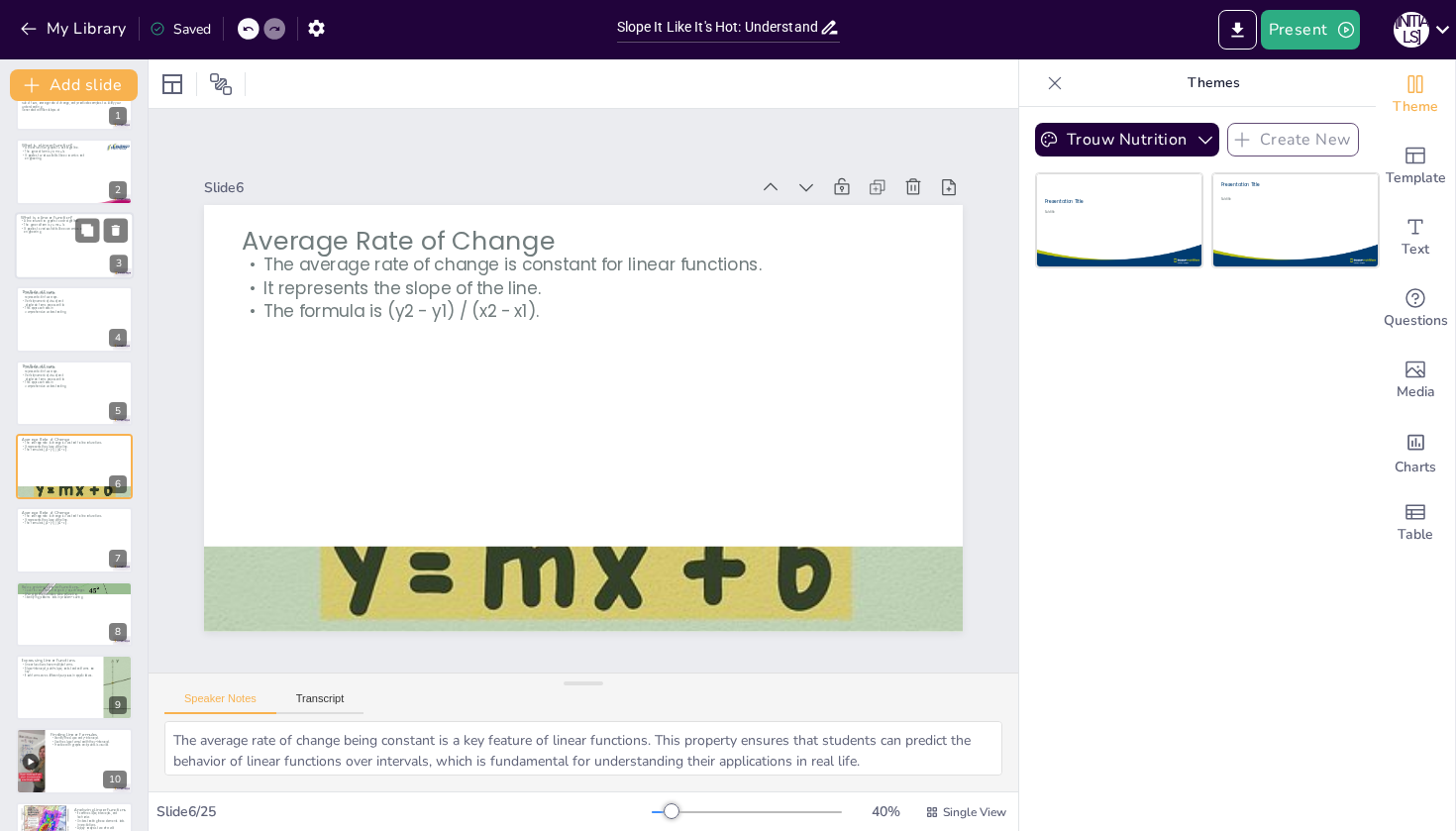 click at bounding box center [74, 246] 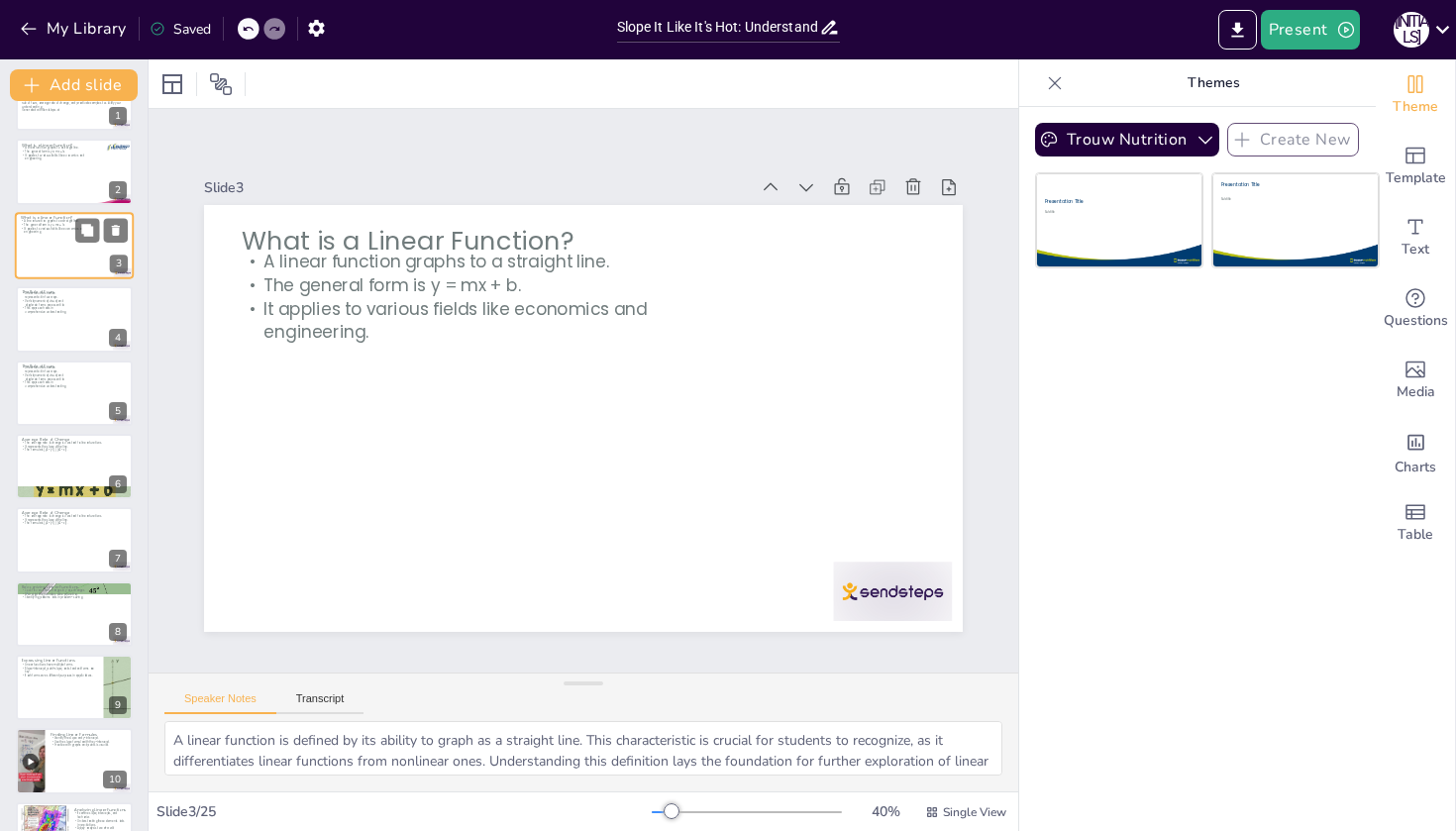 scroll, scrollTop: 0, scrollLeft: 0, axis: both 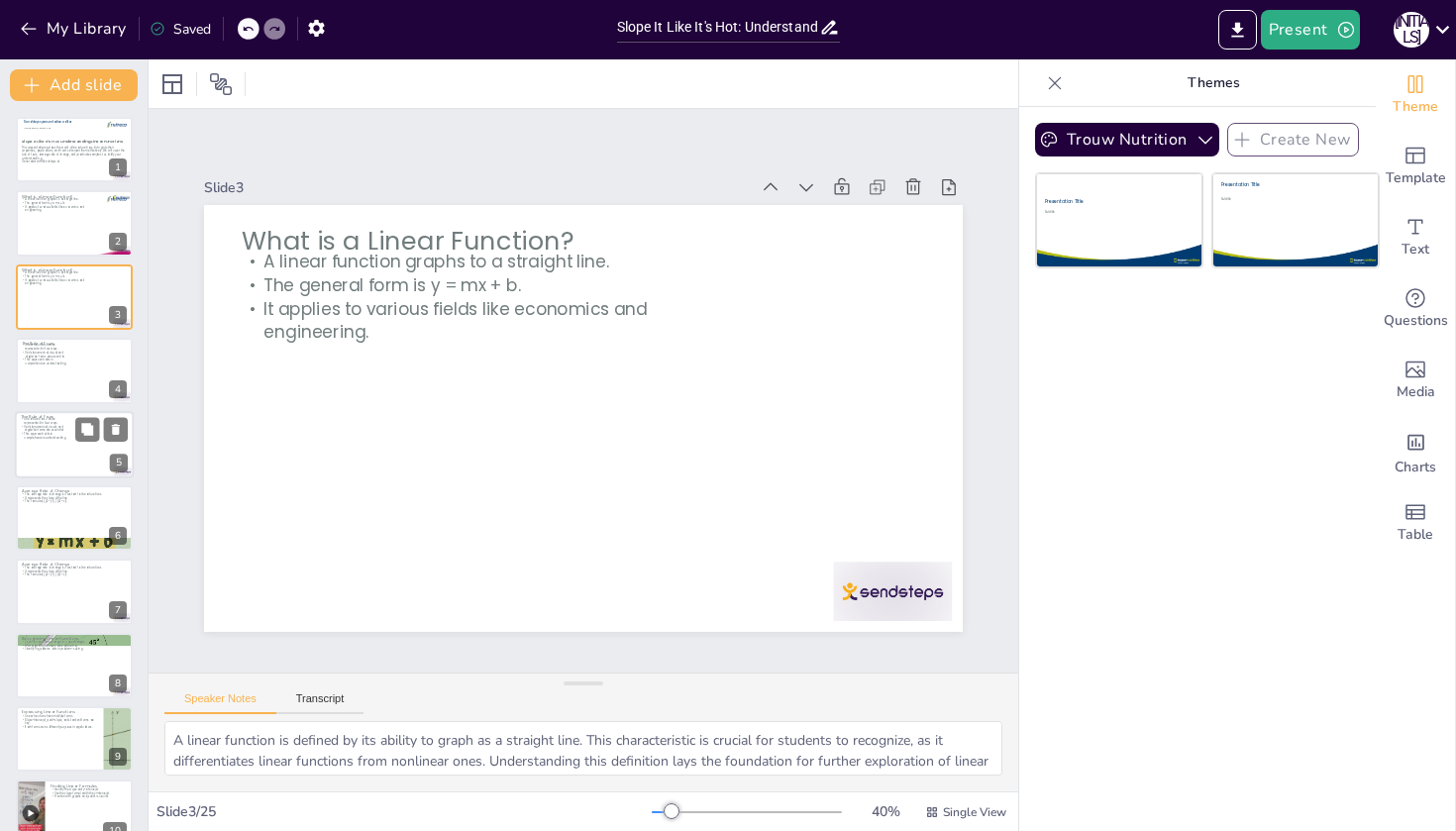 click on "This approach aids in comprehensive understanding." at bounding box center (45, 435) 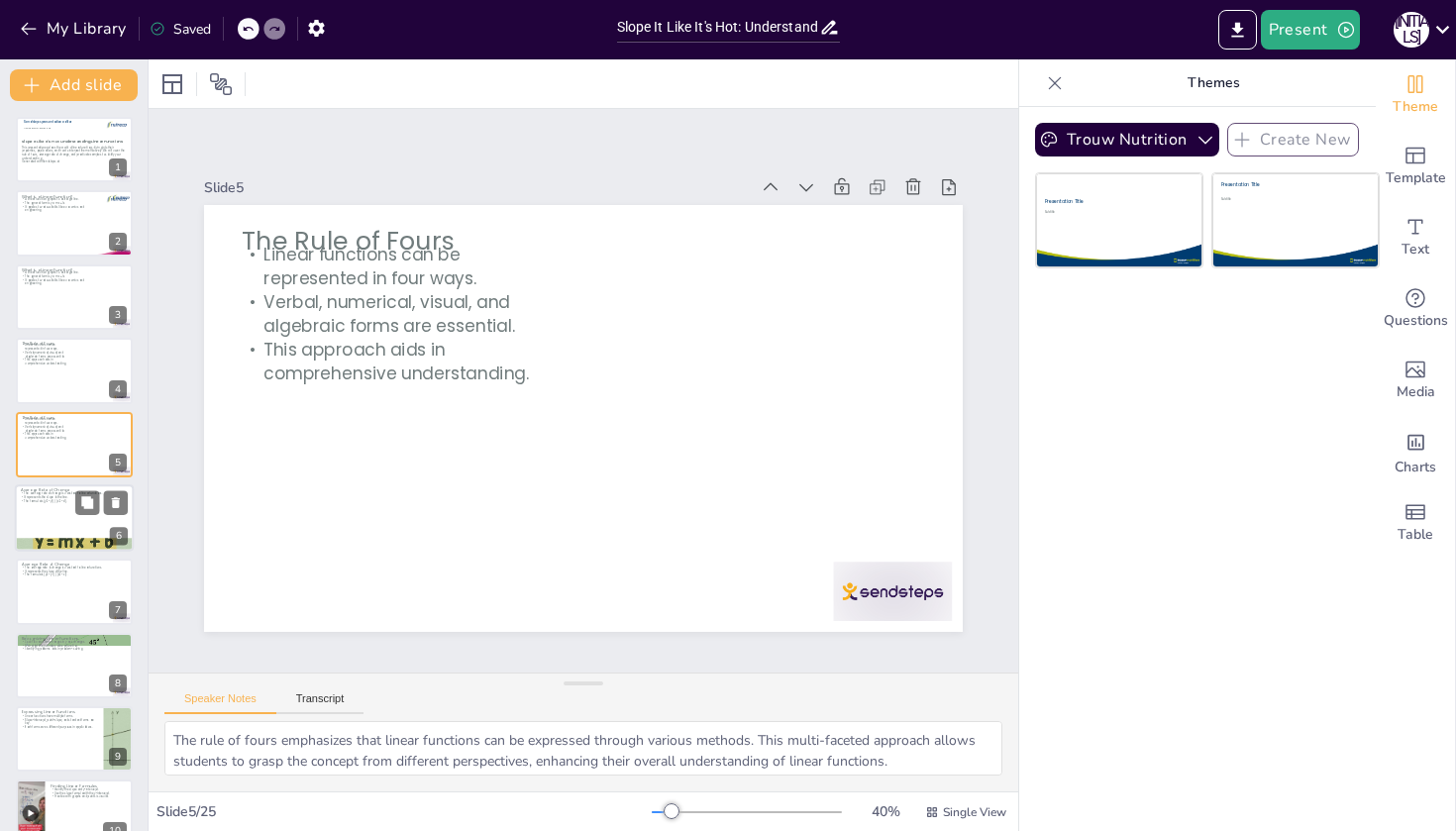 click on "The formula is (y2 - y1) / (x2 - x1)." at bounding box center (74, 501) 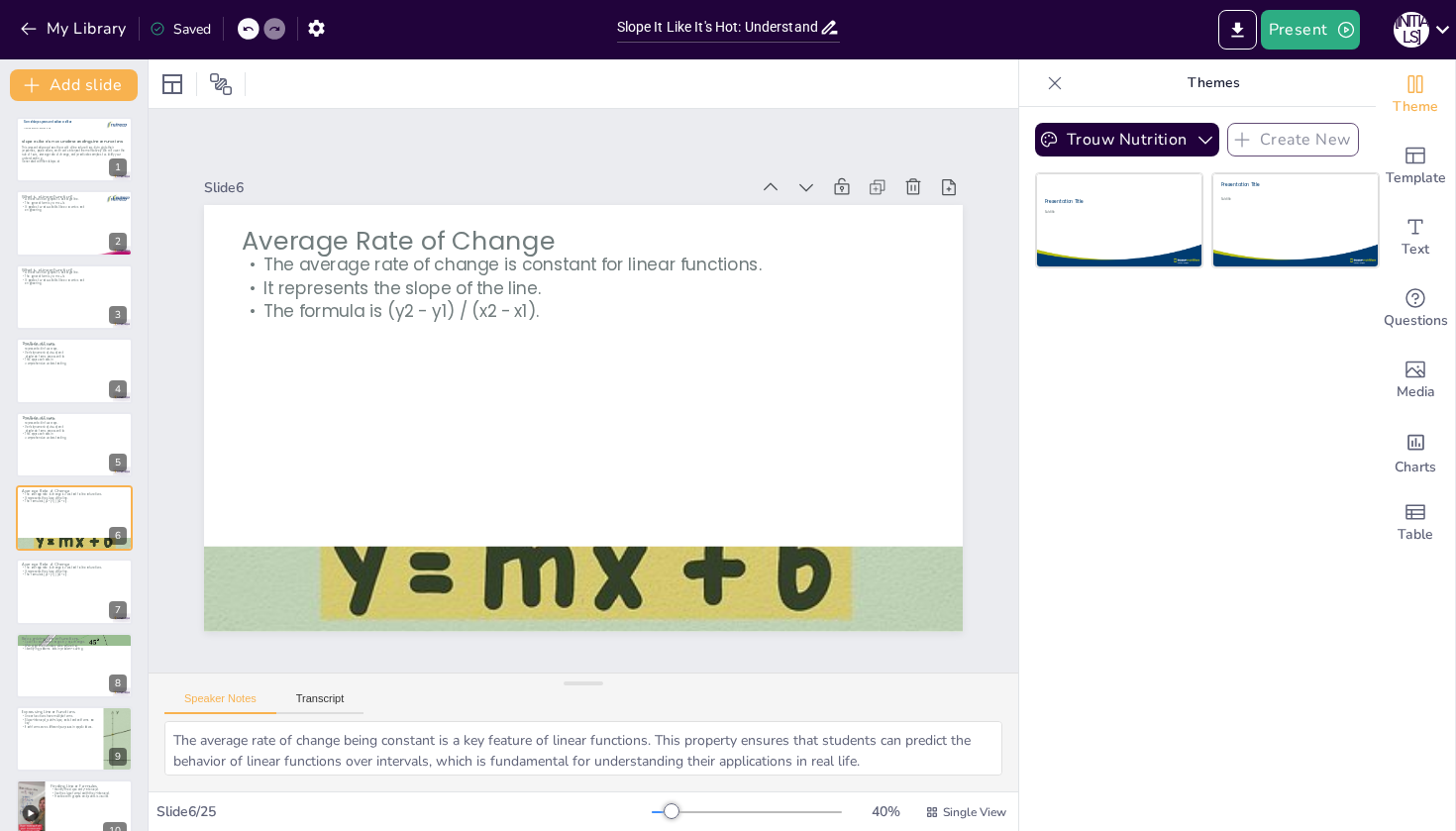 scroll, scrollTop: 52, scrollLeft: 0, axis: vertical 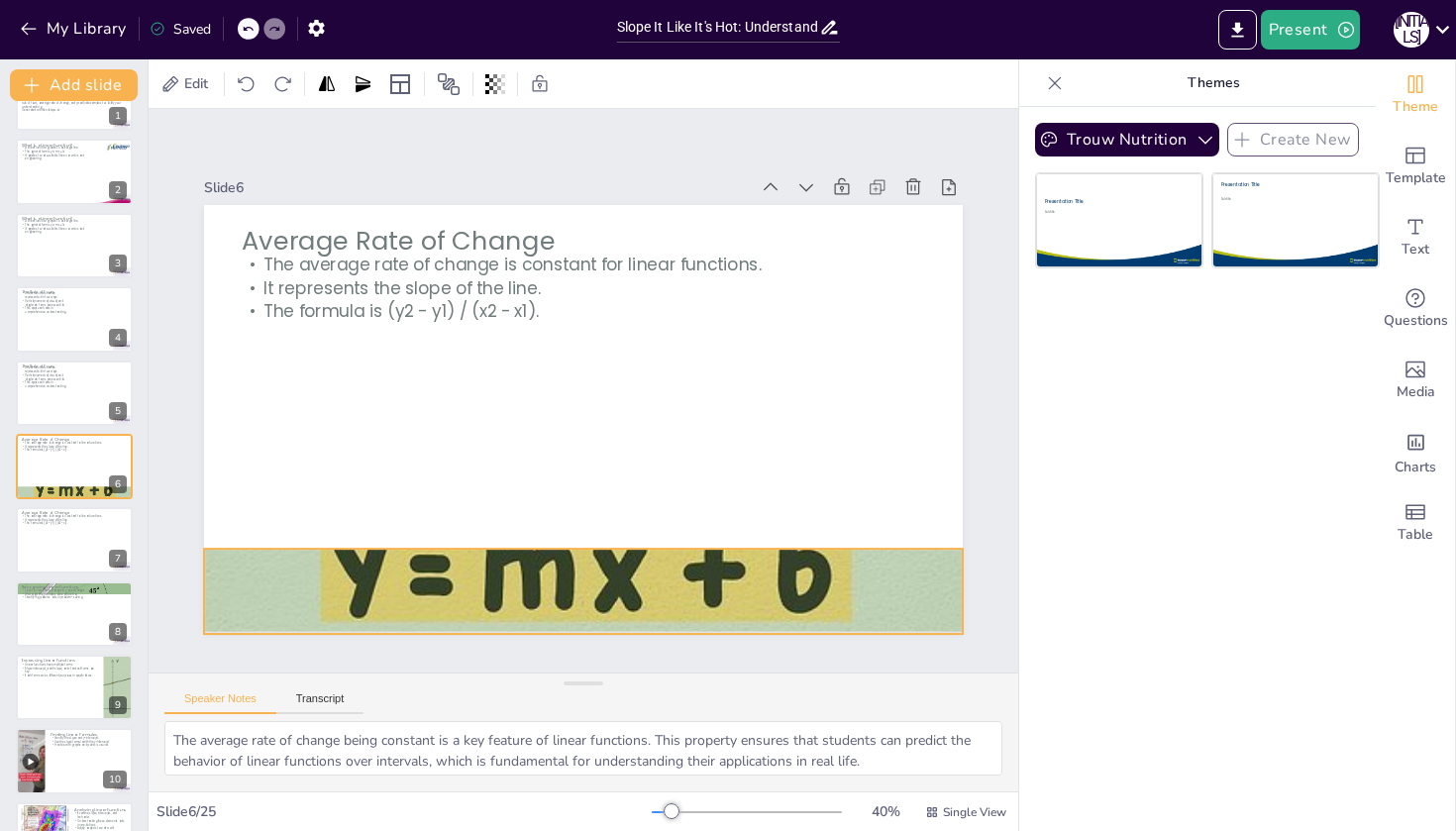 click at bounding box center (482, 565) 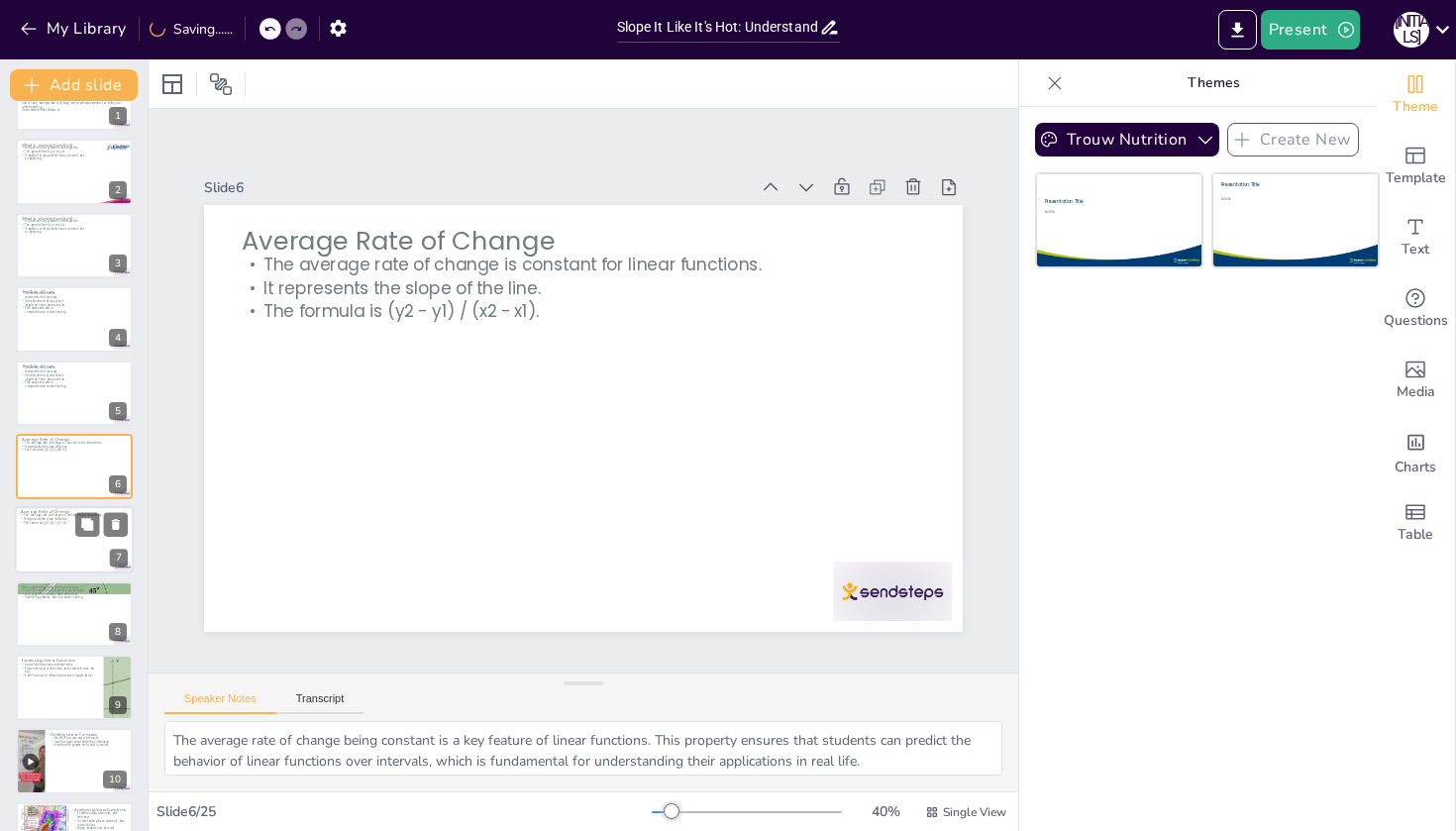 click on "The formula is (y2 - y1) / (x2 - x1)." at bounding box center [74, 524] 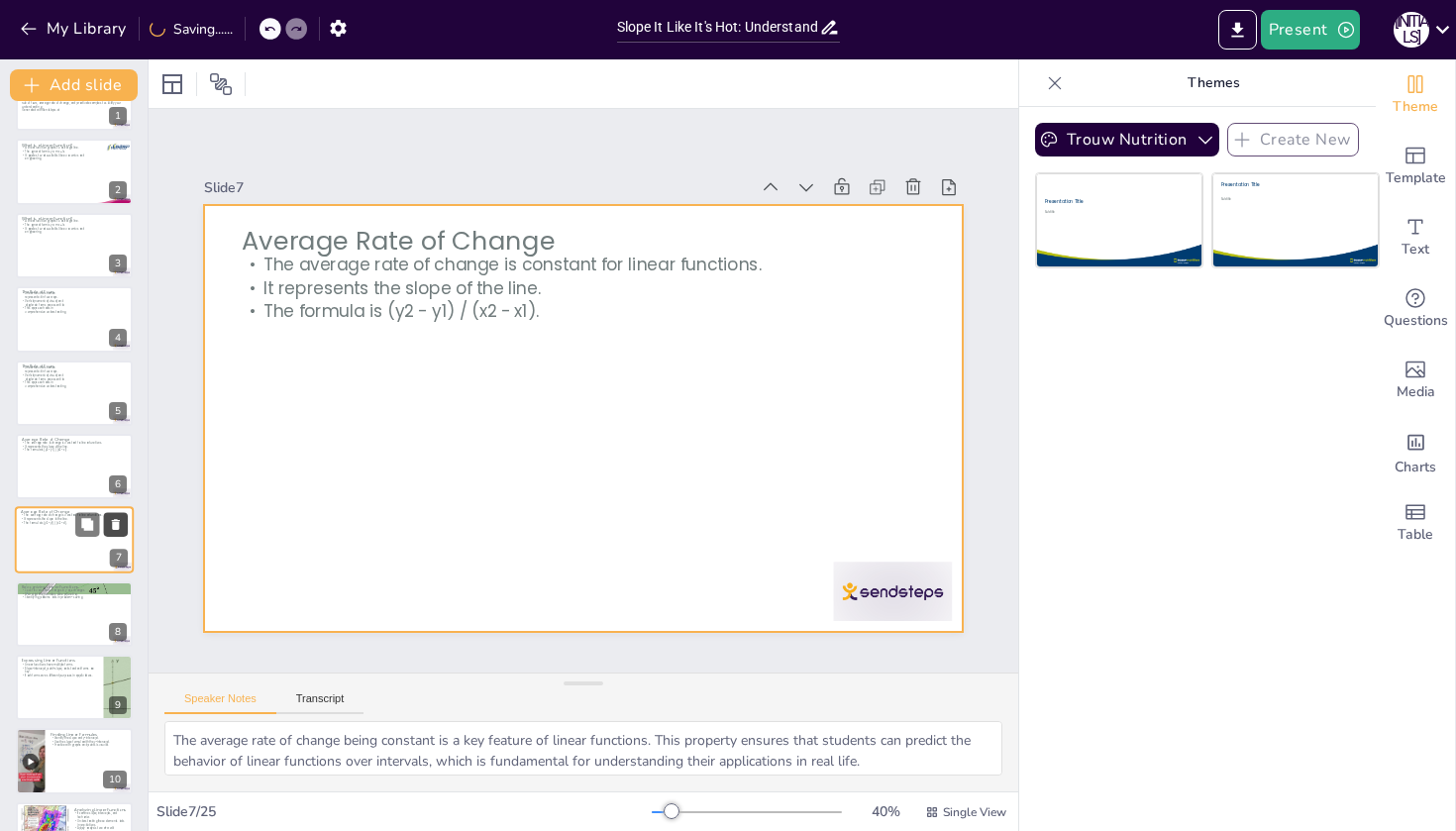 scroll, scrollTop: 125, scrollLeft: 0, axis: vertical 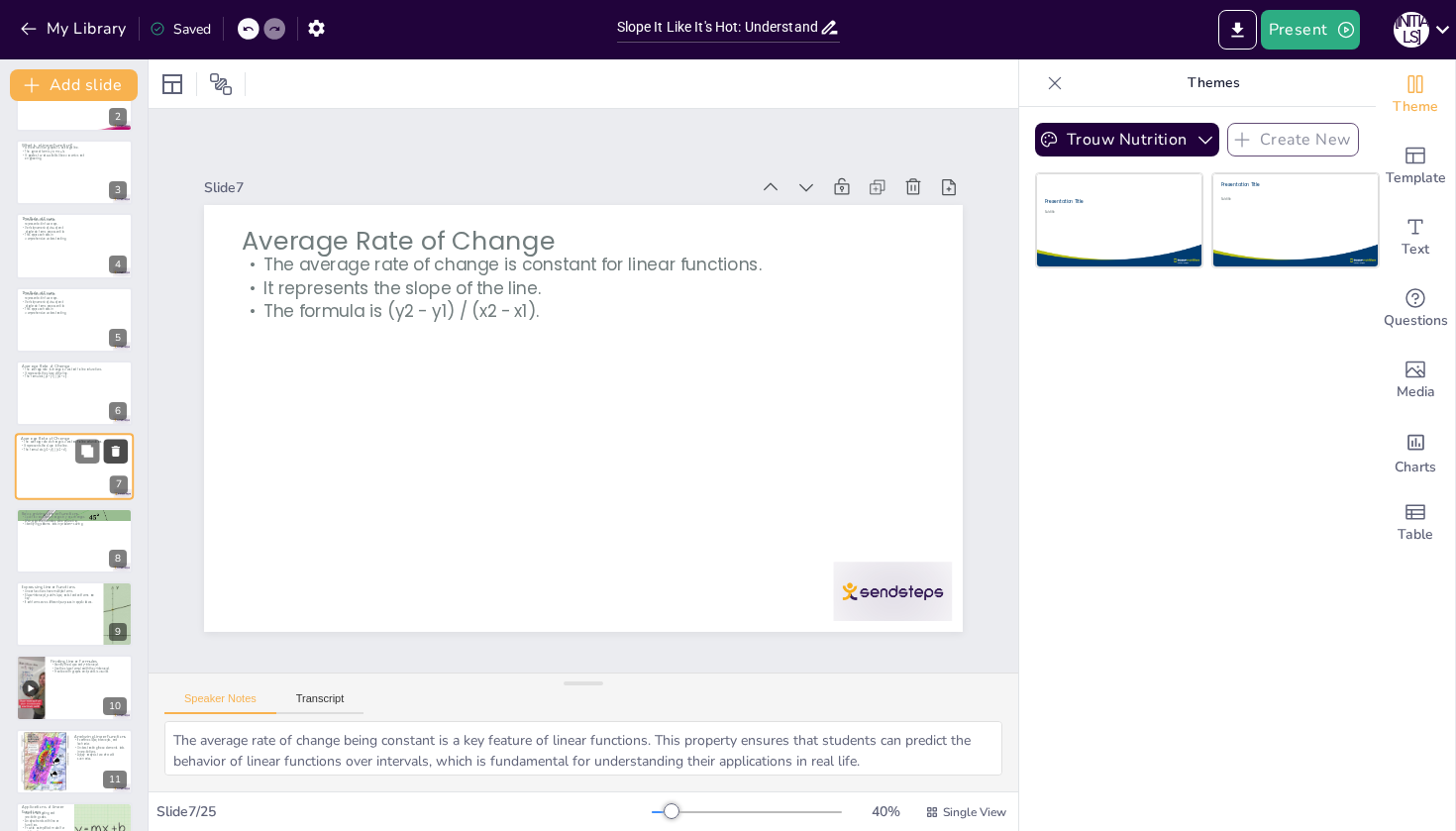 click 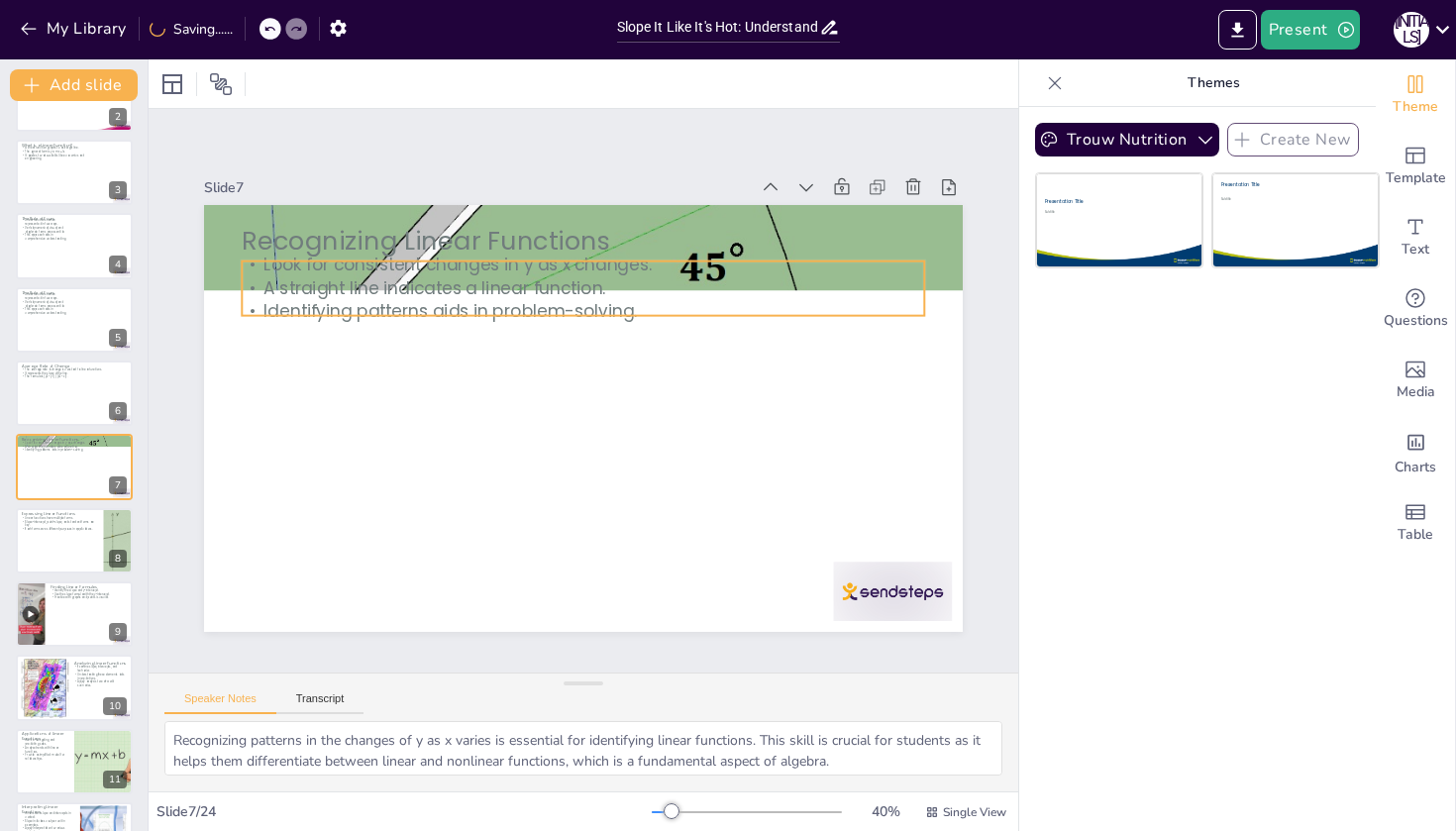 click on "Recognizing Linear Functions Look for consistent changes in y as x changes. A straight line indicates a linear function. Identifying patterns aids in problem-solving." at bounding box center (768, 410) 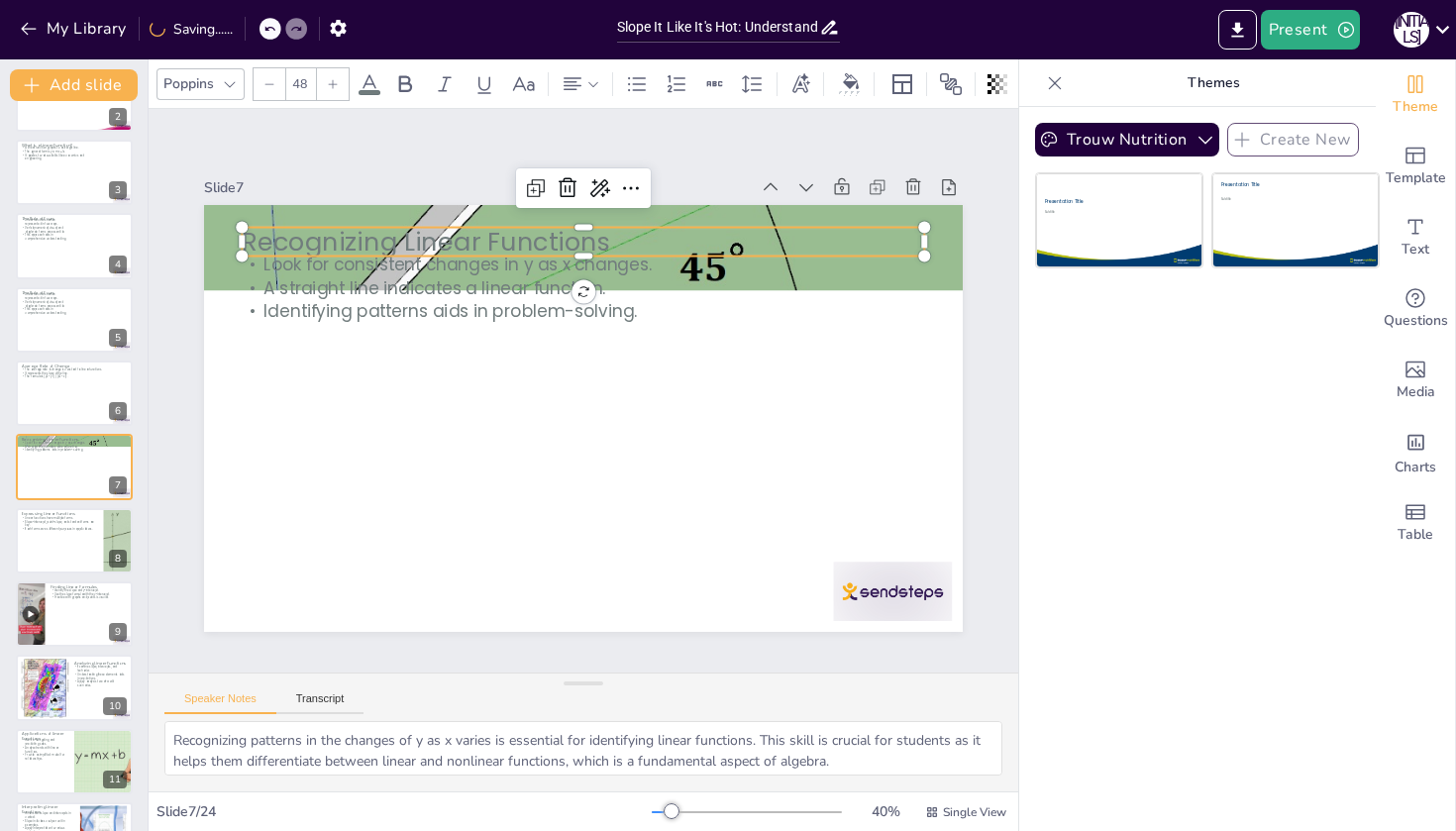 click at bounding box center (628, 255) 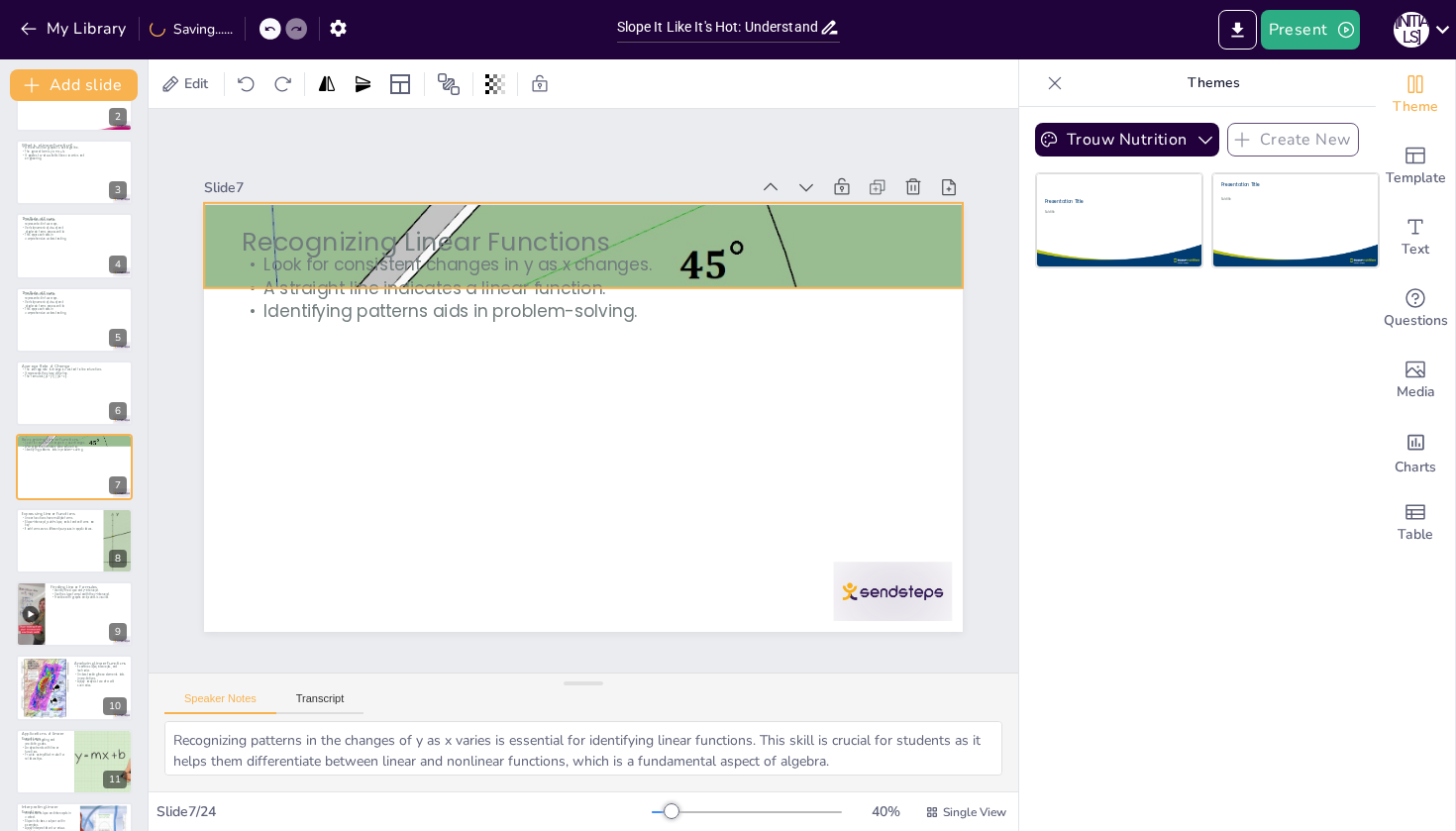click at bounding box center (583, 246) 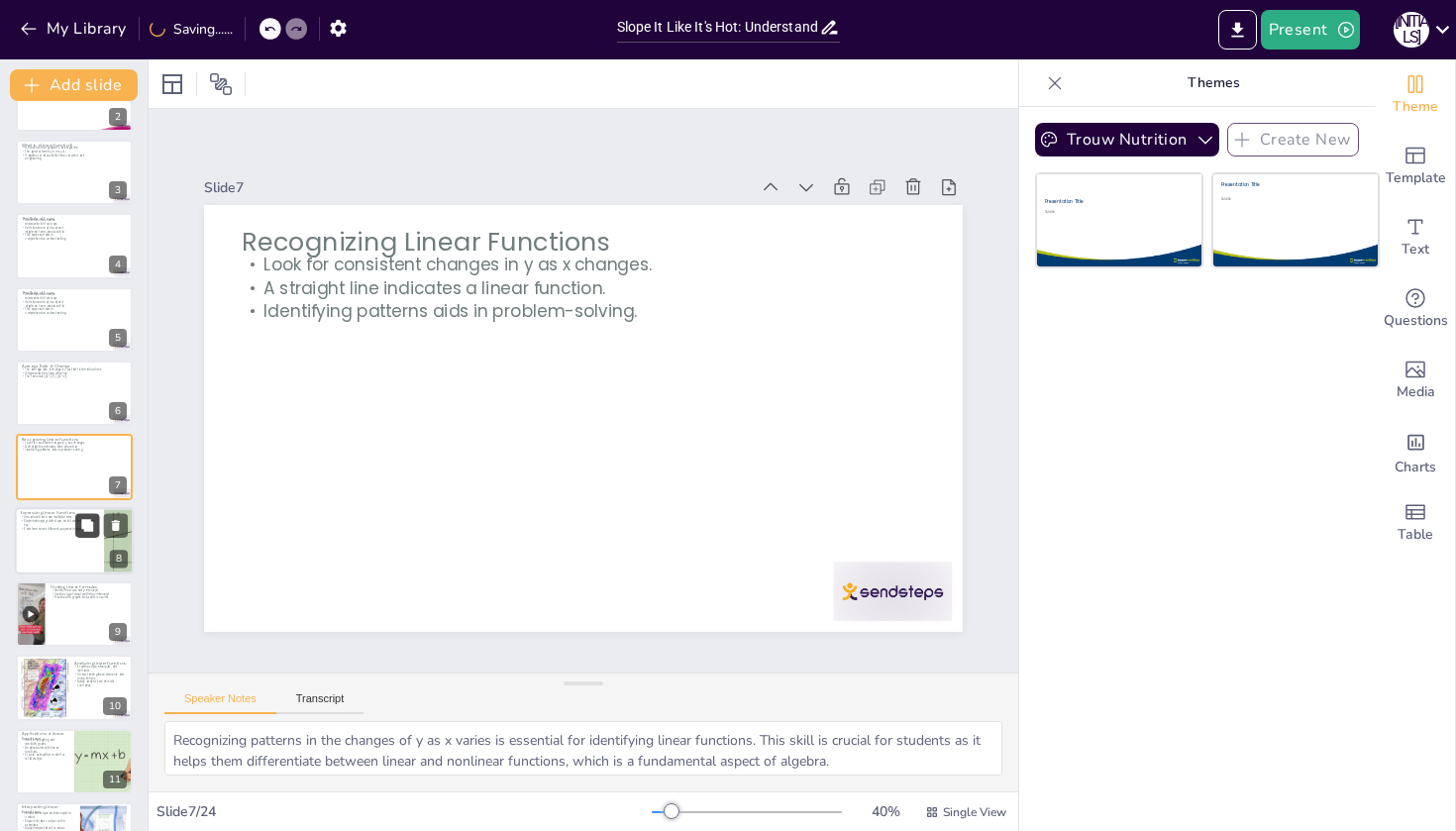 click at bounding box center (87, 525) 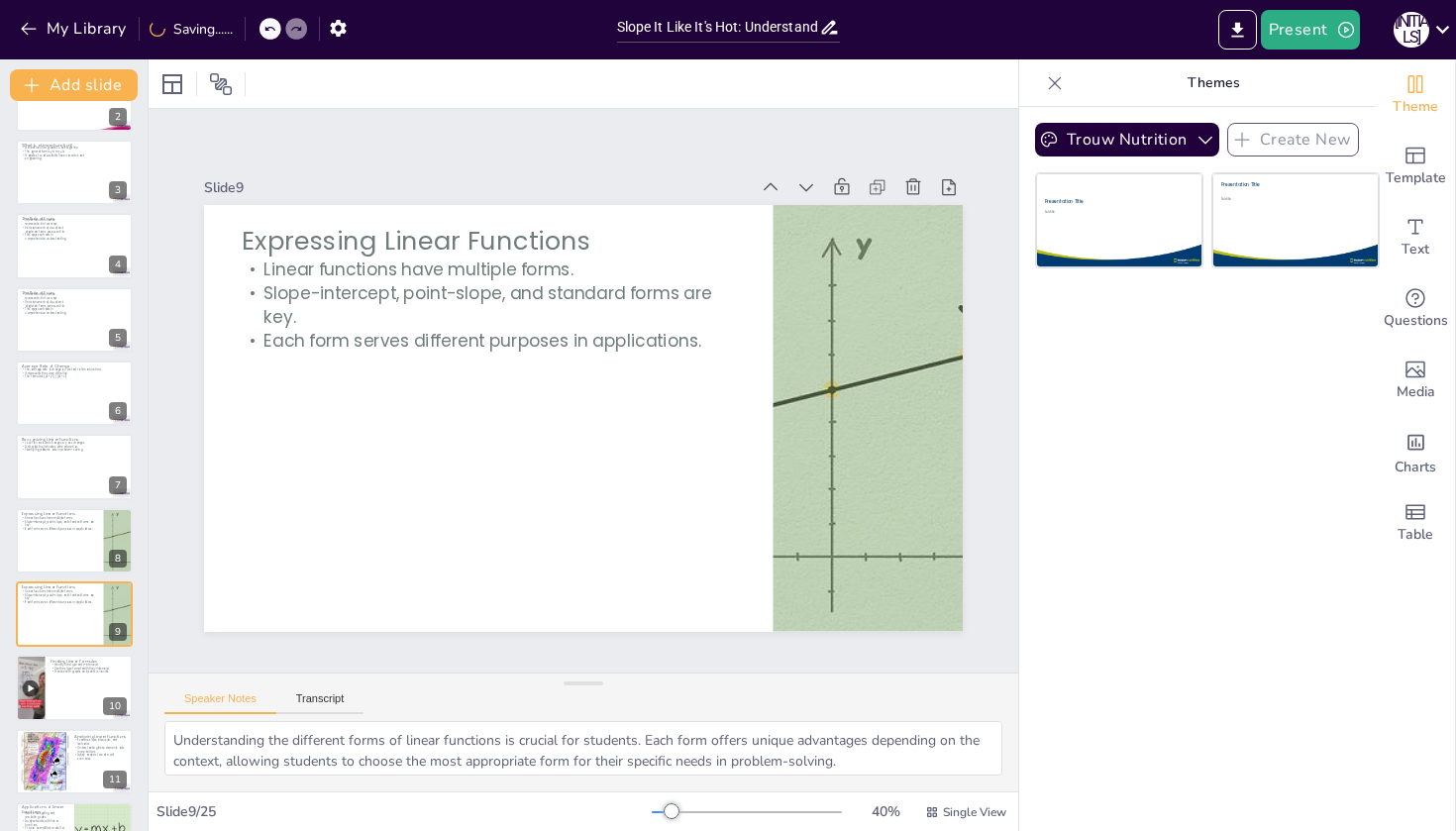 scroll, scrollTop: 272, scrollLeft: 0, axis: vertical 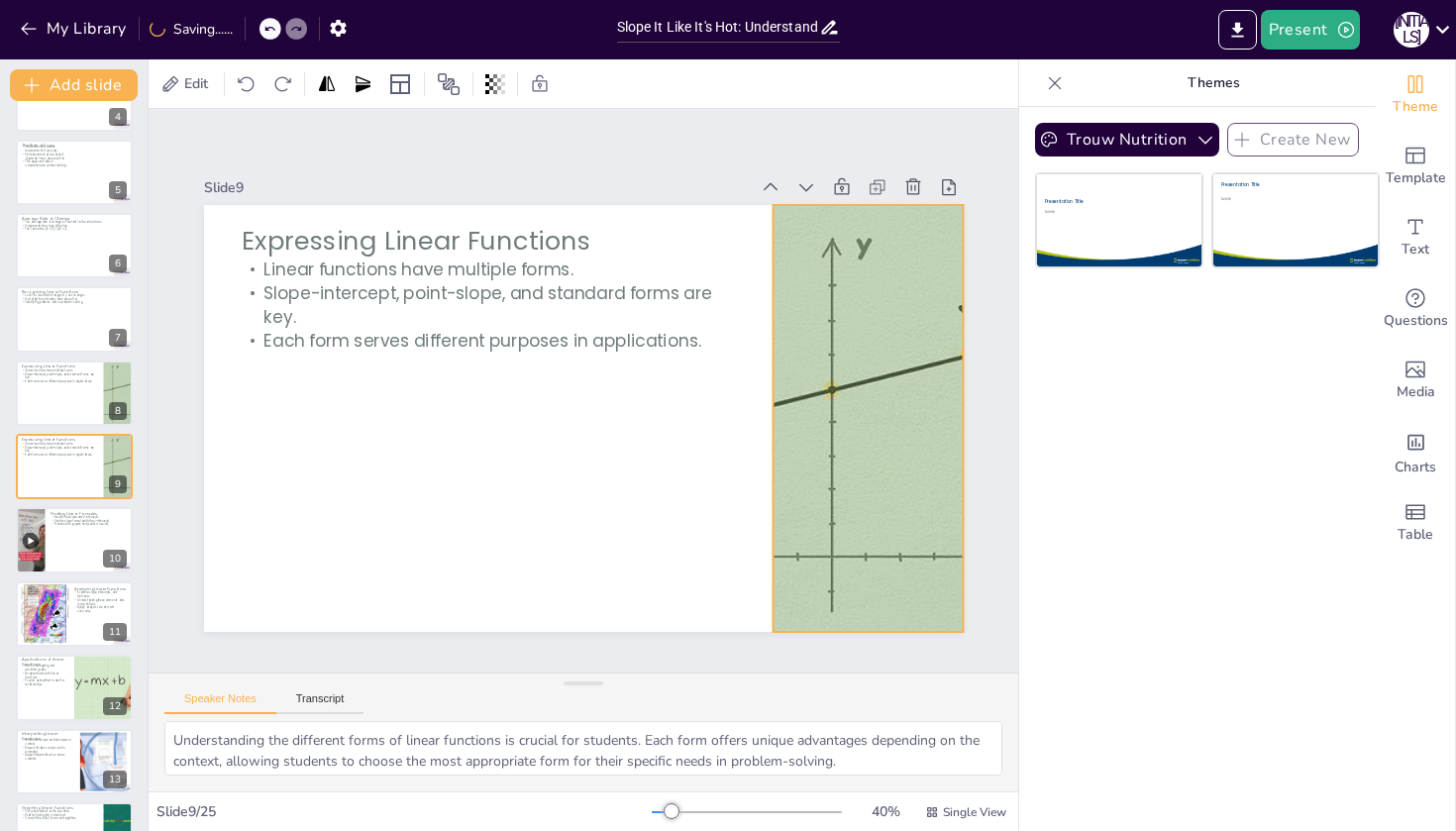 click at bounding box center (868, 418) 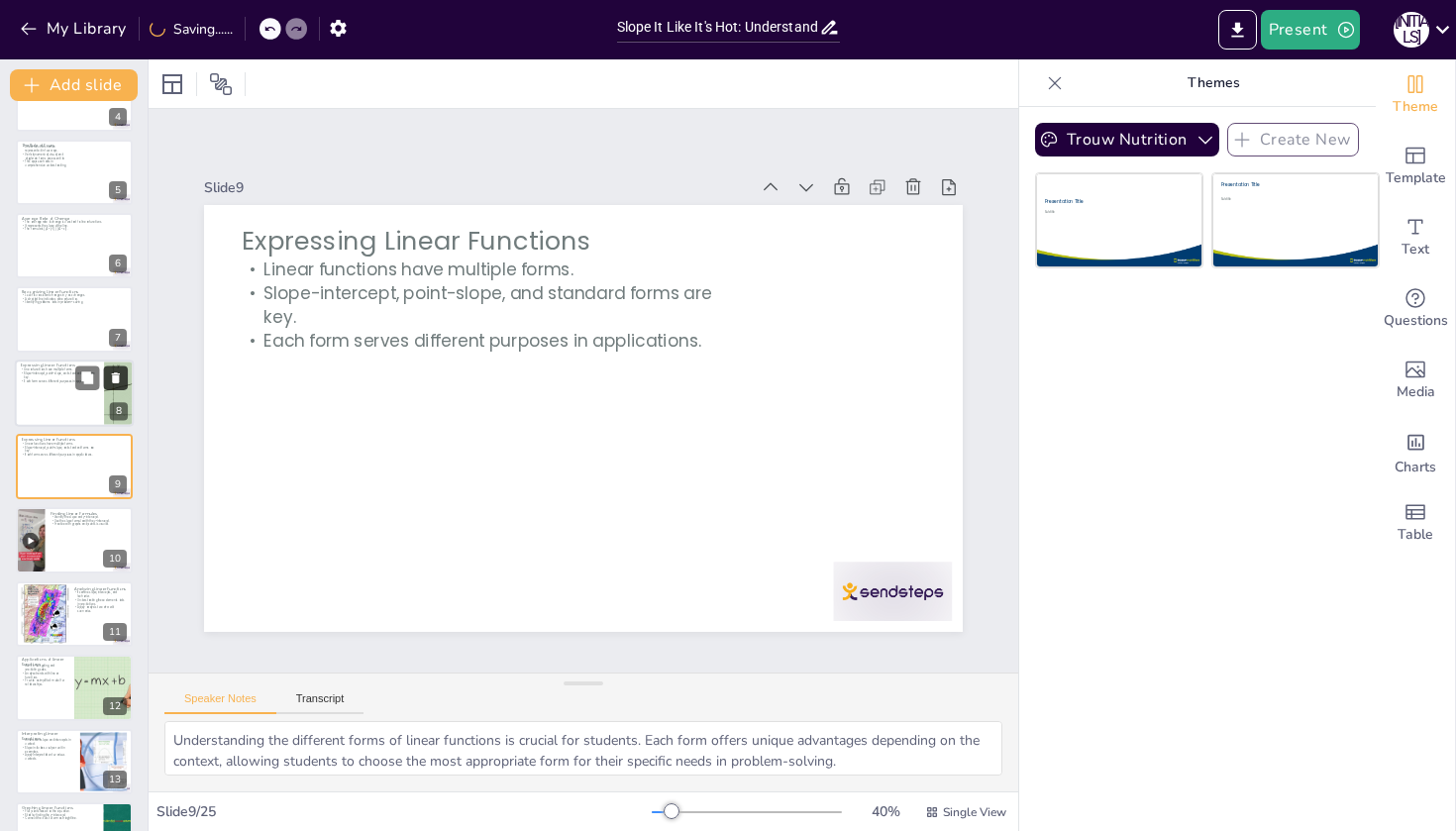 click 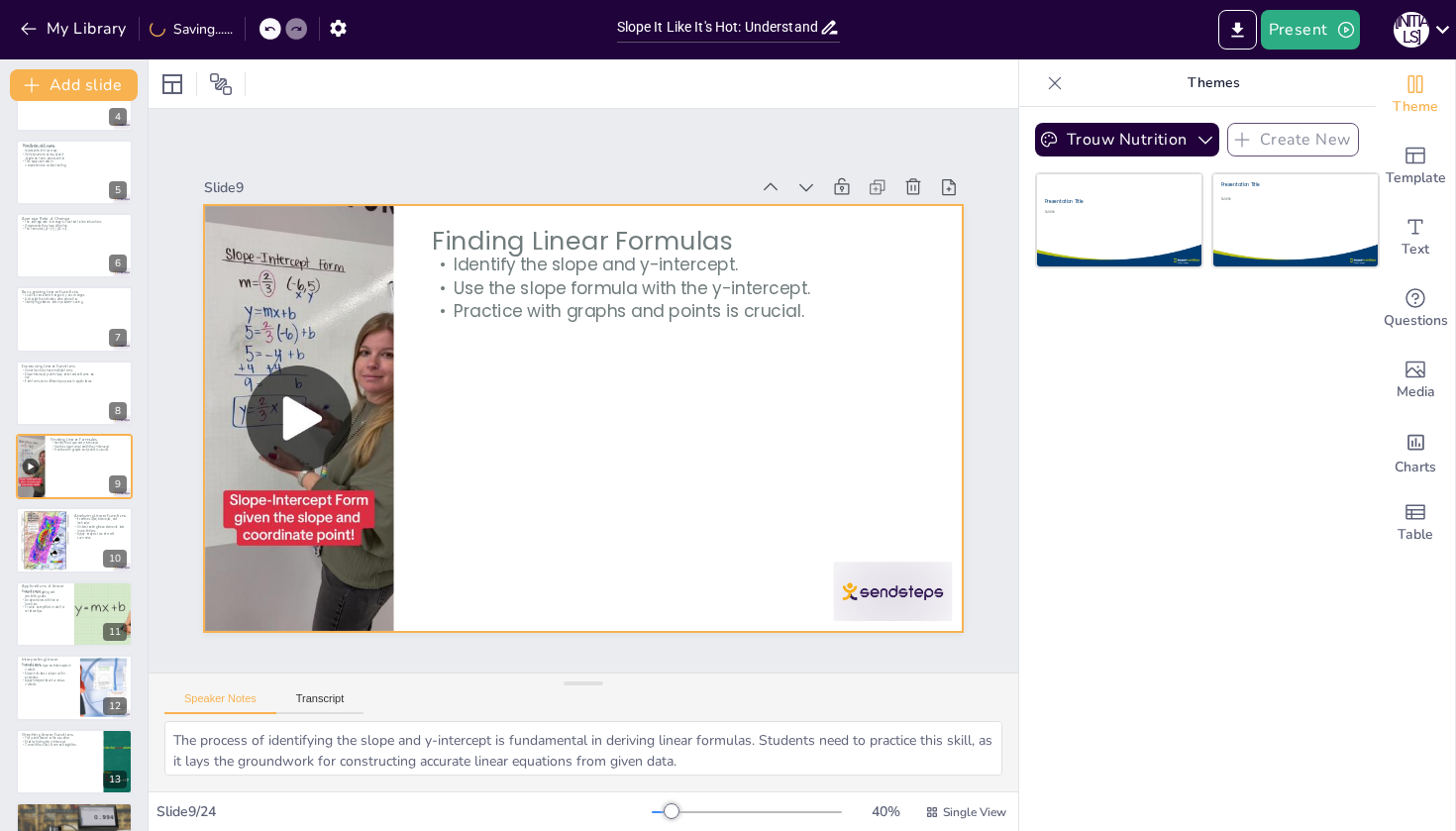 click at bounding box center (298, 389) 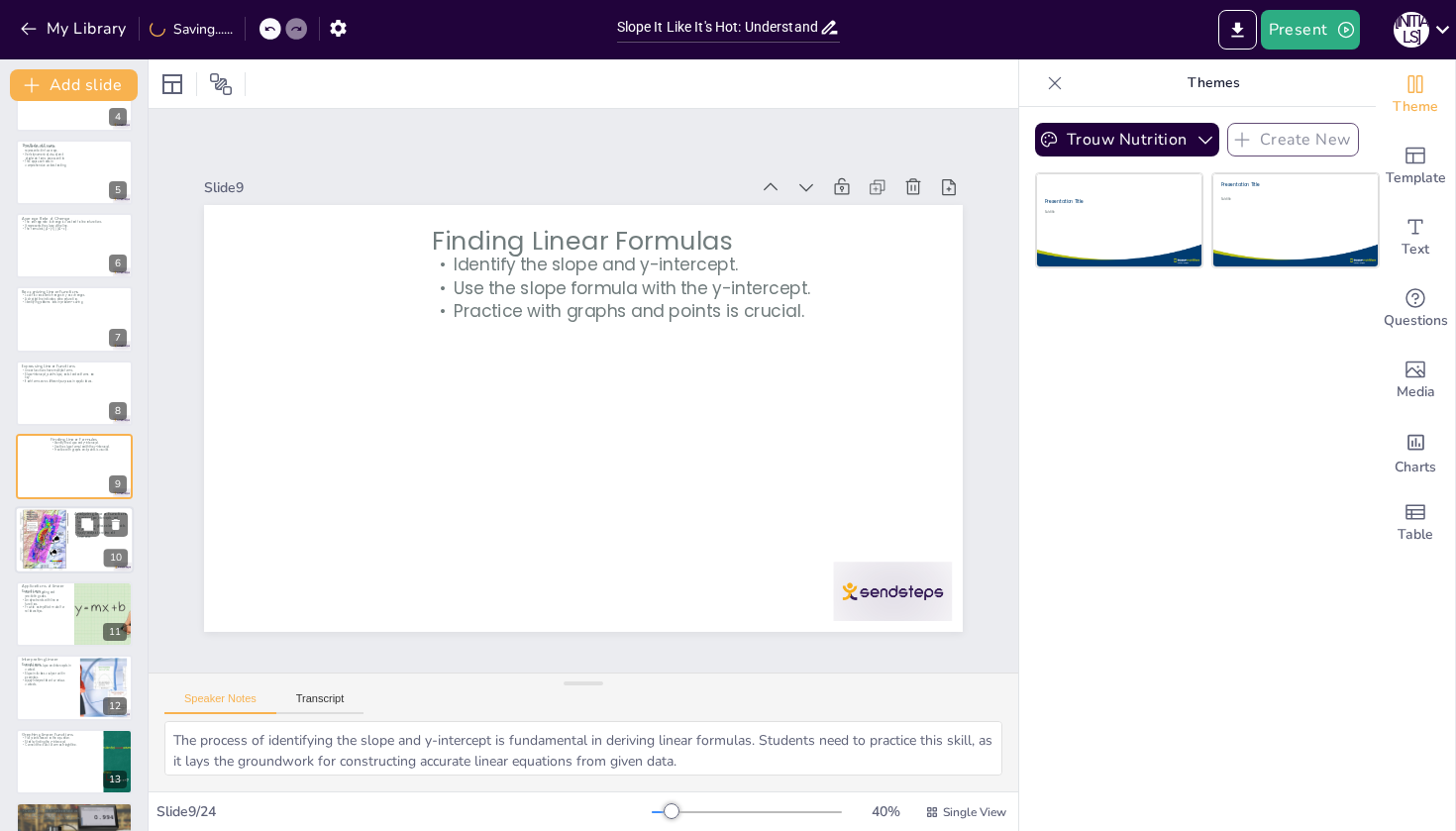 click at bounding box center (45, 540) 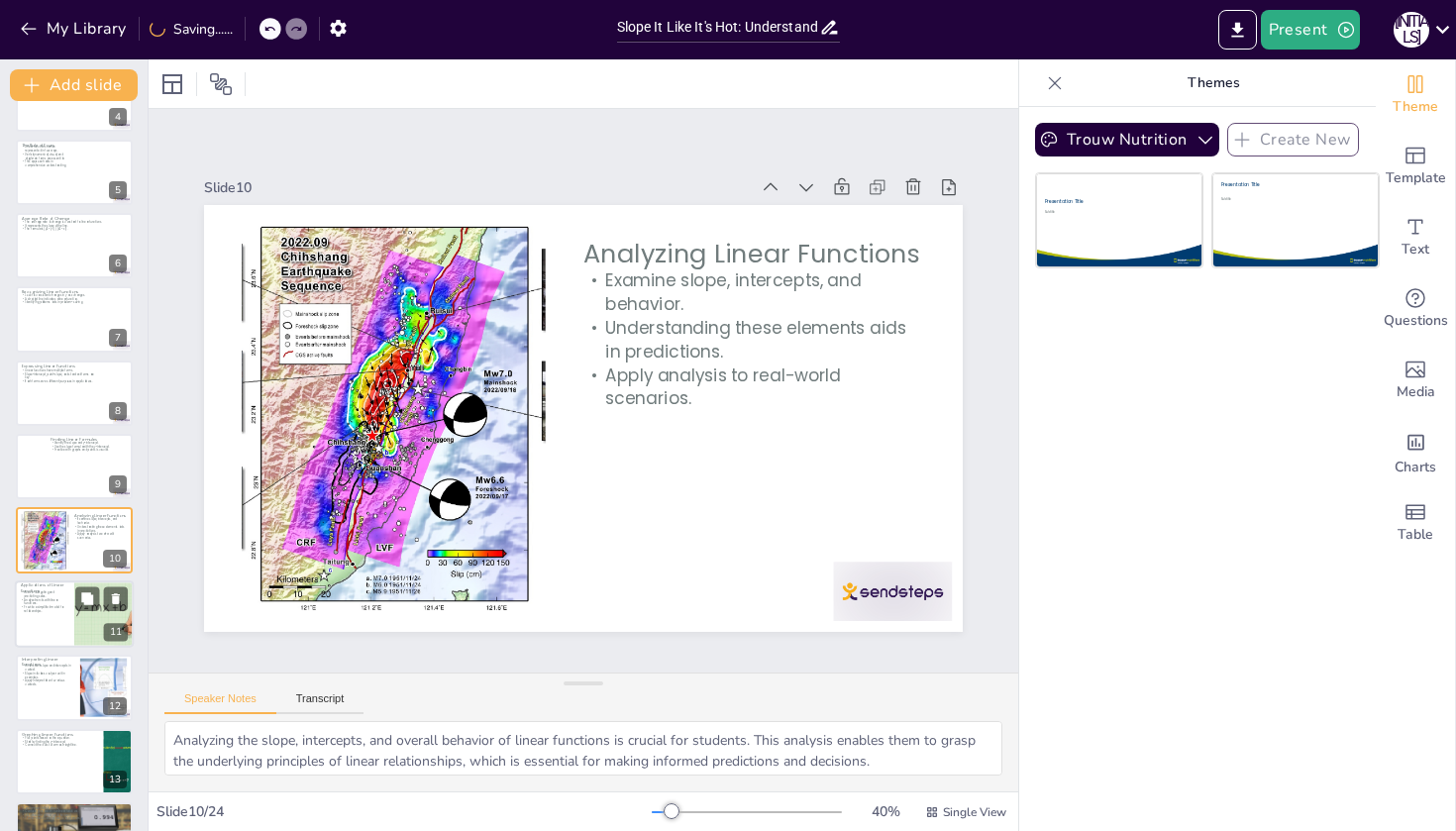 scroll, scrollTop: 347, scrollLeft: 0, axis: vertical 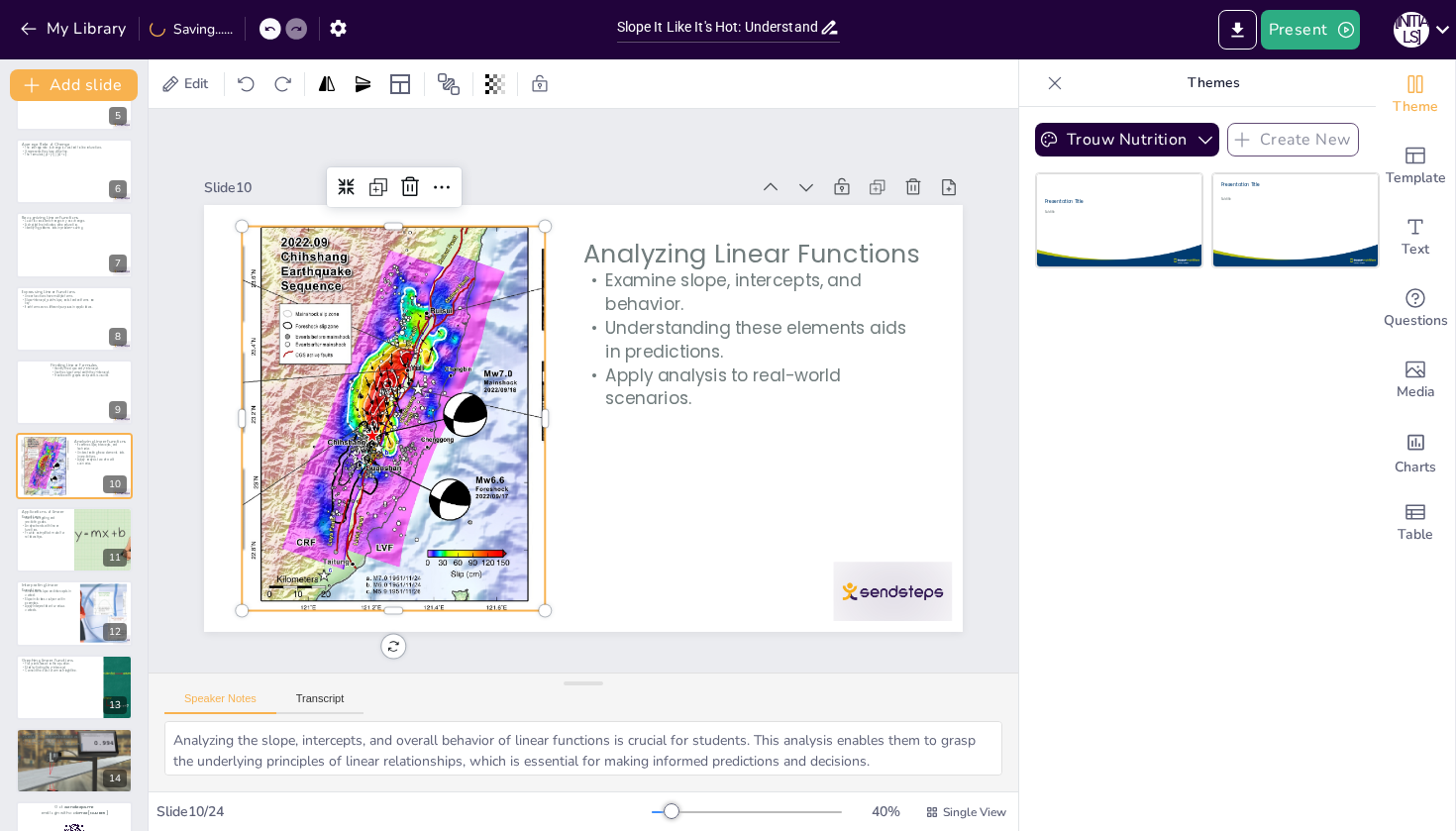 click at bounding box center [405, 320] 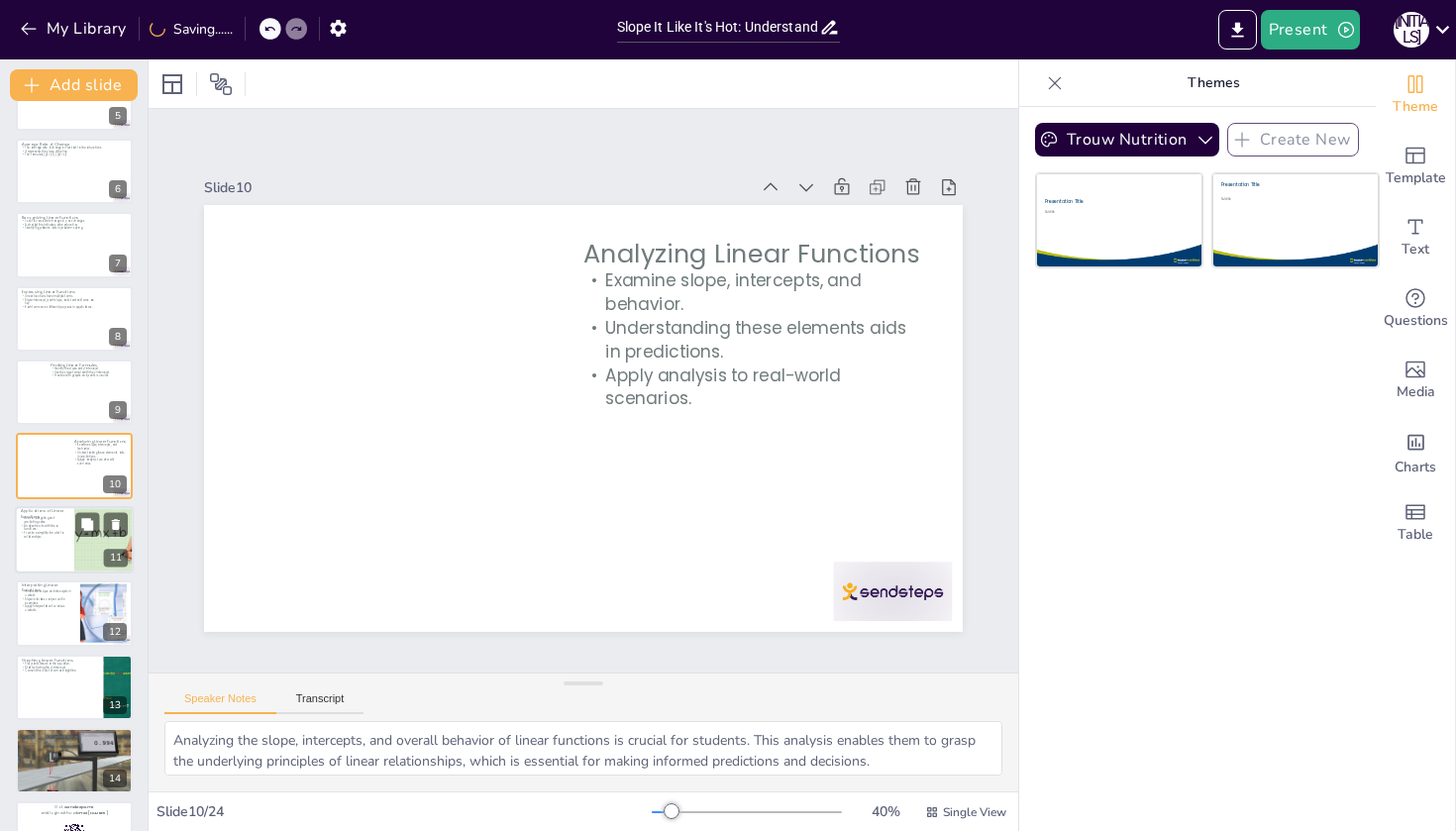click on "Provide a simplified model for relationships." at bounding box center [45, 534] 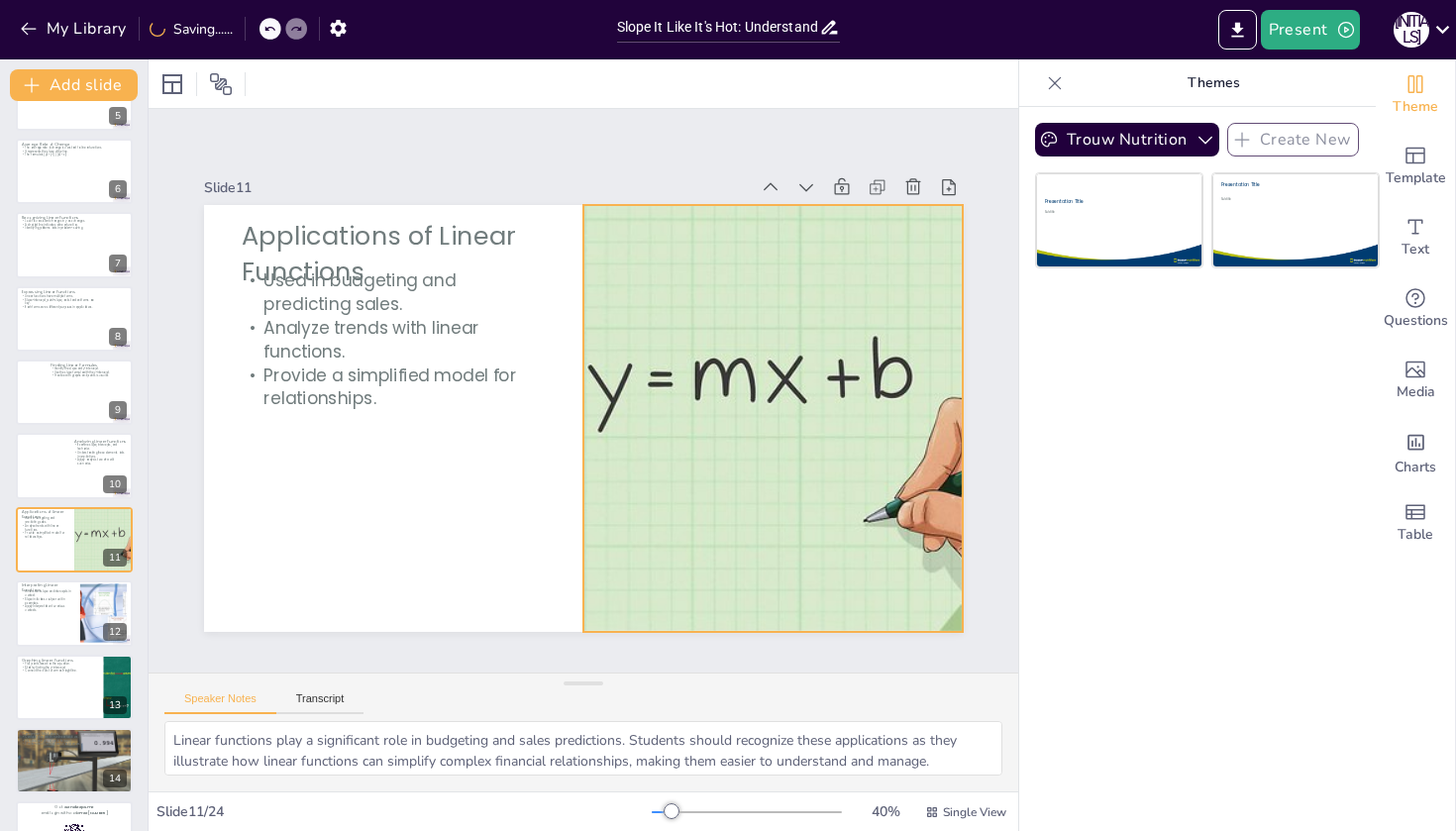 click at bounding box center [756, 475] 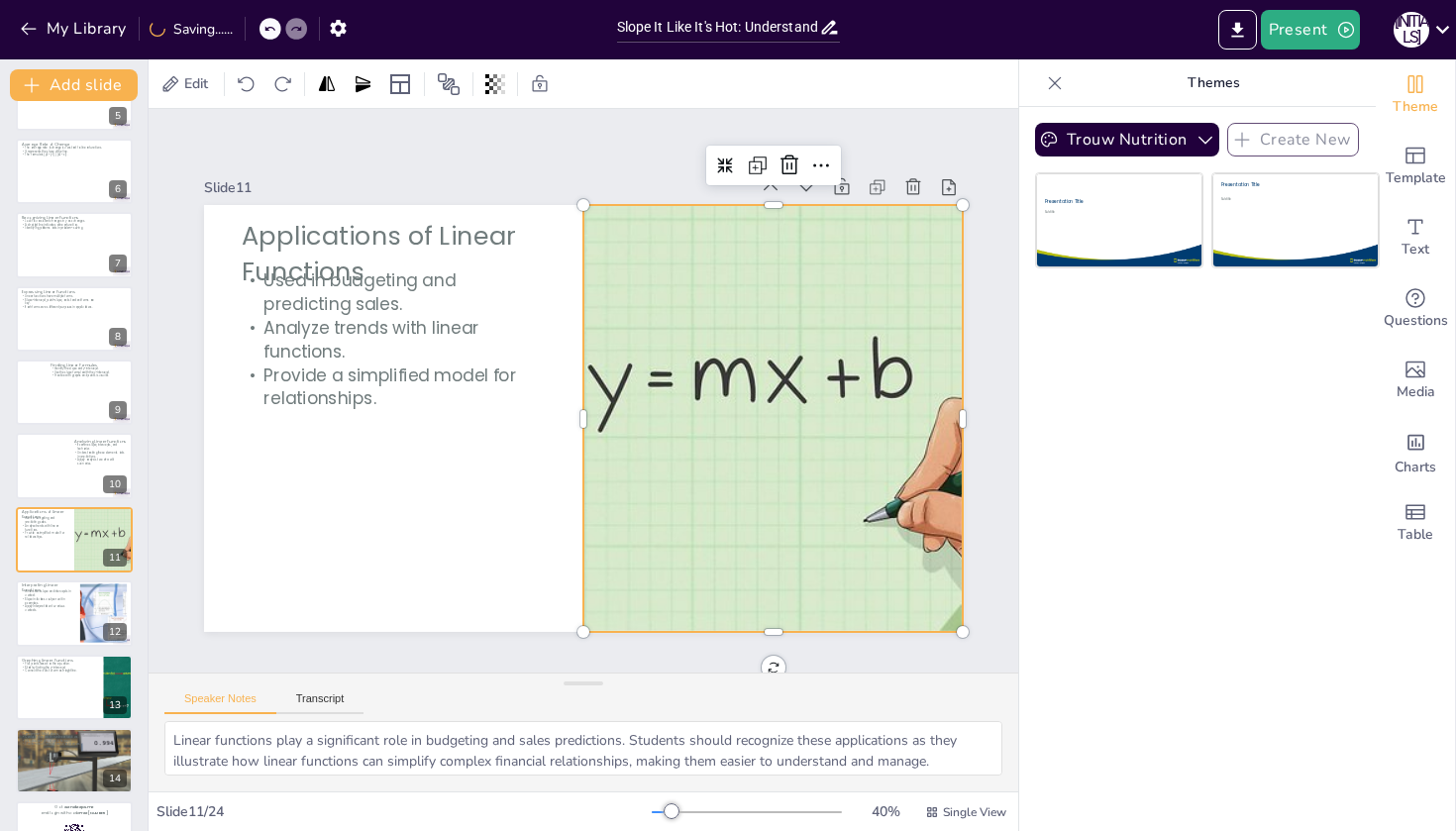 scroll, scrollTop: 420, scrollLeft: 0, axis: vertical 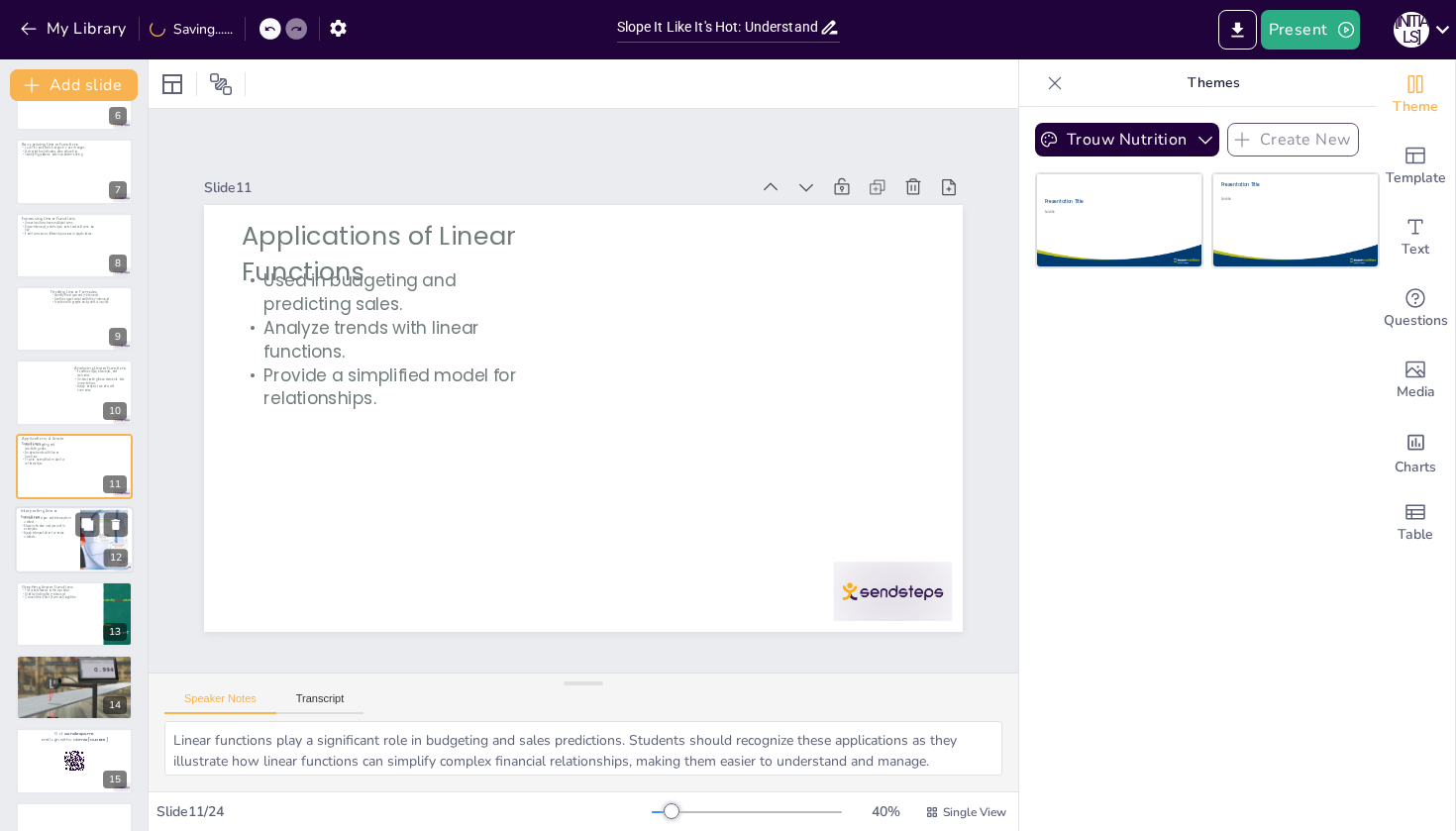 click at bounding box center (74, 540) 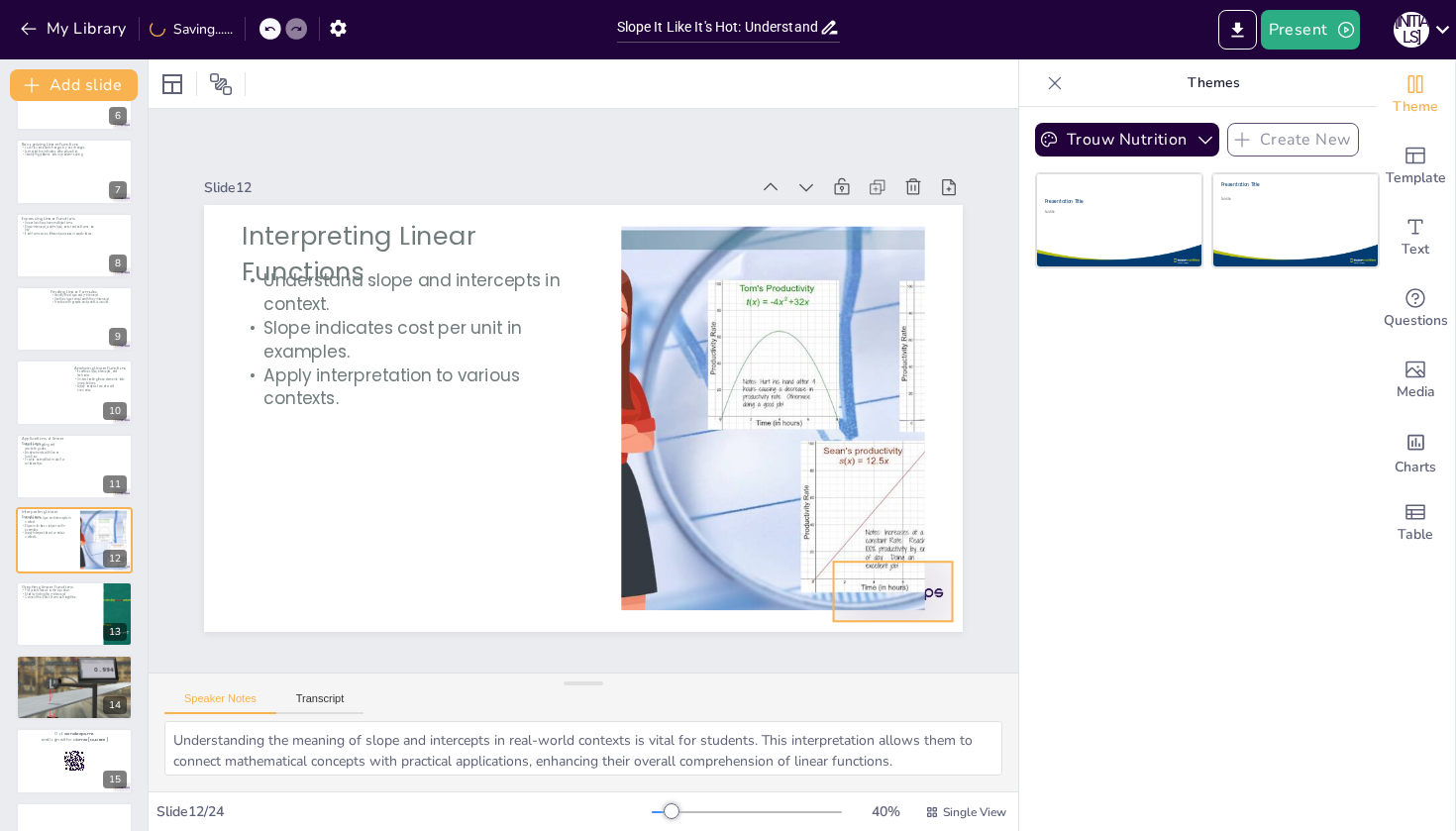 scroll, scrollTop: 493, scrollLeft: 0, axis: vertical 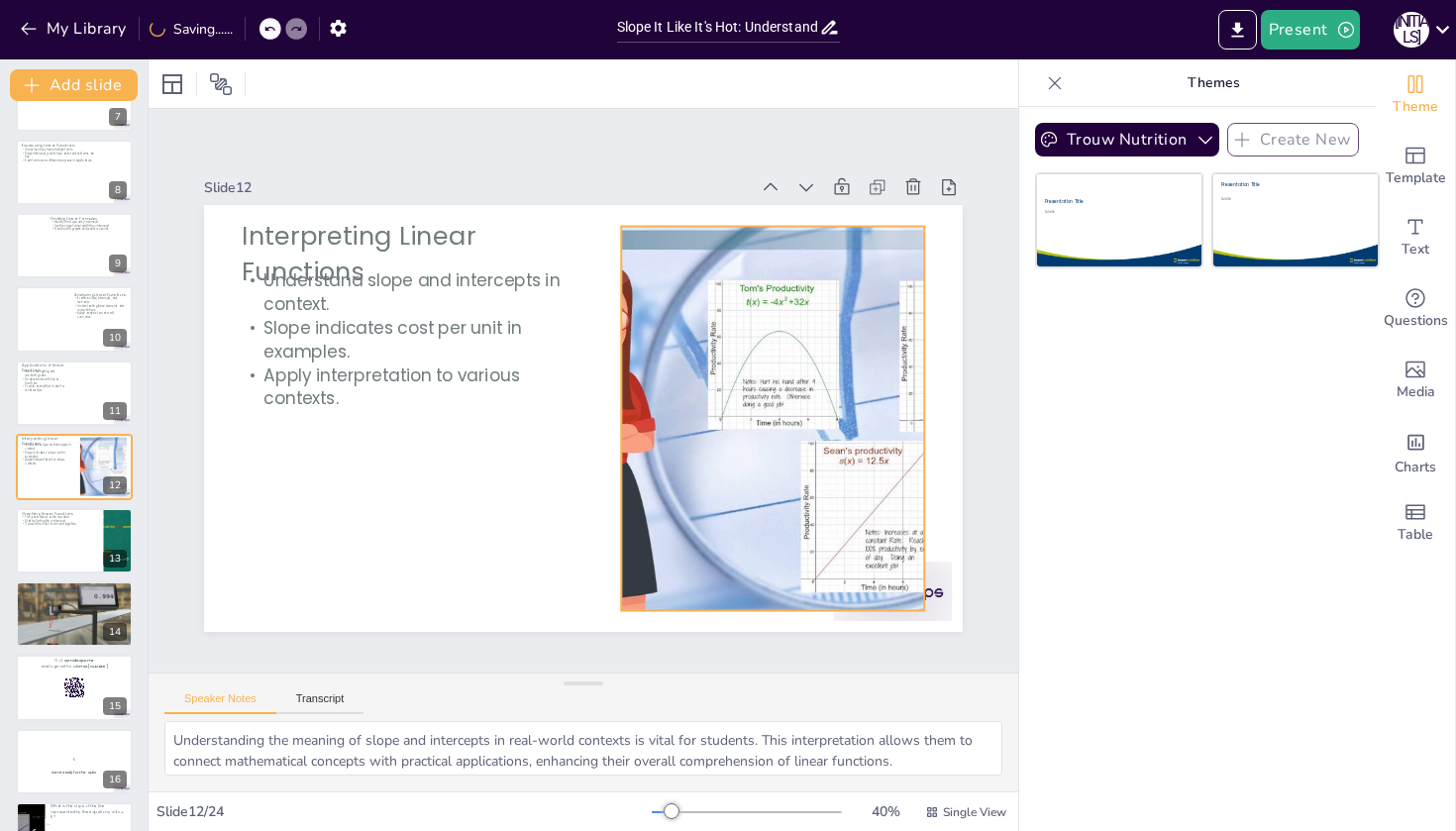 click at bounding box center [755, 475] 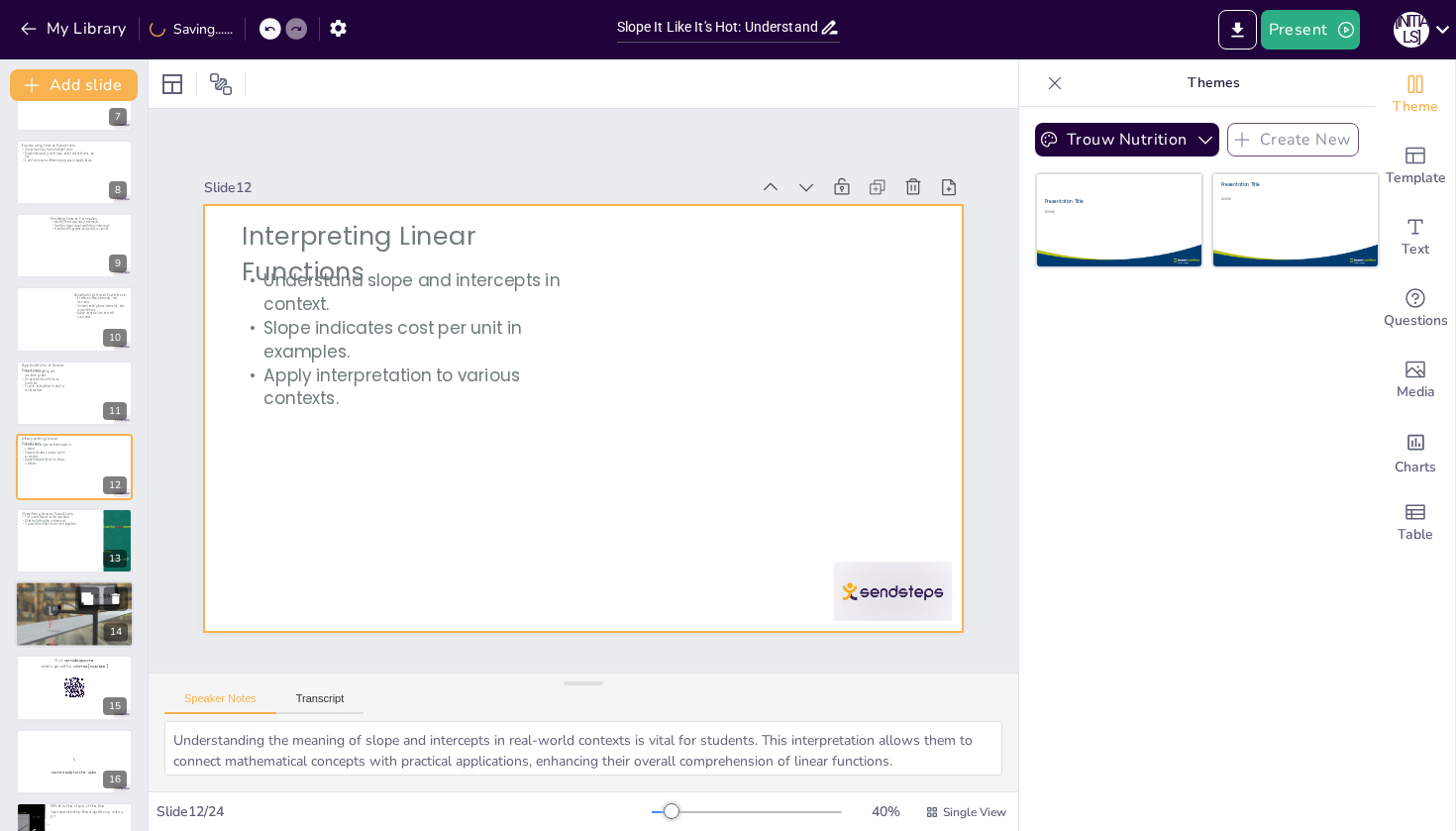 click at bounding box center (74, 541) 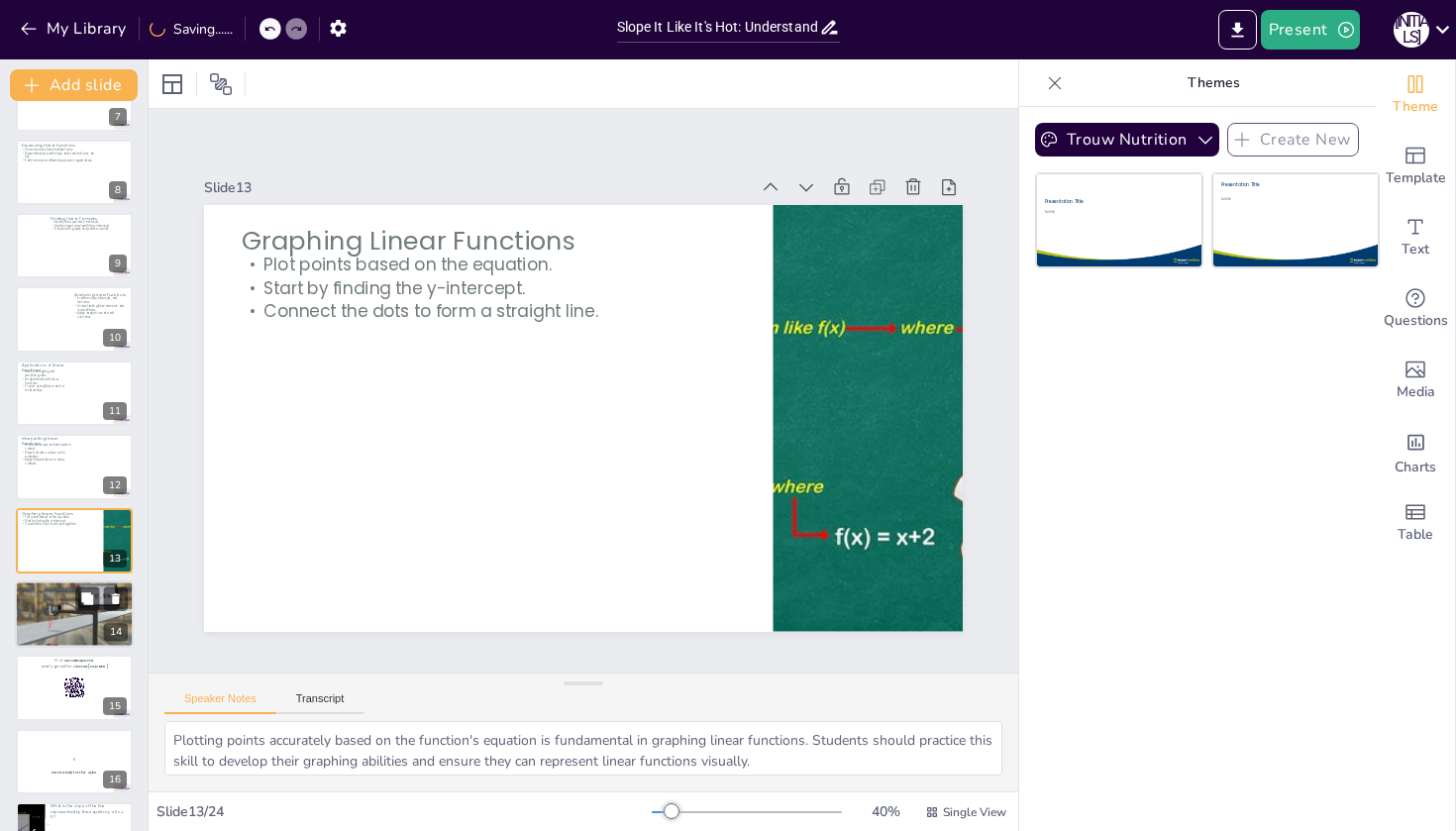 scroll, scrollTop: 568, scrollLeft: 0, axis: vertical 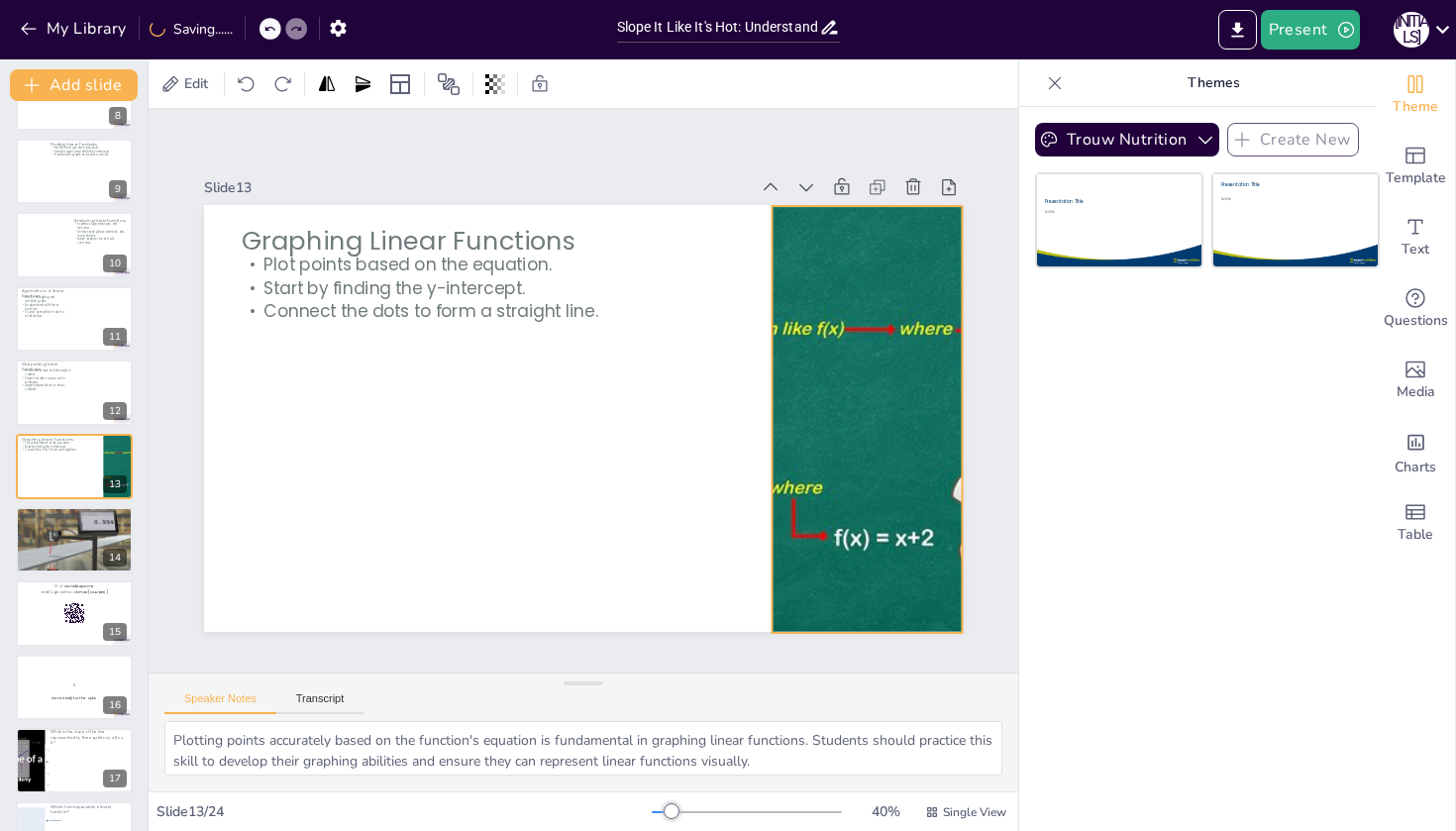 click at bounding box center [867, 419] 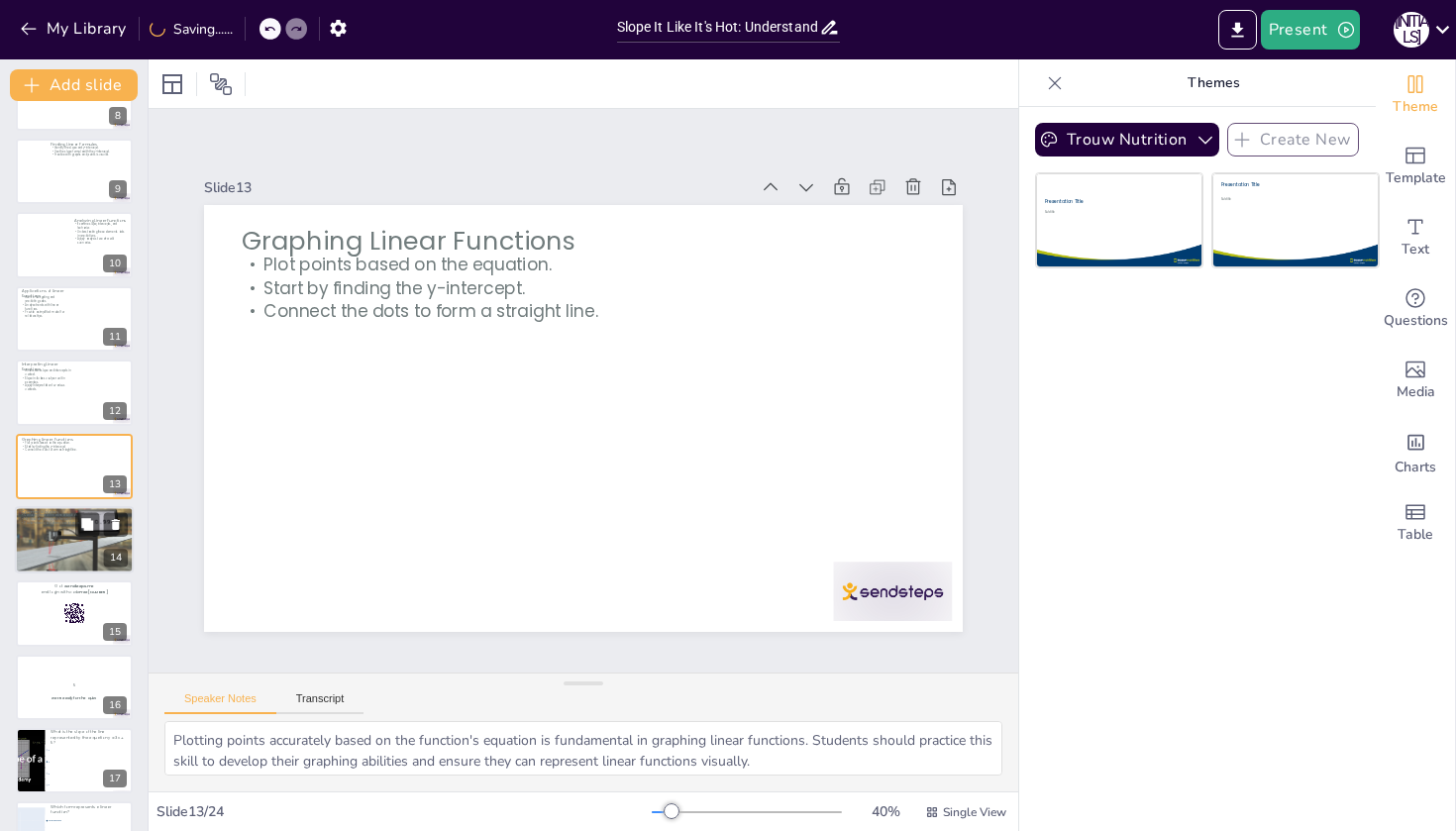 click on "Miscalculating the slope is frequent." at bounding box center (74, 520) 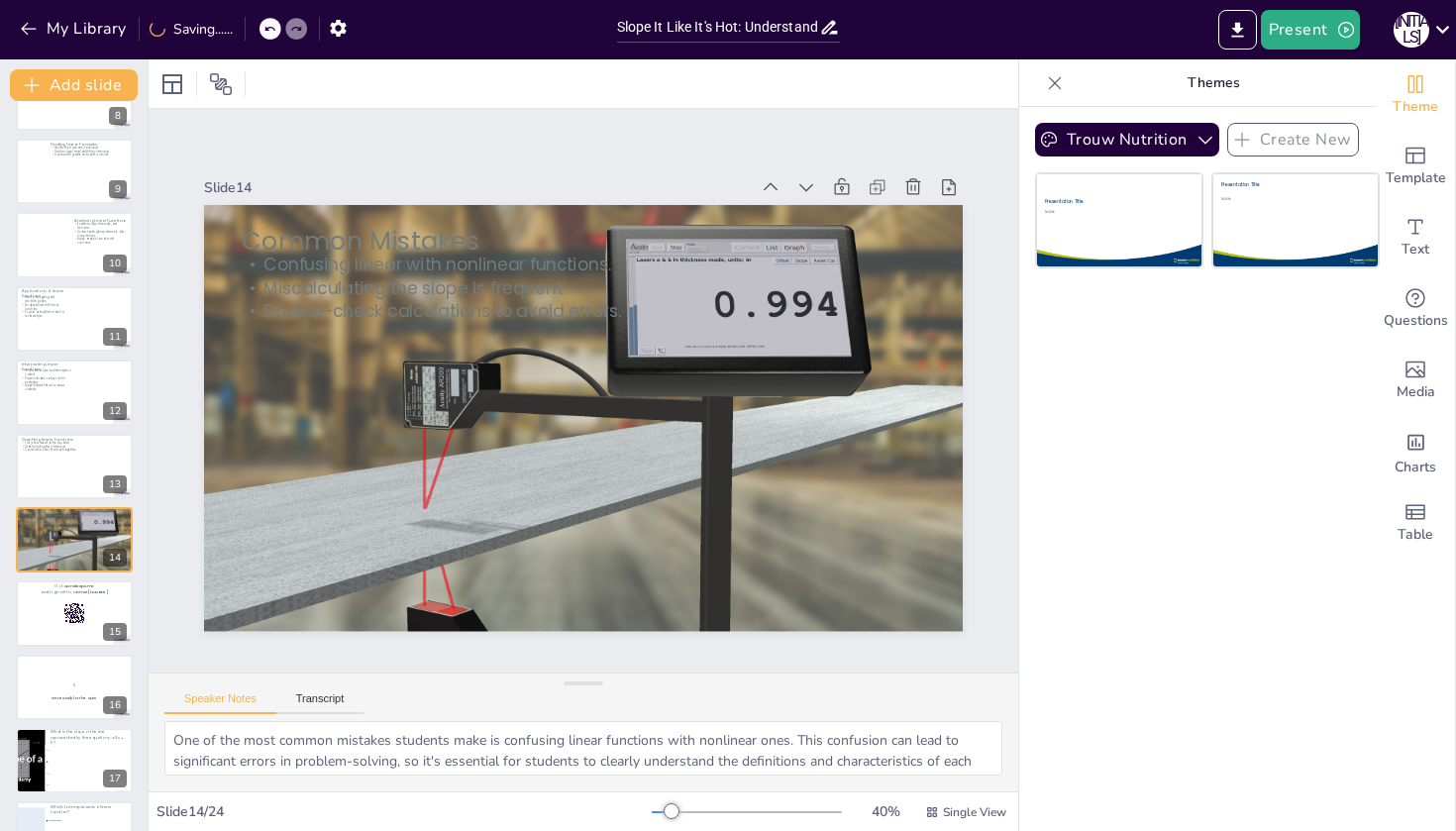 scroll, scrollTop: 641, scrollLeft: 0, axis: vertical 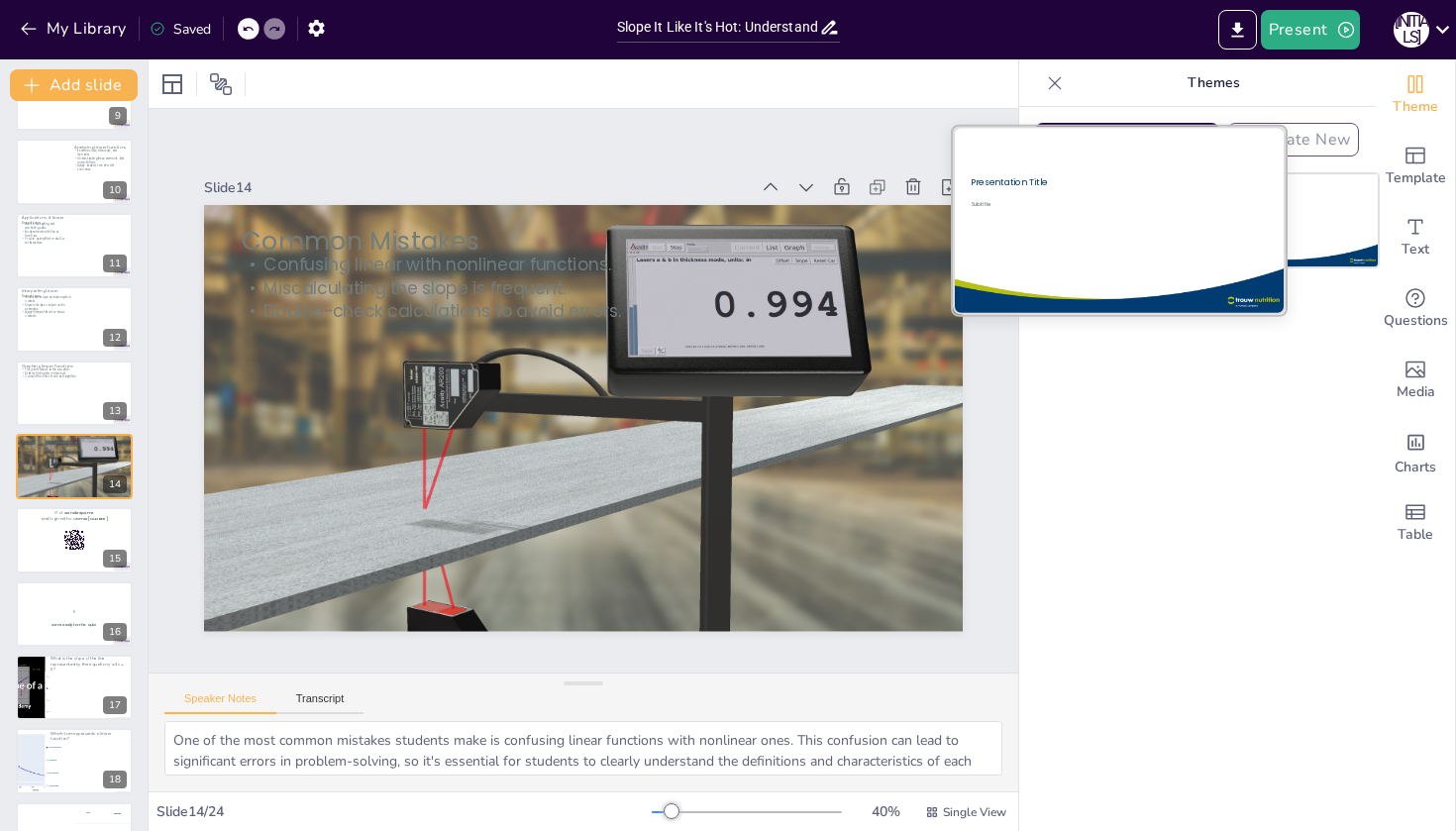 click on "Subtitle" at bounding box center (1068, 205) 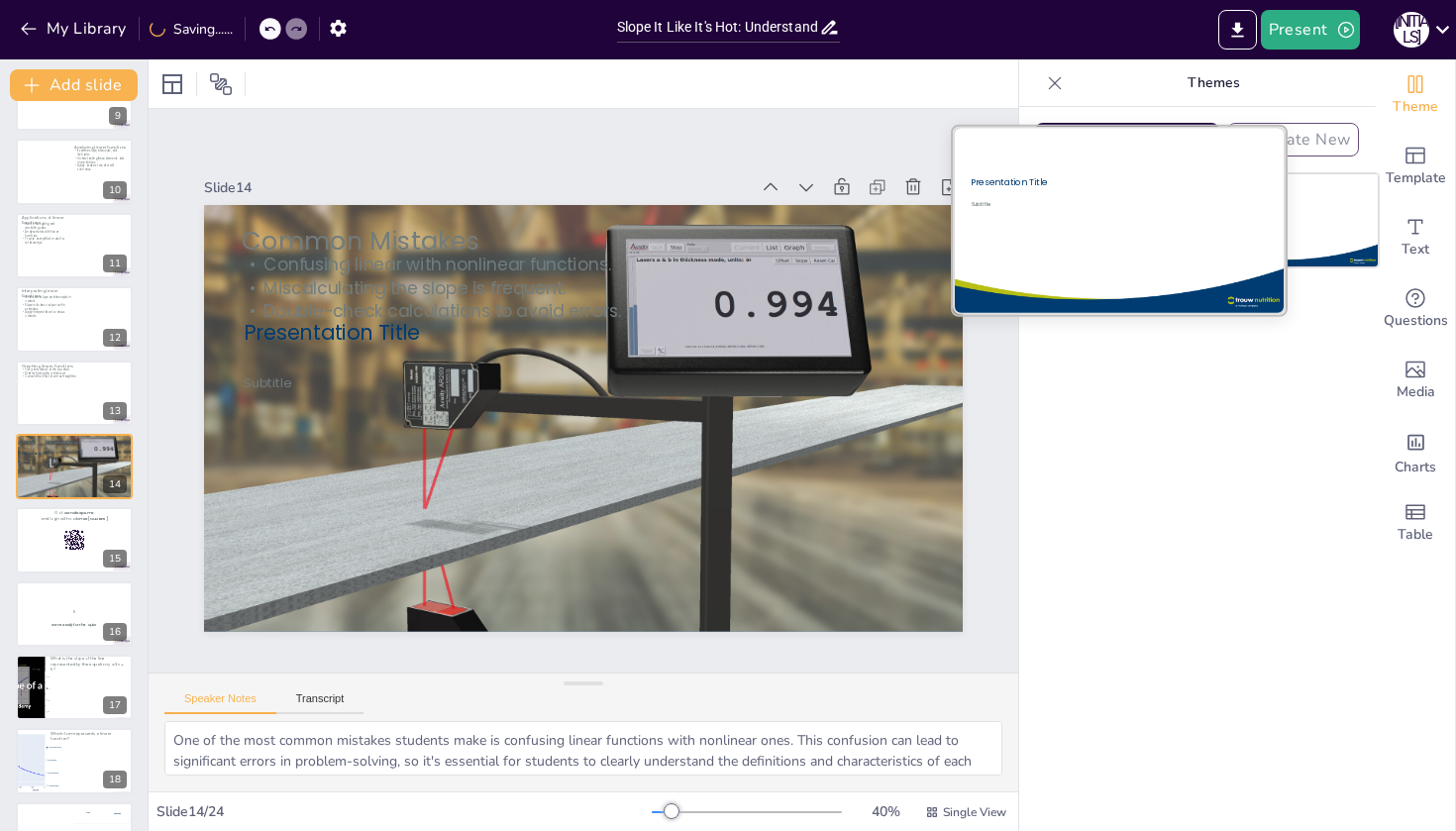 click at bounding box center [1118, 220] 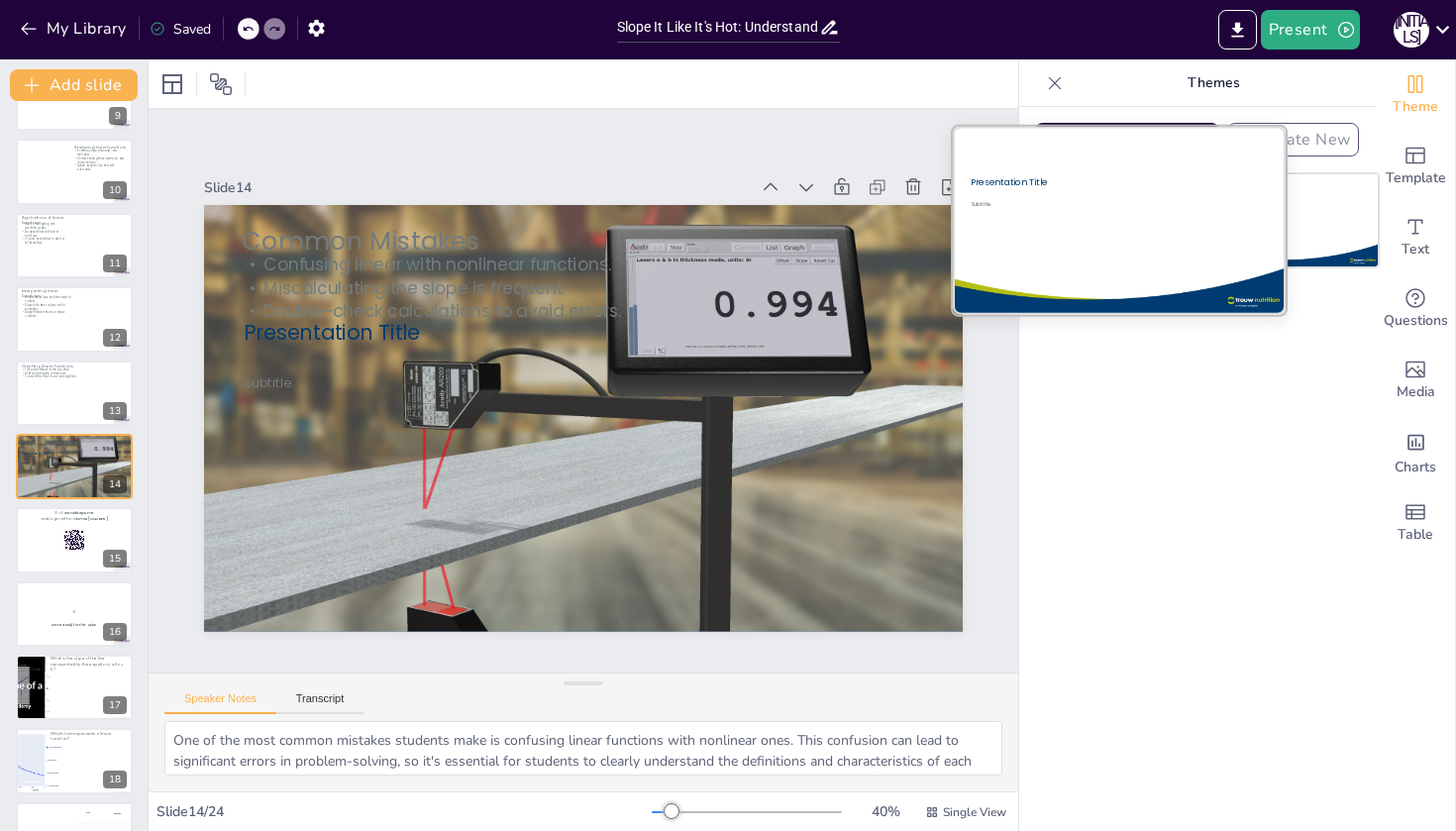 click at bounding box center [1118, 220] 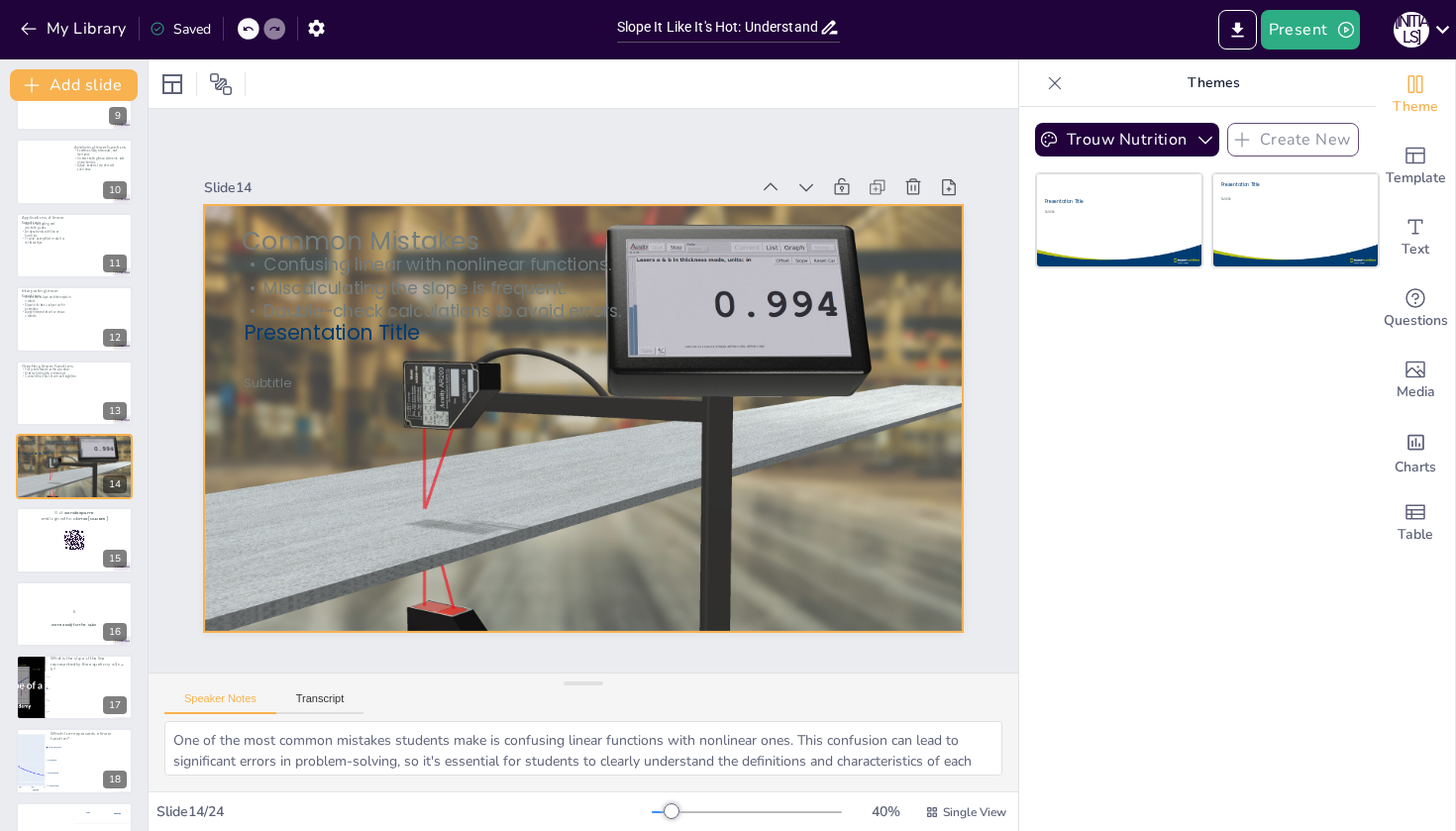 click at bounding box center (574, 417) 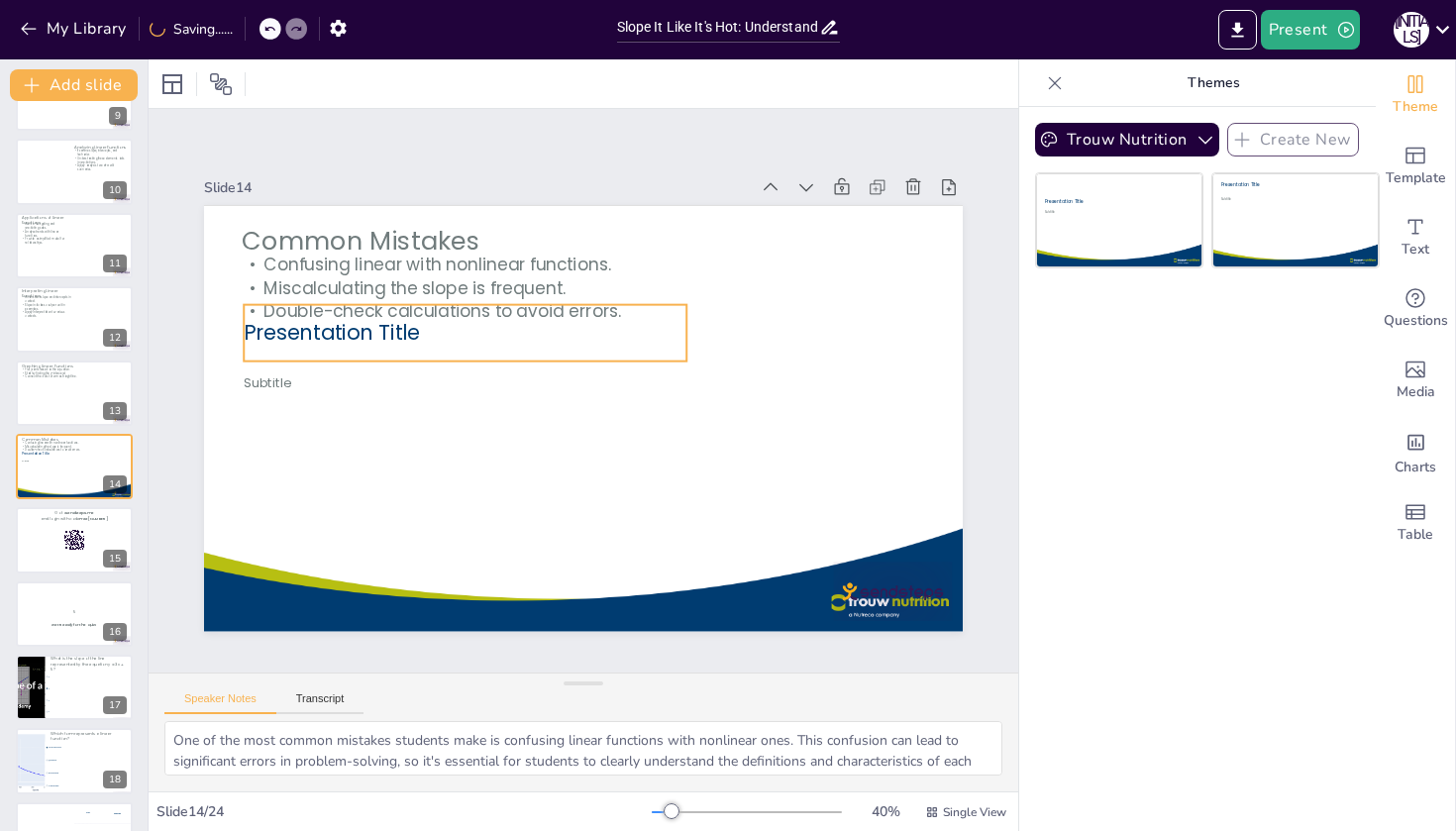 click on "Presentation Title" at bounding box center (465, 333) 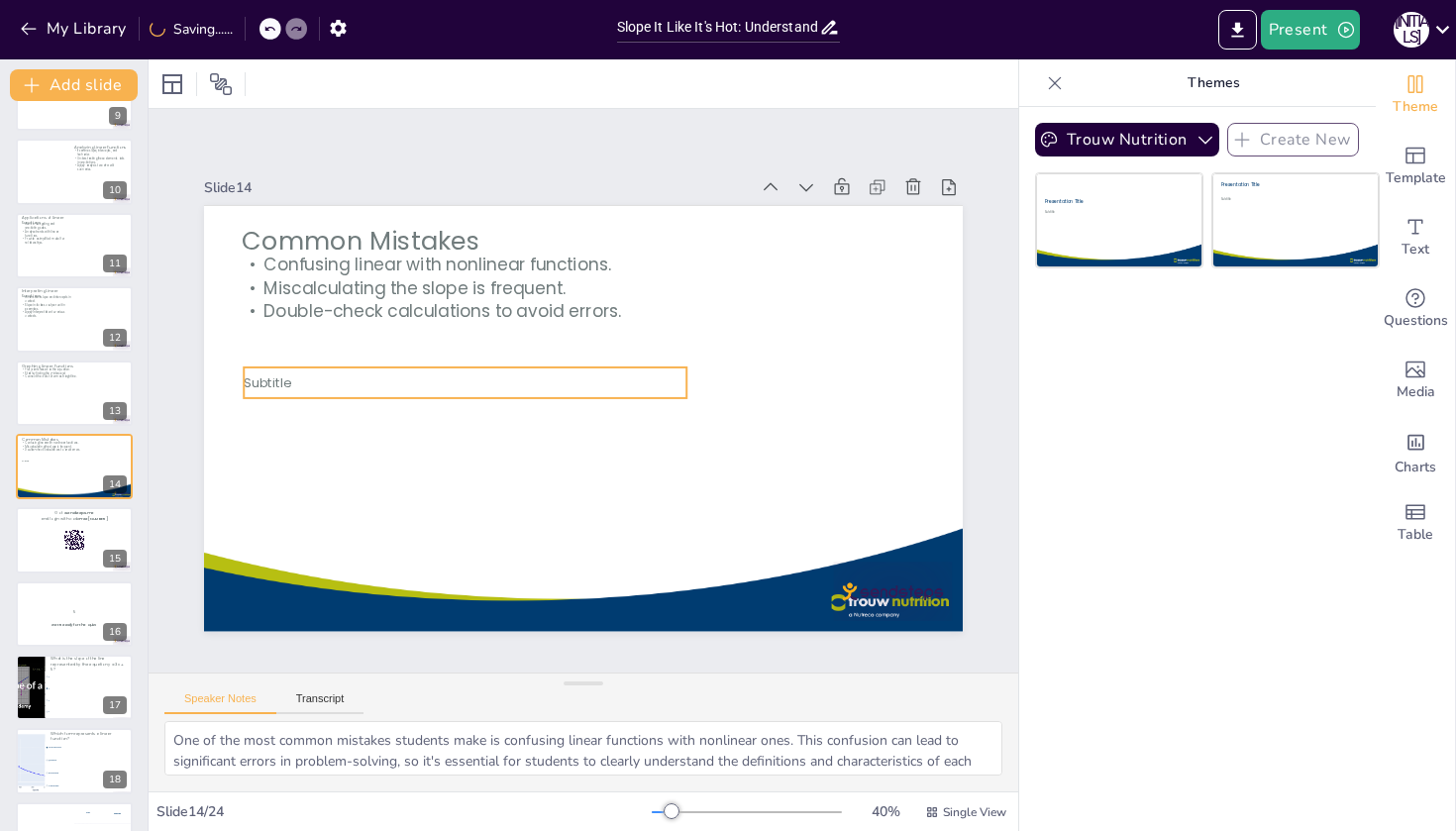 click on "Subtitle" at bounding box center [269, 349] 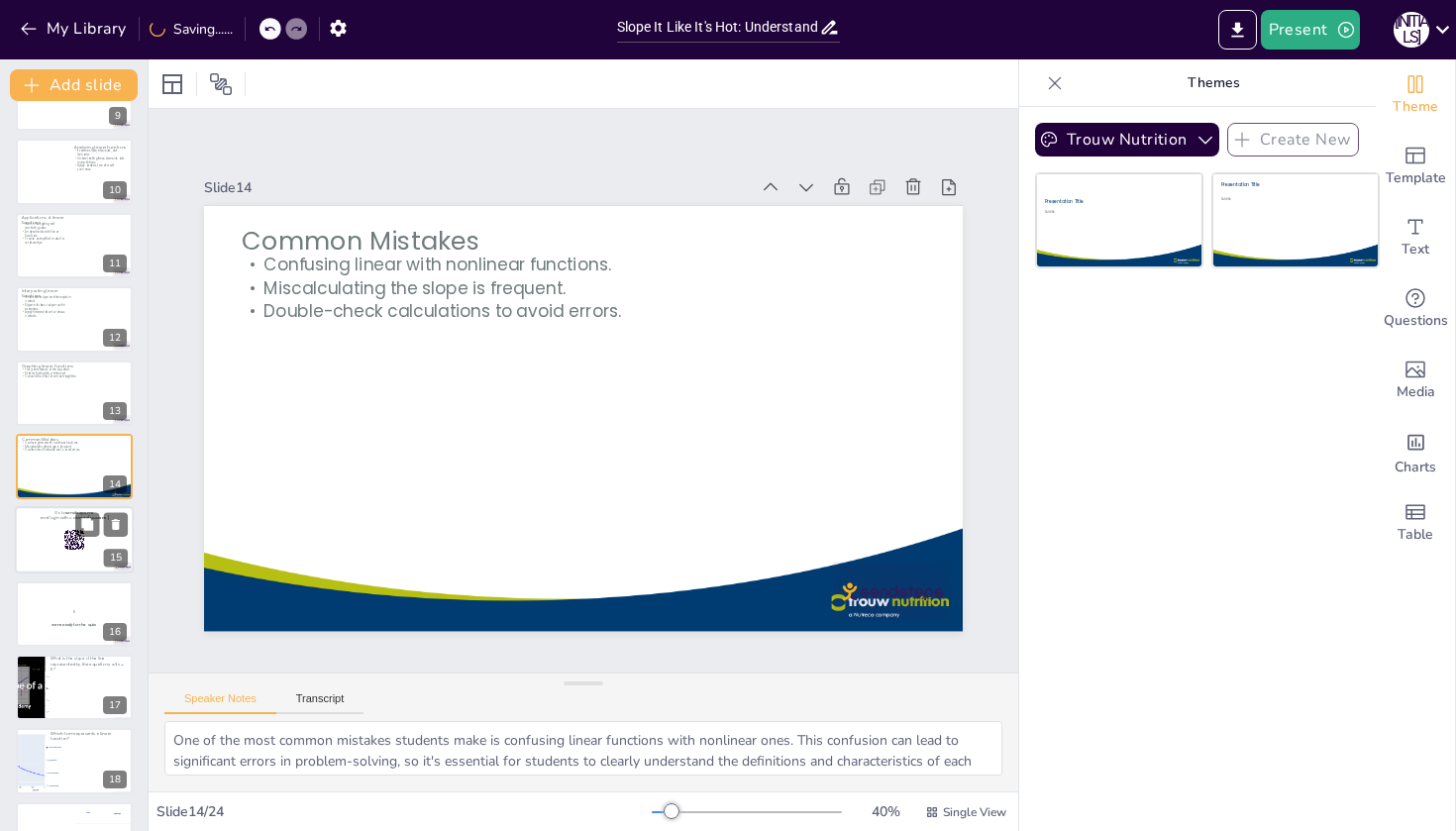 click at bounding box center [74, 541] 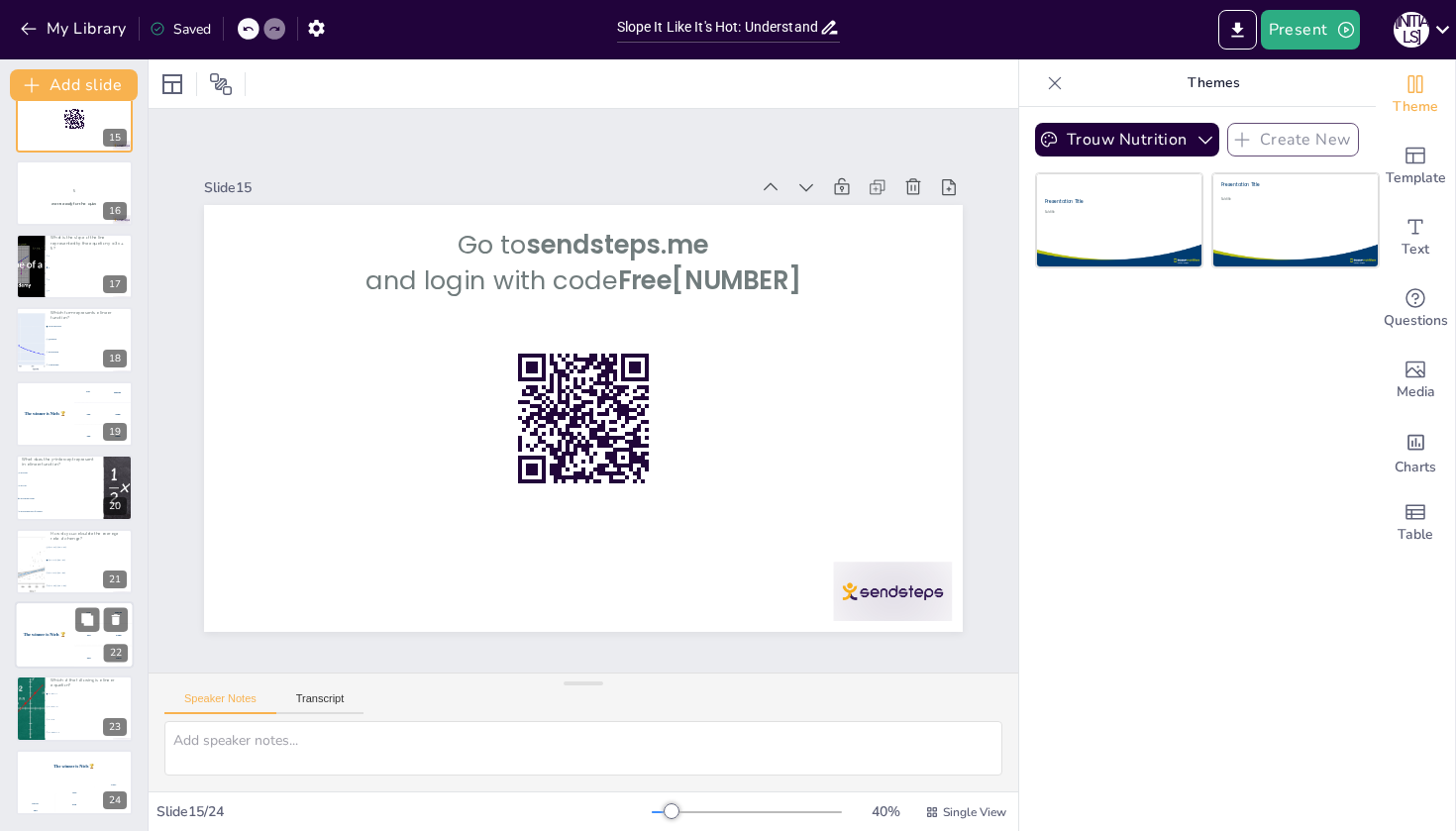 scroll, scrollTop: 1049, scrollLeft: 0, axis: vertical 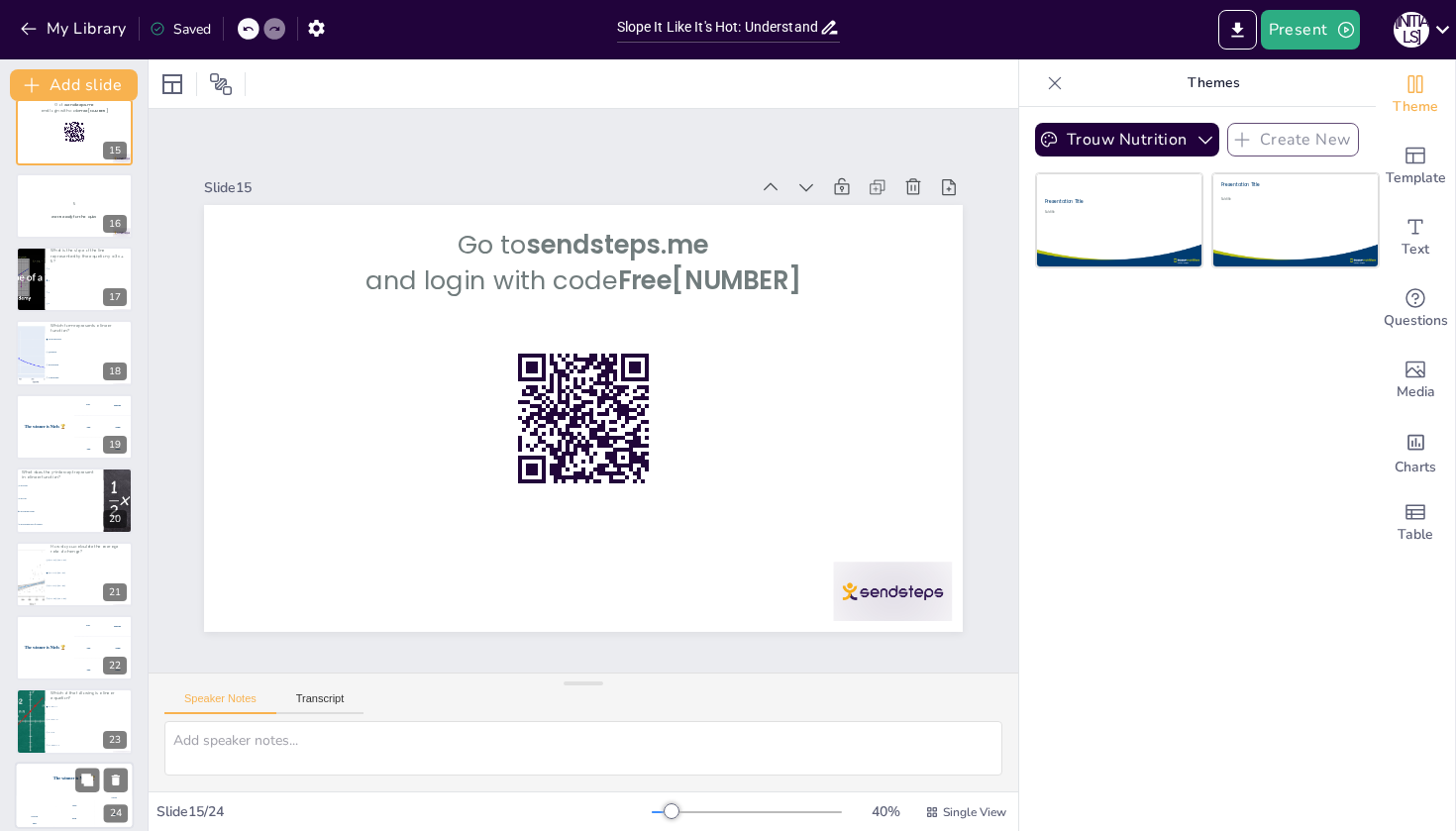 click on "[NAME] [NUMBER]" at bounding box center [74, 812] 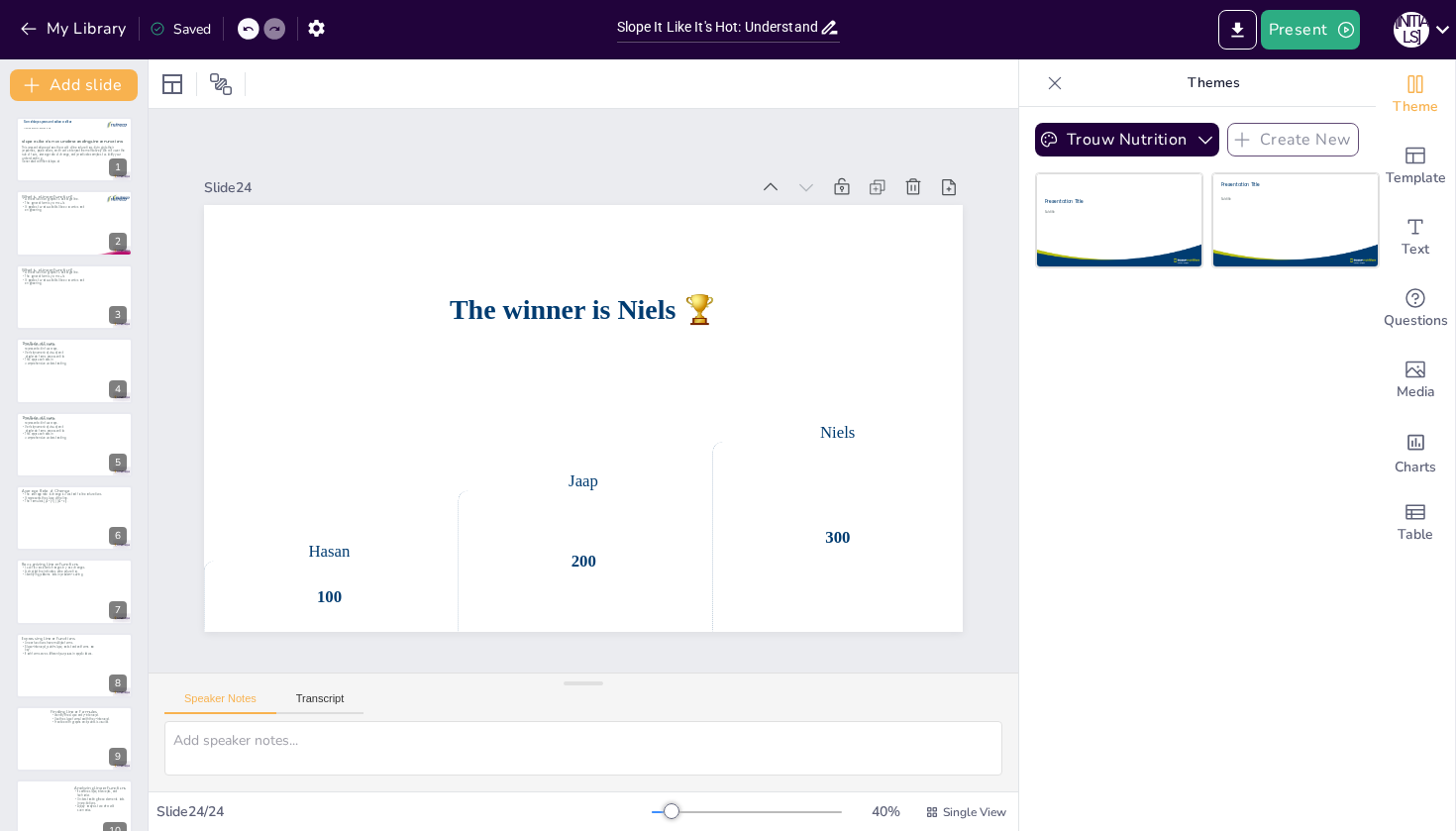 scroll, scrollTop: 0, scrollLeft: 0, axis: both 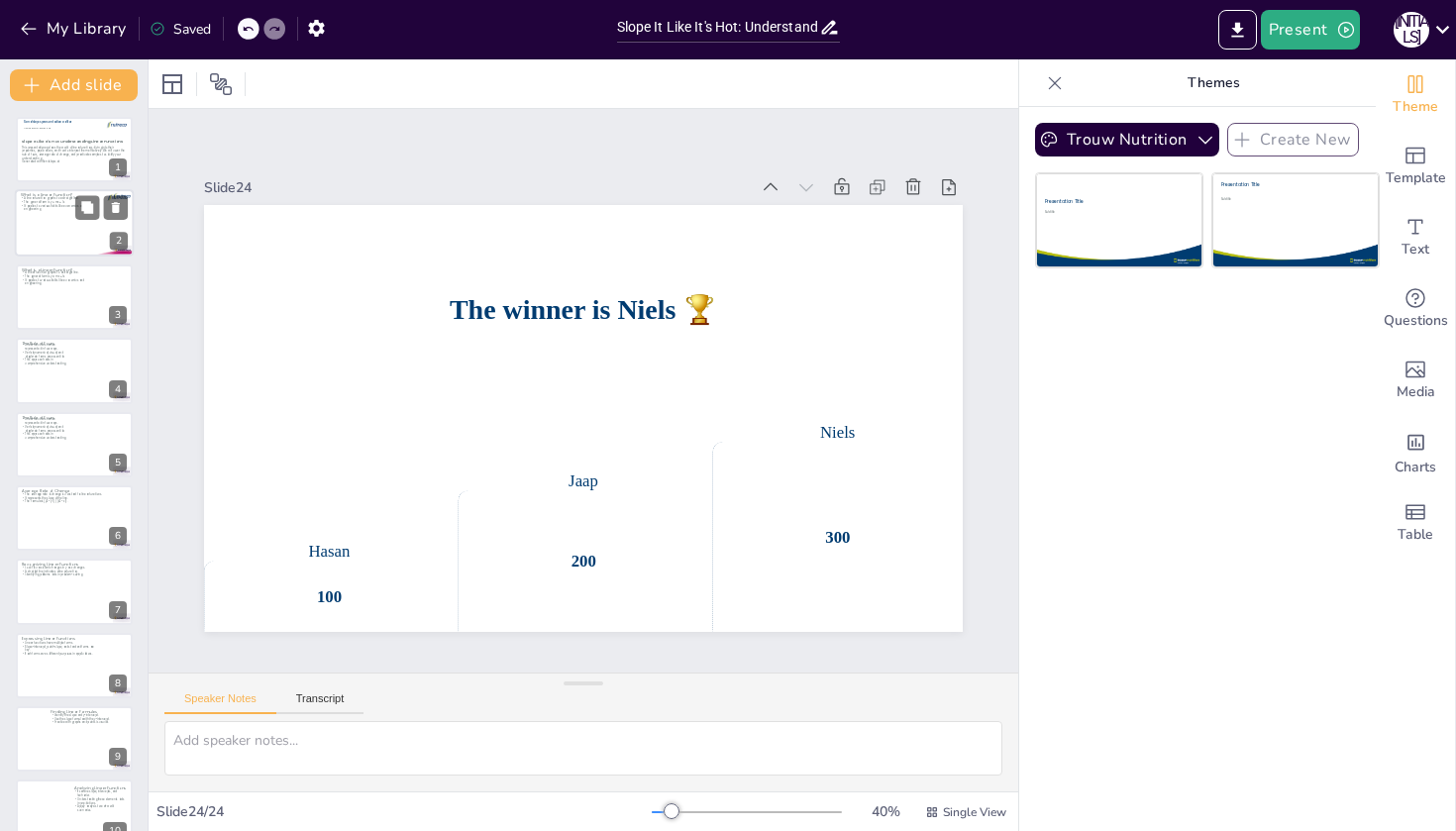 click at bounding box center [74, 224] 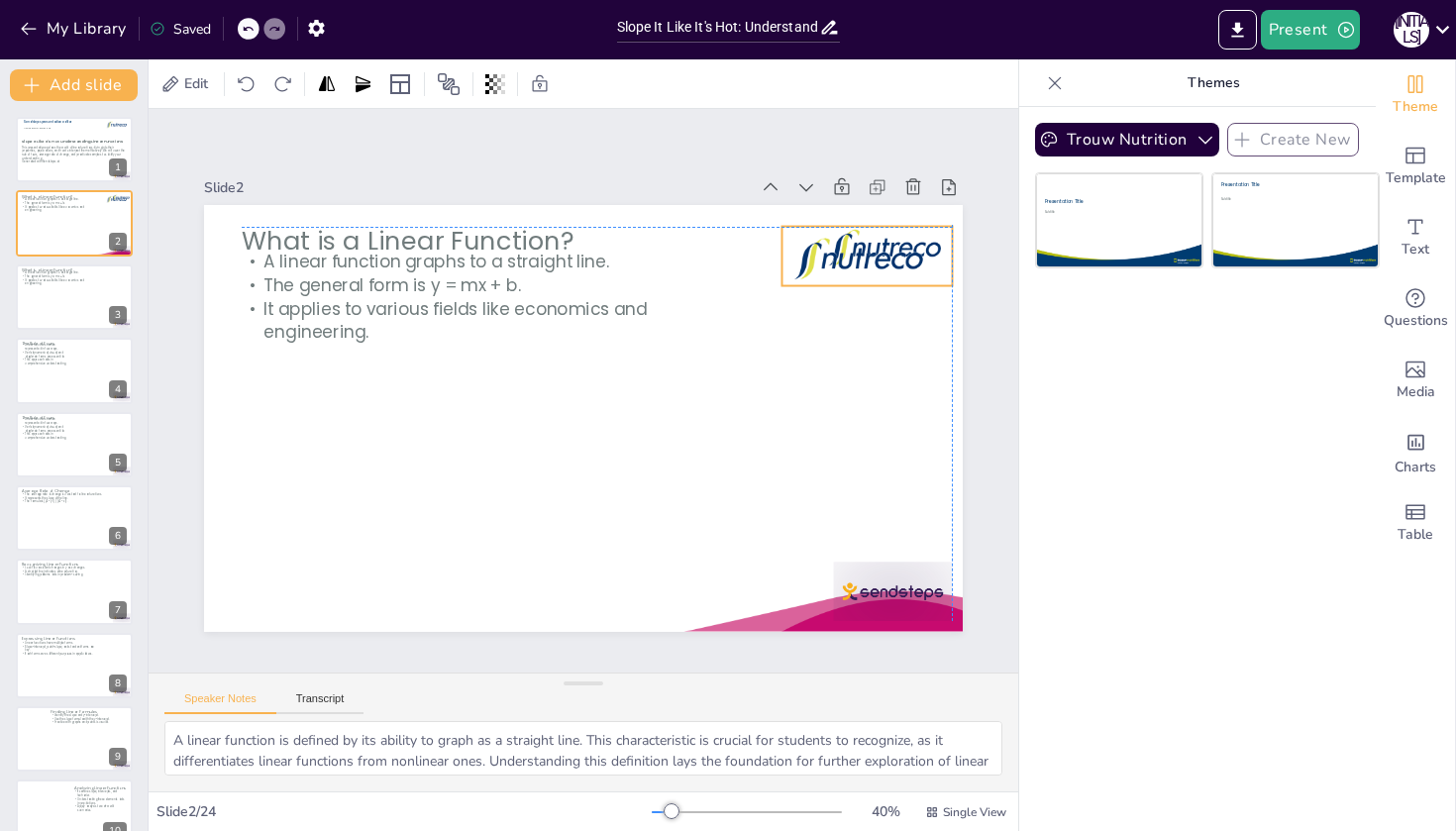click at bounding box center [656, 696] 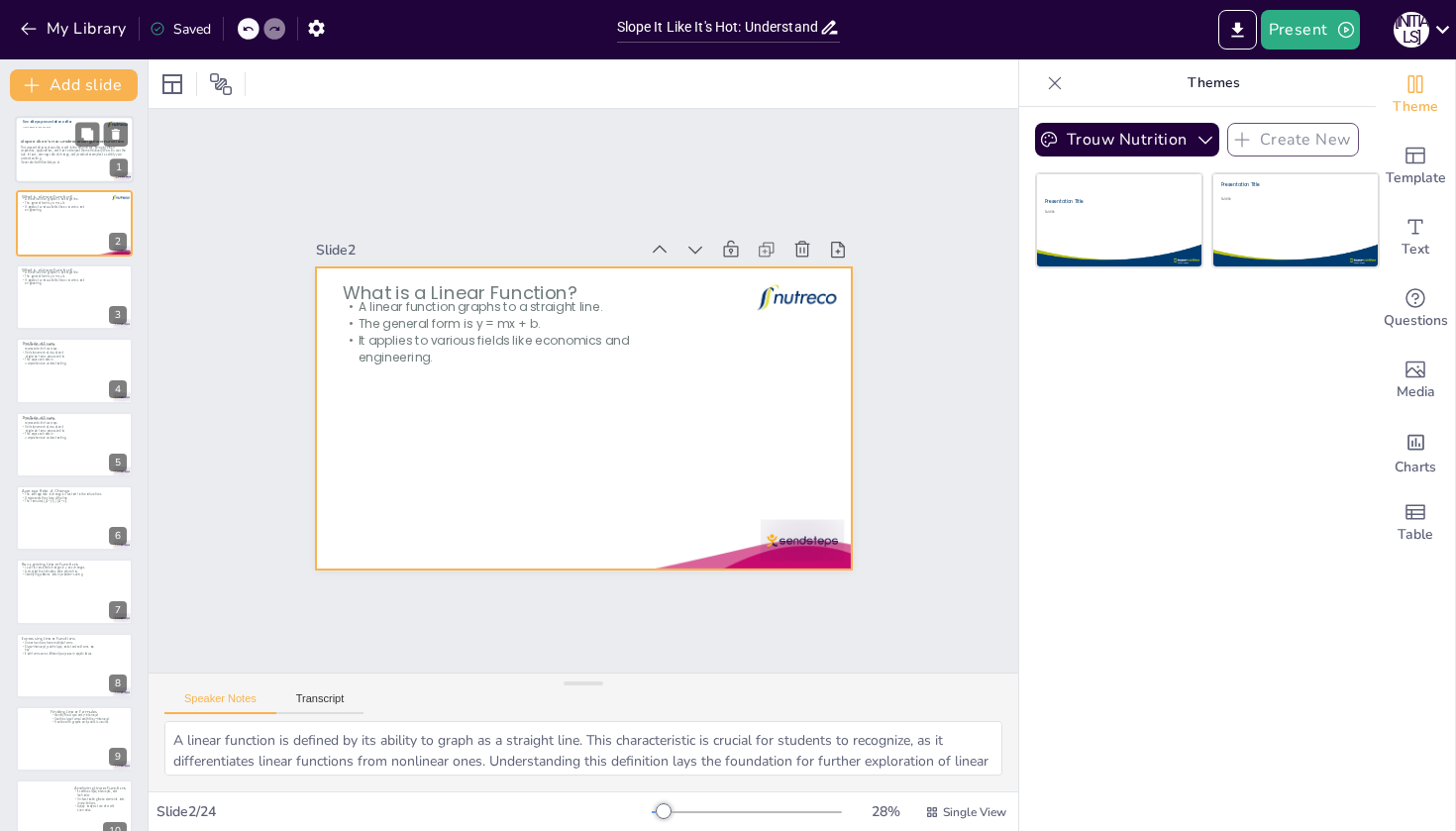click at bounding box center (74, 150) 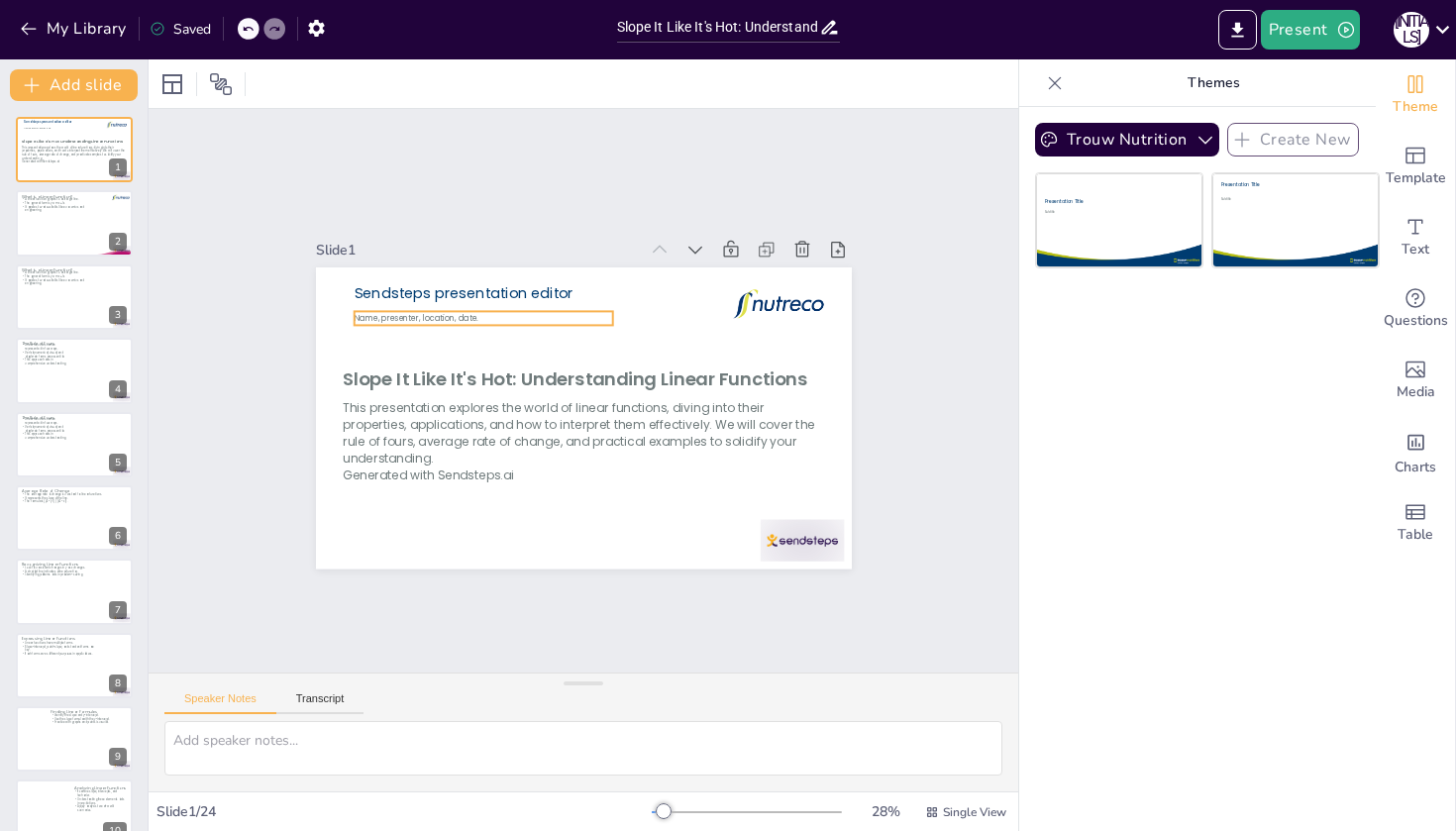 click on "Name, presenter, location, date." at bounding box center [500, 299] 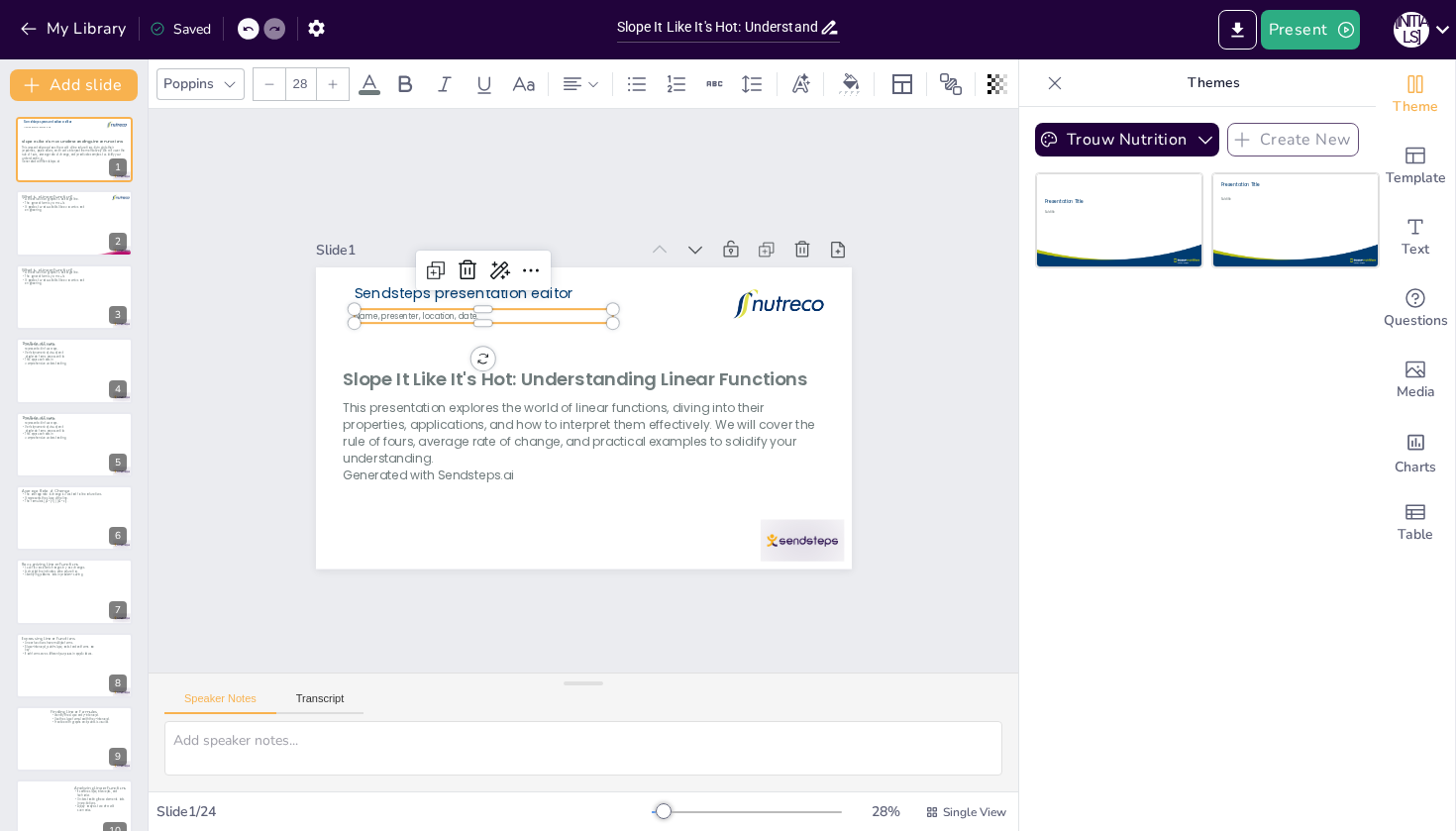 click on "Name, presenter, location, date." at bounding box center (501, 297) 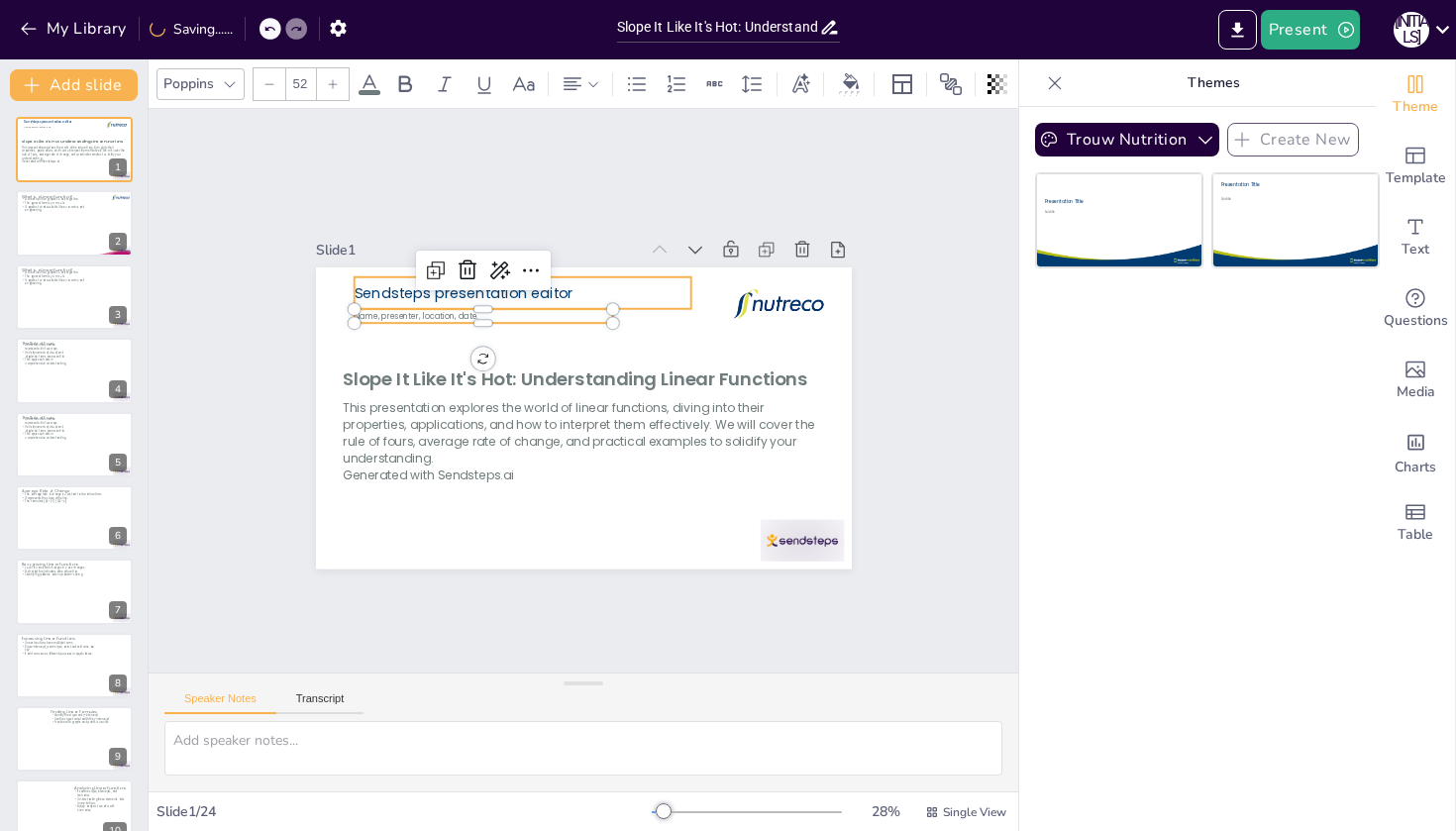 click on "Slope It Like It's Hot: Understanding Linear Functions This presentation explores the world of linear functions, diving into their properties, applications, and how to interpret them effectively. We will cover the rule of fours, average rate of change, and practical examples to solidify your understanding. Generated with Sendsteps.ai Sendsteps presentation editor [NAME], [PROFESSION], [LOCATION], [DATE]." at bounding box center (596, 268) 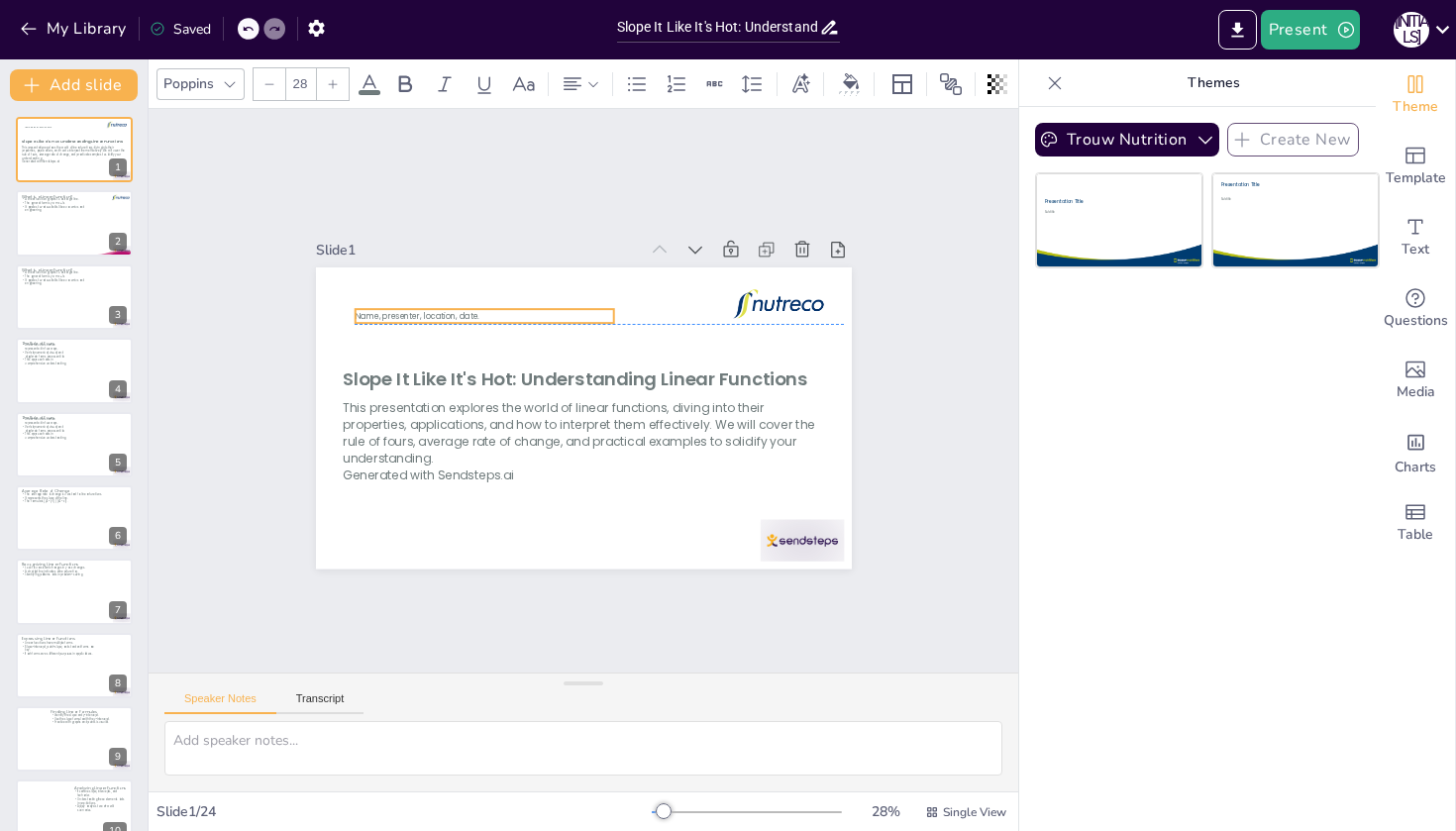 click on "Name, presenter, location, date." at bounding box center [426, 299] 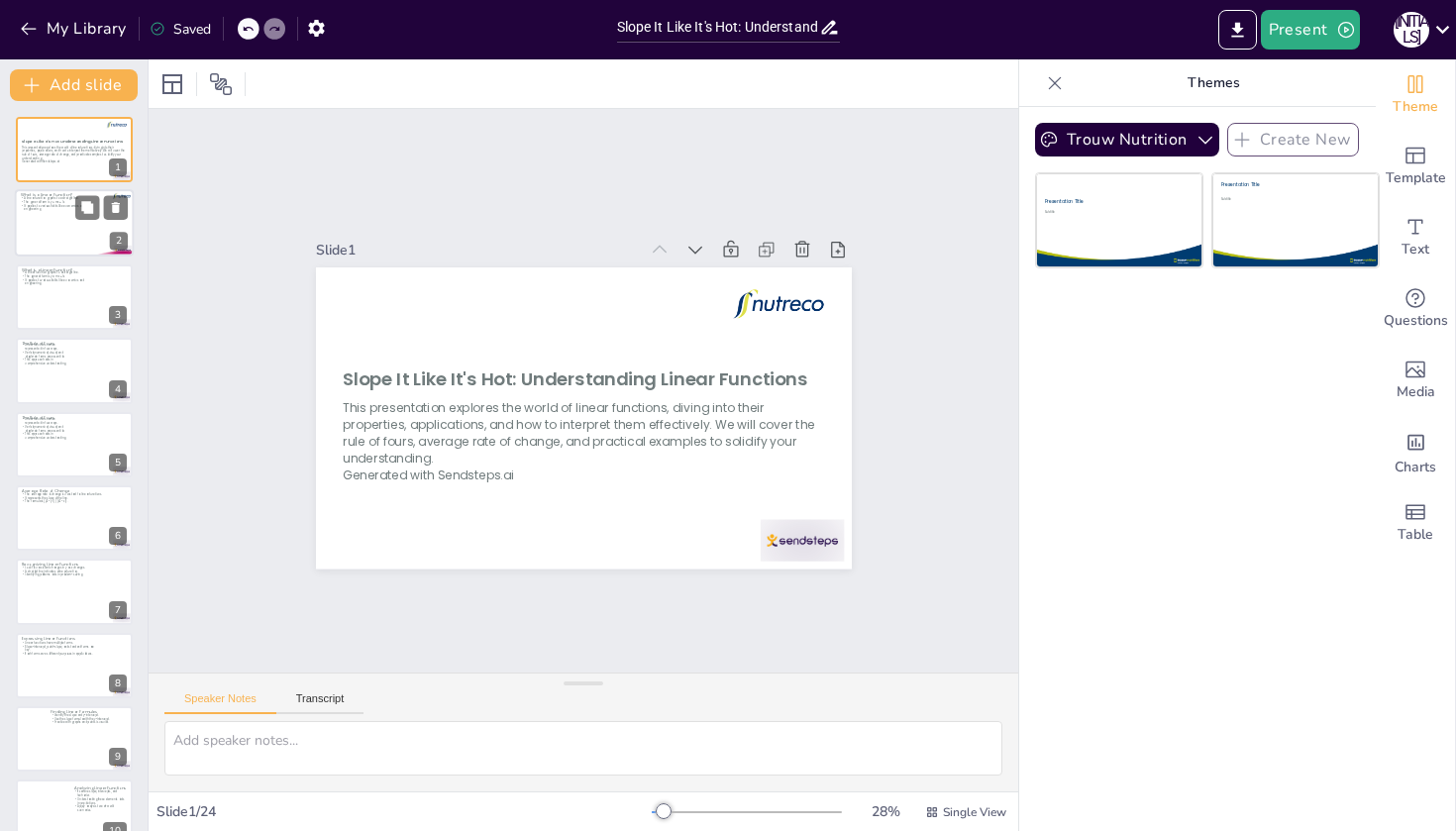 click at bounding box center (74, 224) 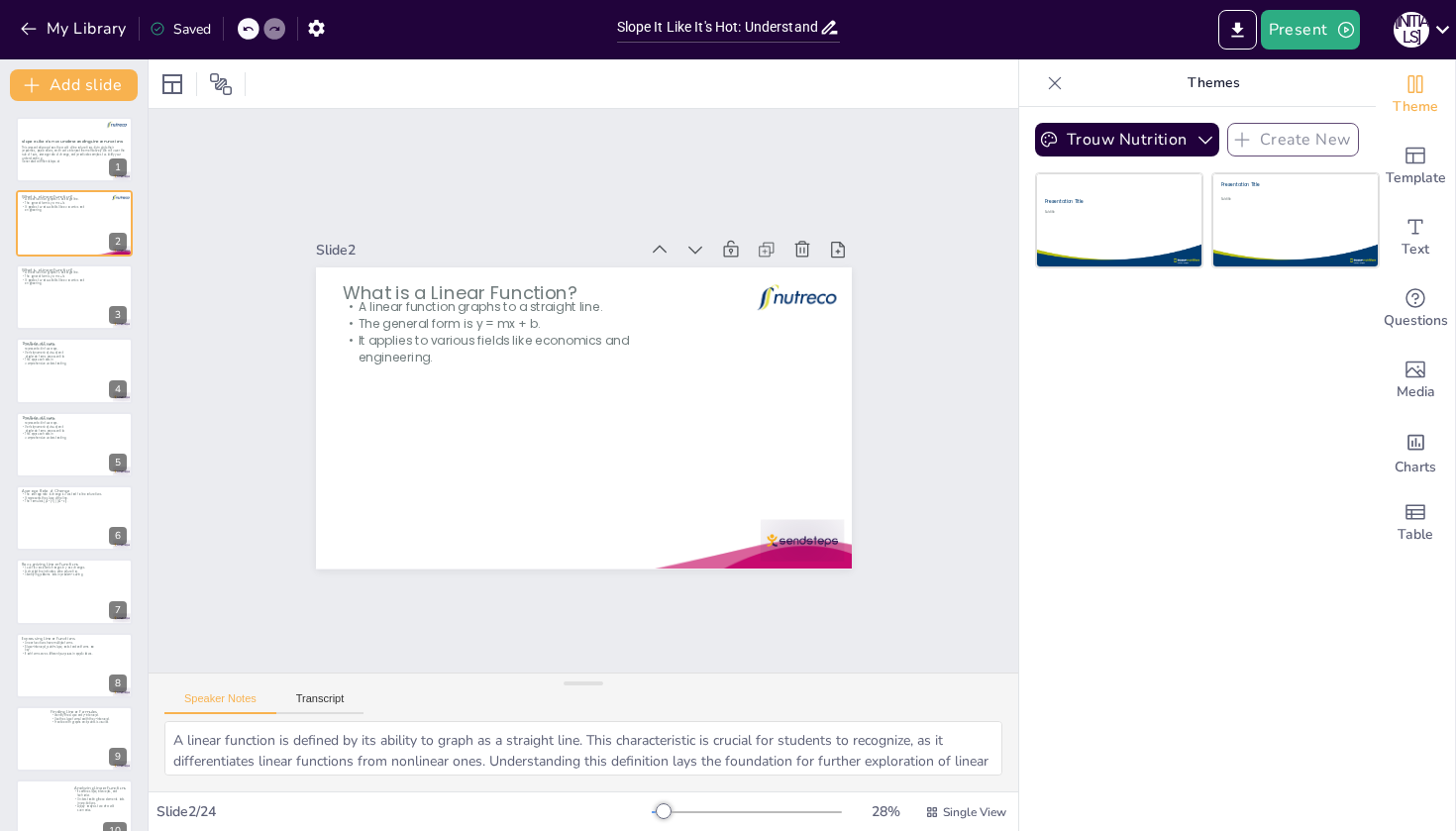 scroll, scrollTop: 1062, scrollLeft: 0, axis: vertical 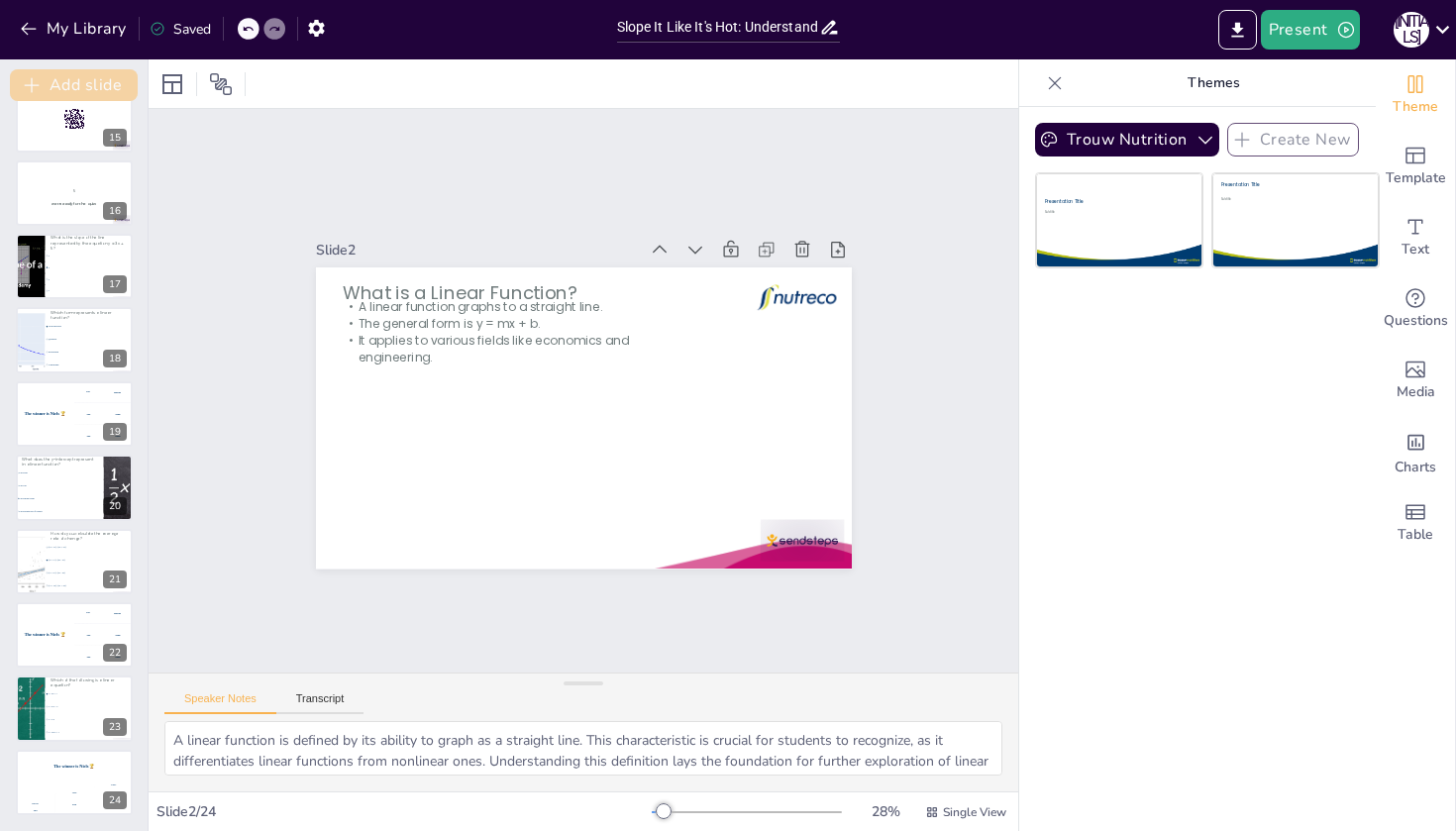 click 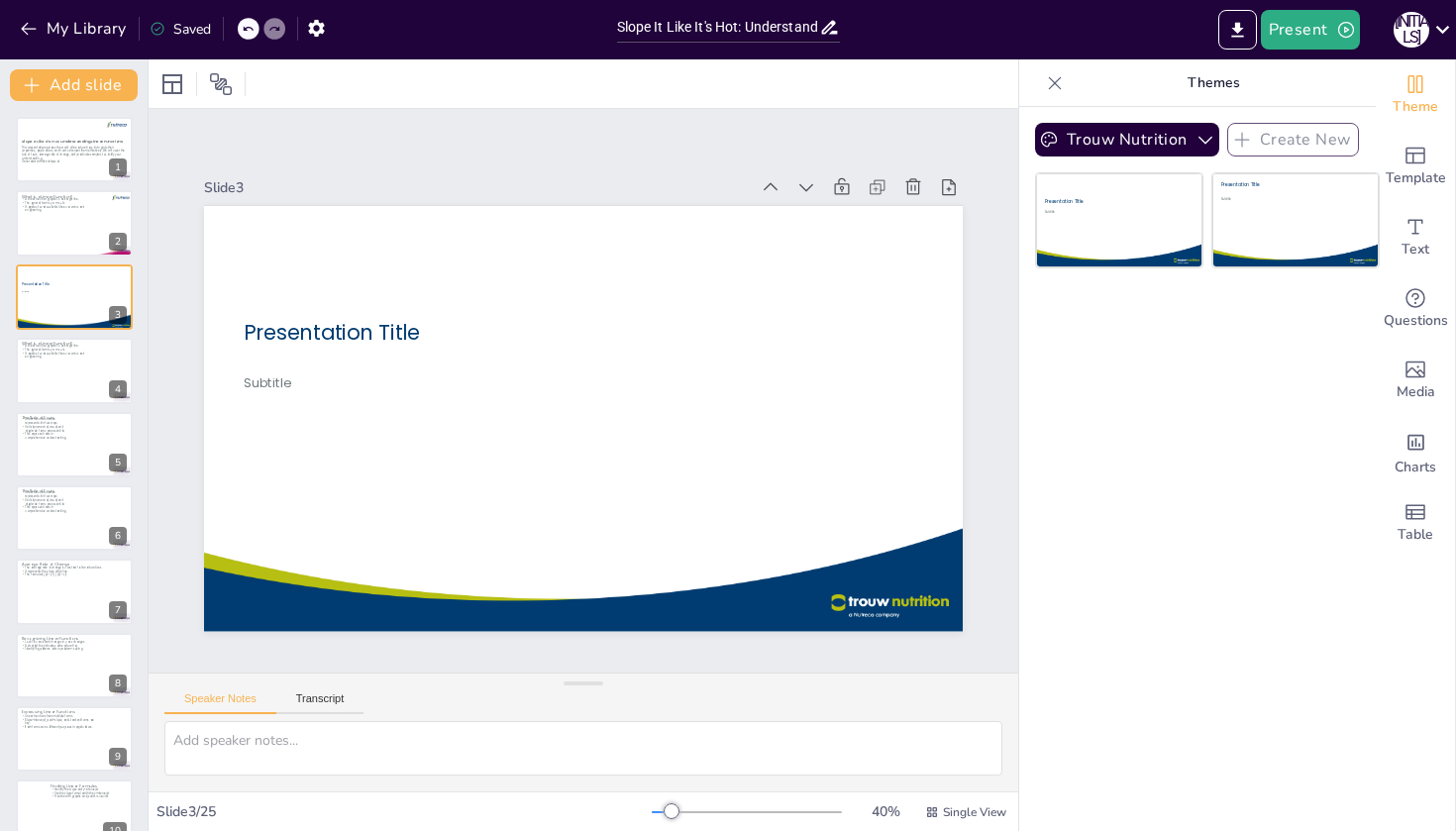 scroll, scrollTop: 0, scrollLeft: 0, axis: both 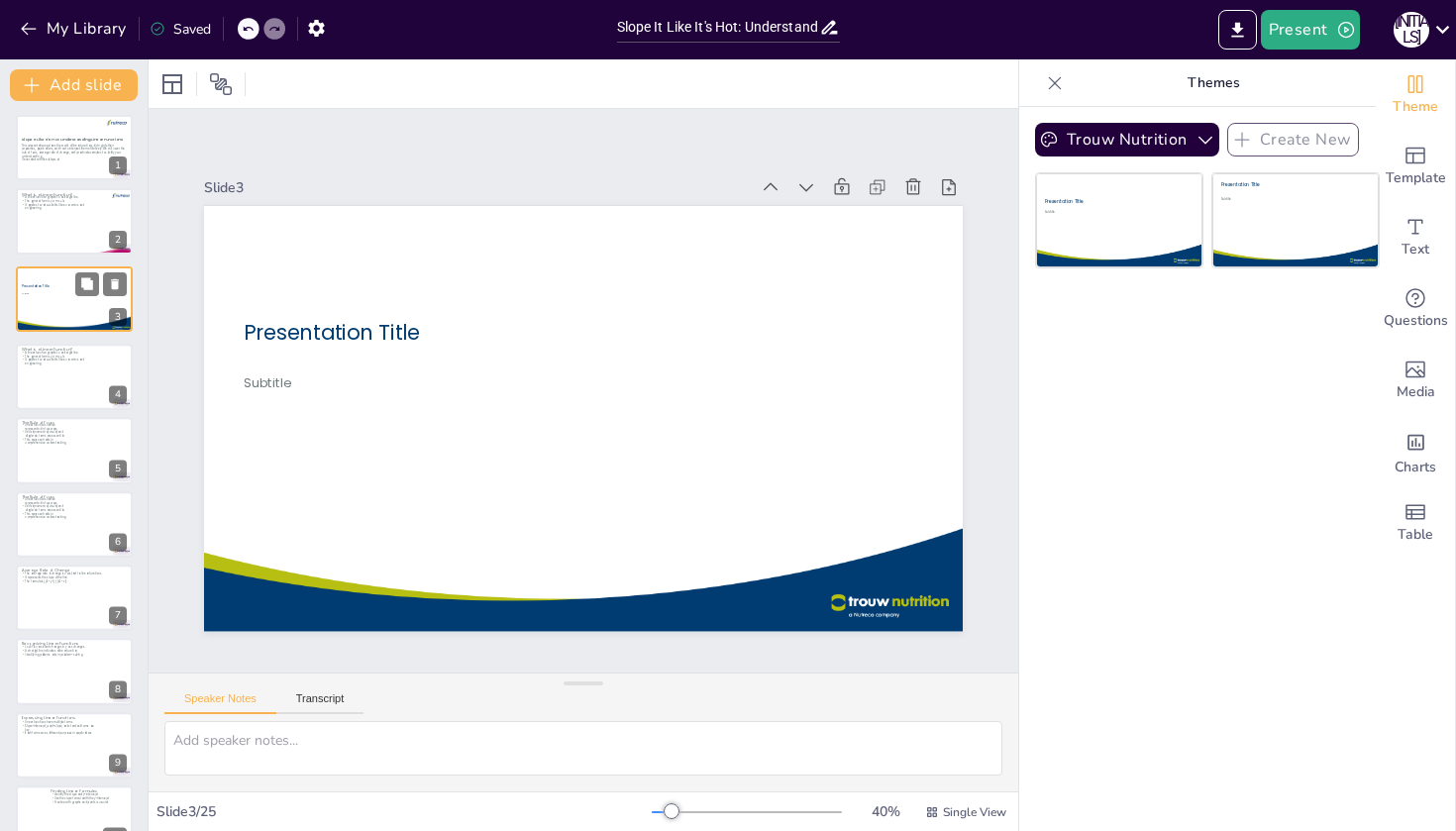 drag, startPoint x: 55, startPoint y: 292, endPoint x: 70, endPoint y: 382, distance: 91.24144 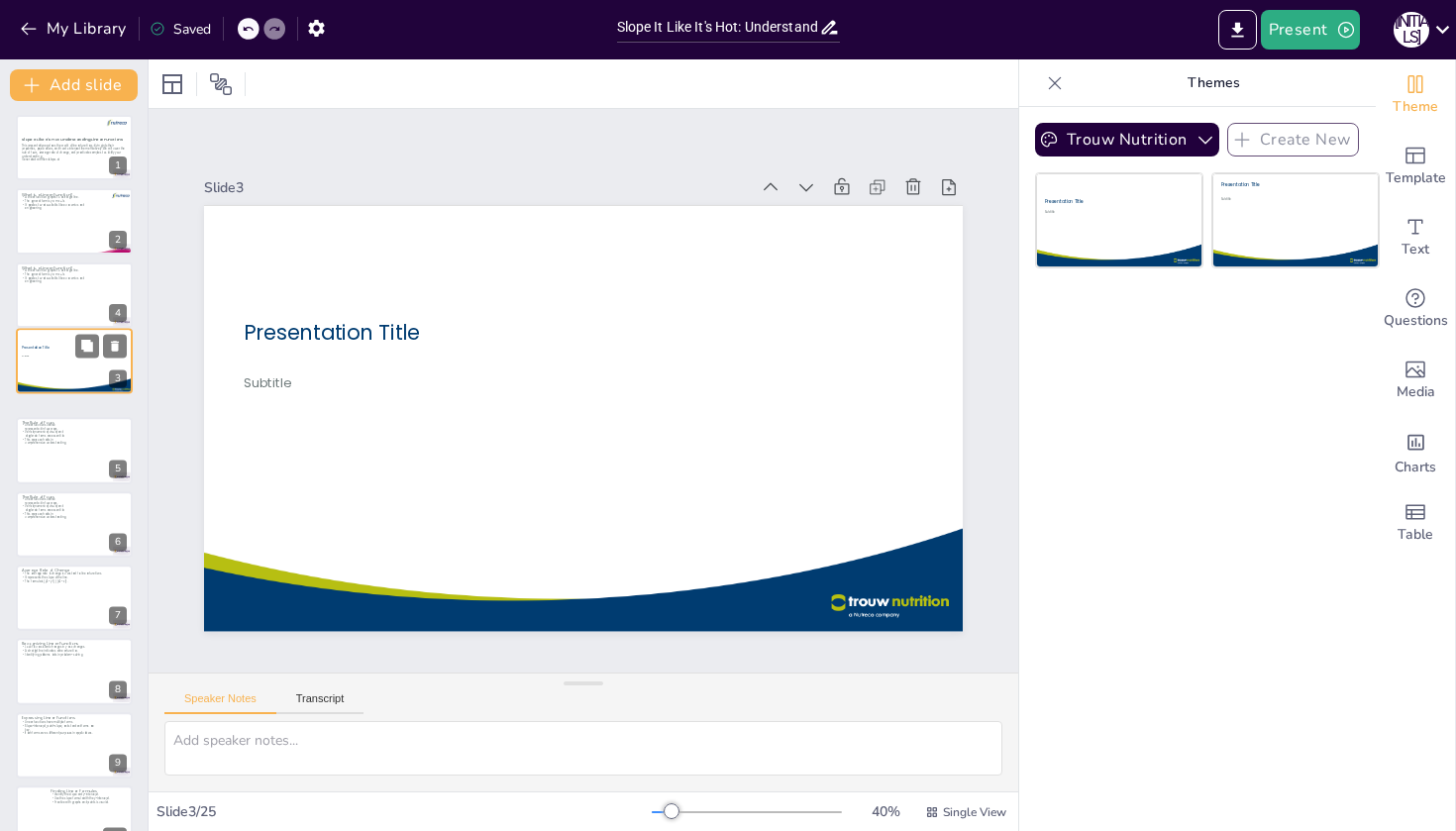 scroll, scrollTop: 0, scrollLeft: 0, axis: both 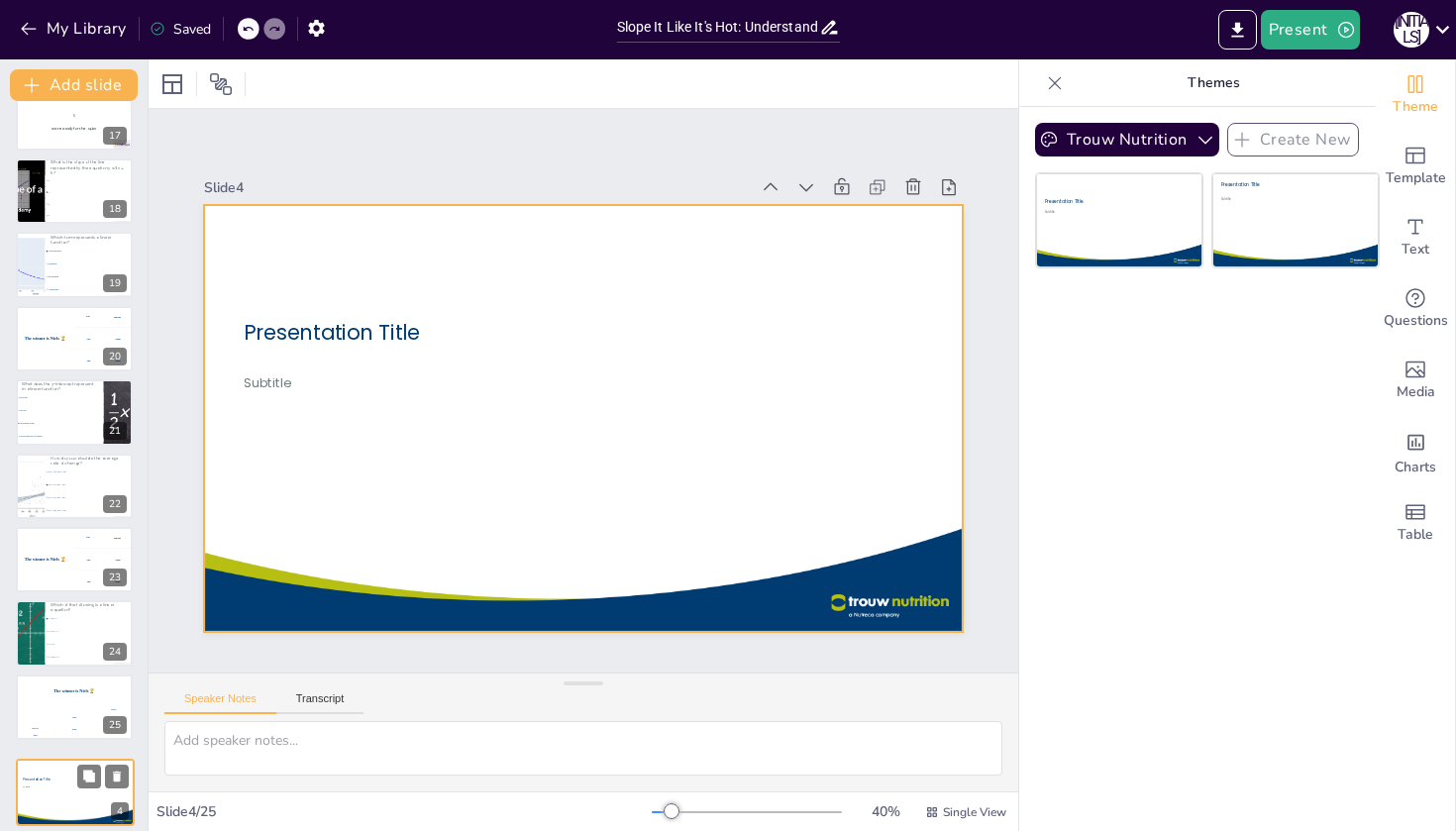 drag, startPoint x: 52, startPoint y: 369, endPoint x: 52, endPoint y: 797, distance: 428 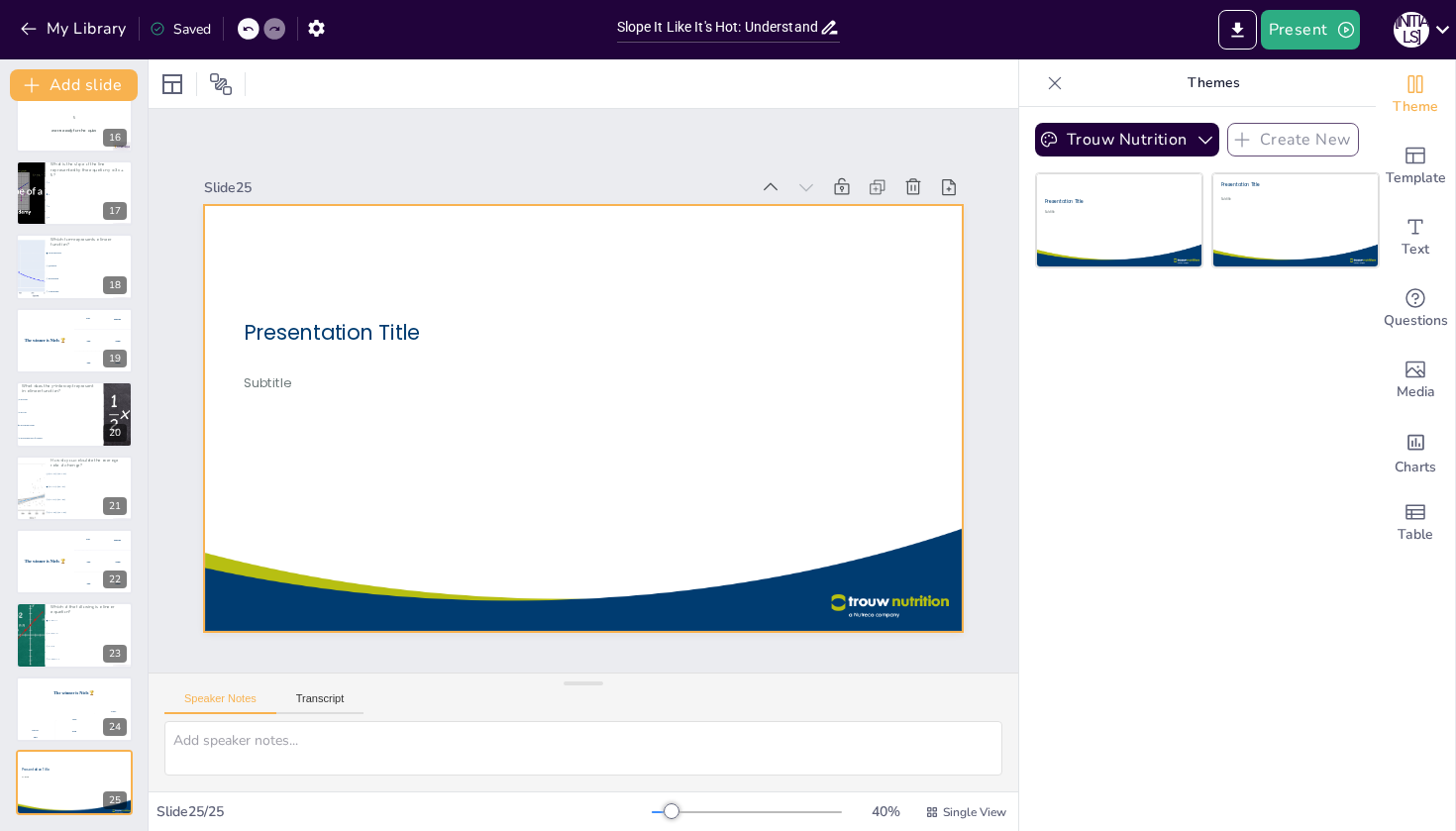 click on "Presentation Title" at bounding box center [614, 263] 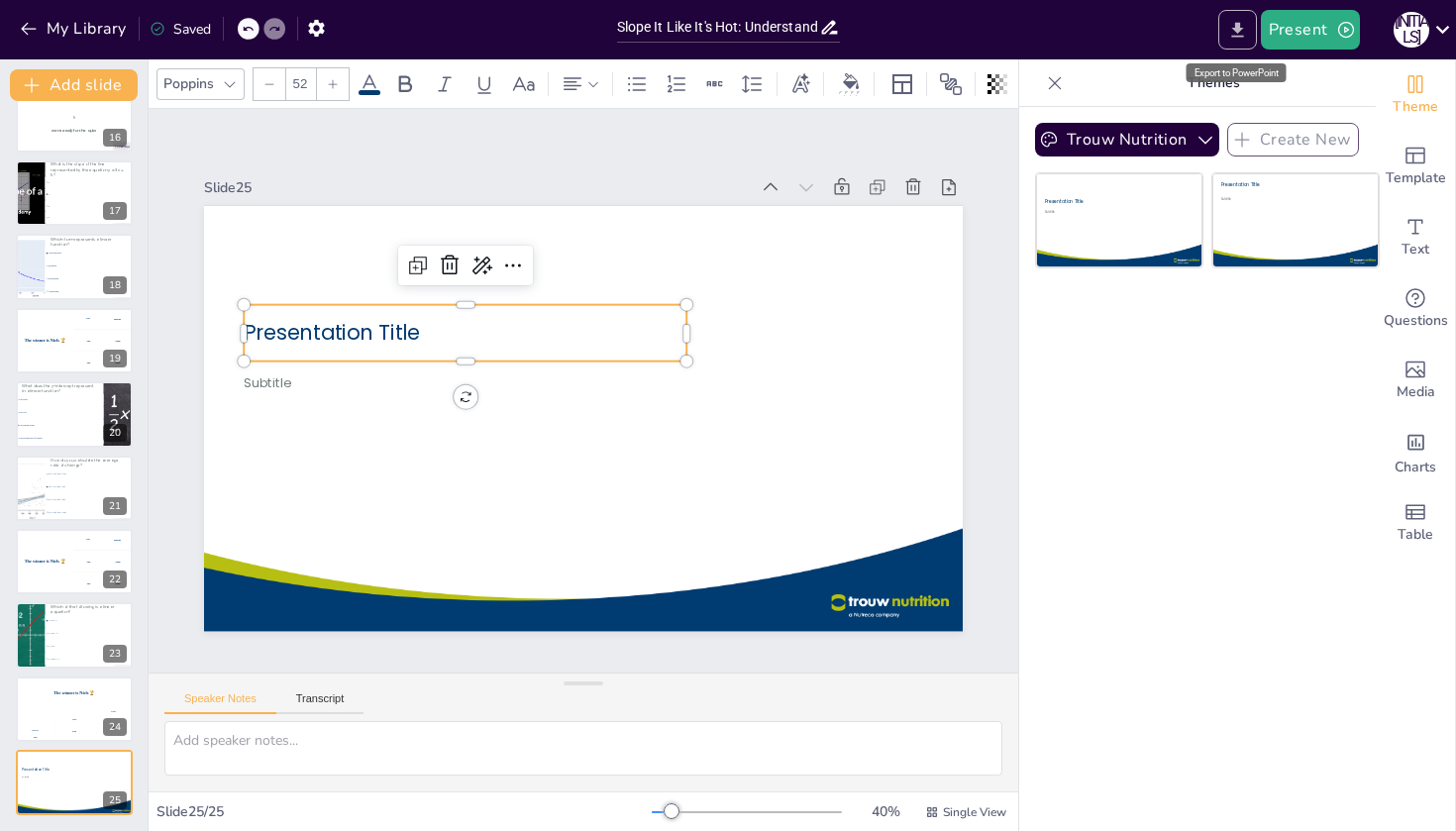 click 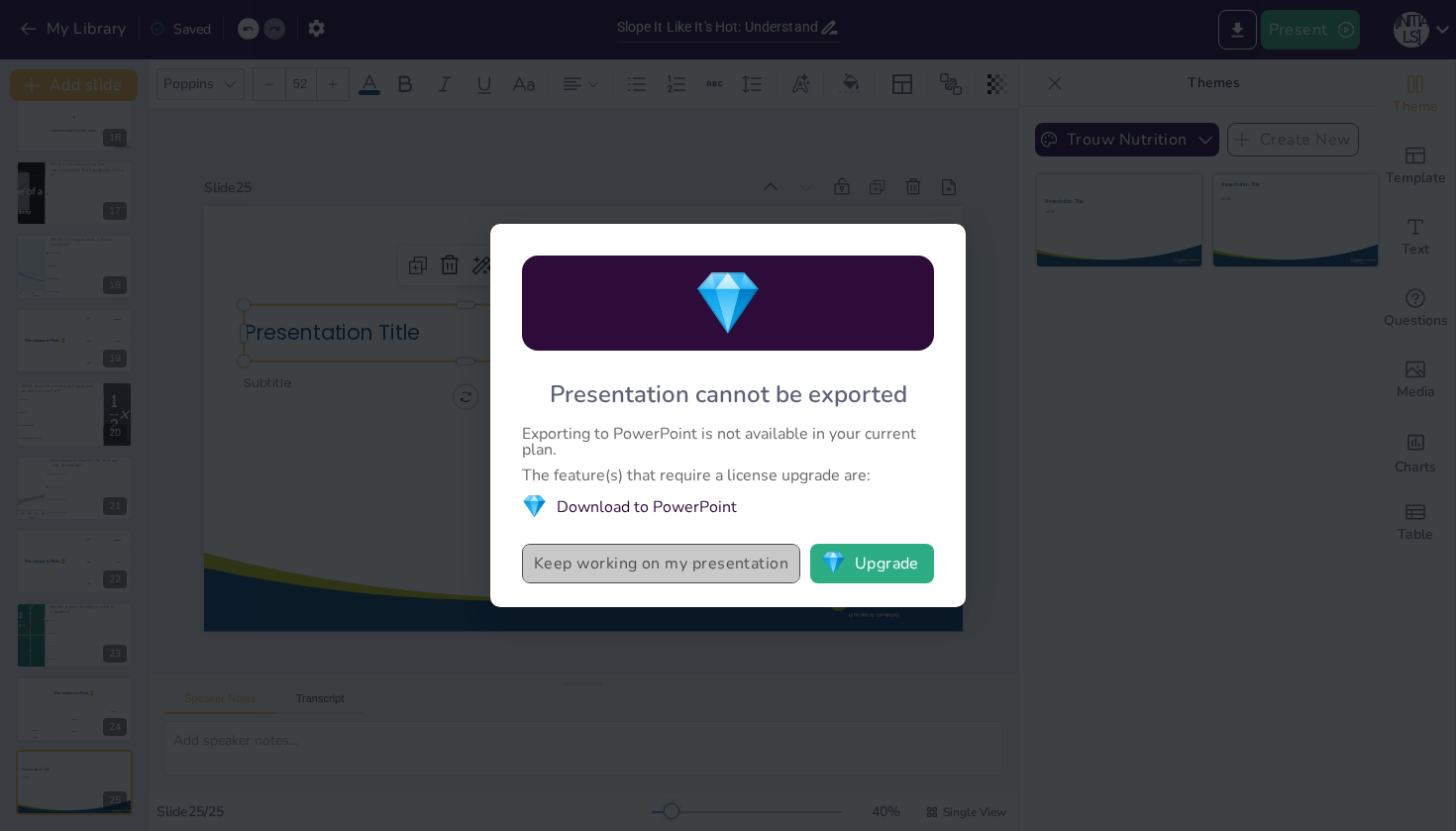 click on "Keep working on my presentation" at bounding box center (661, 564) 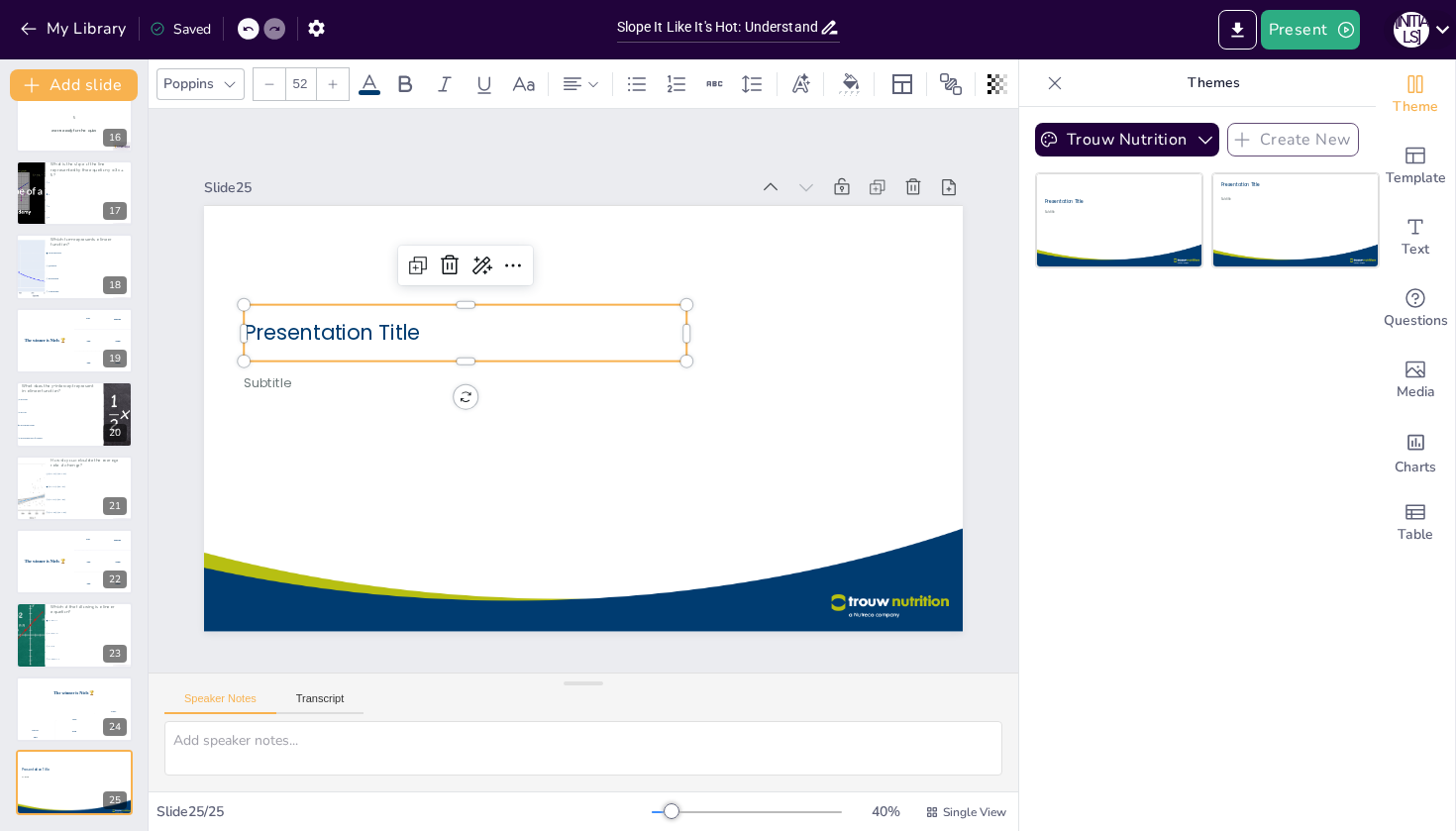 click on "[INITIALS]" at bounding box center [1411, 30] 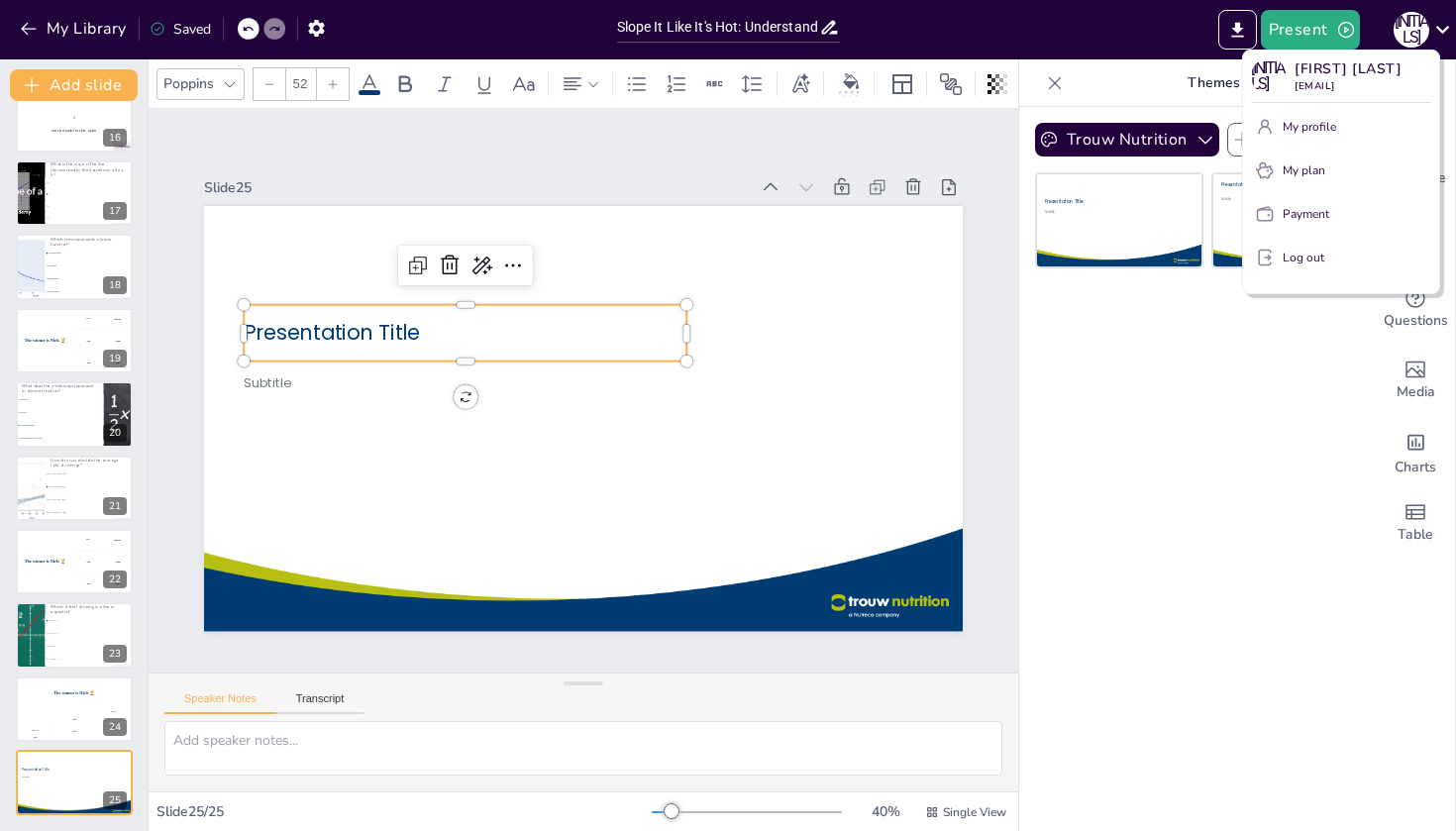 click at bounding box center (728, 415) 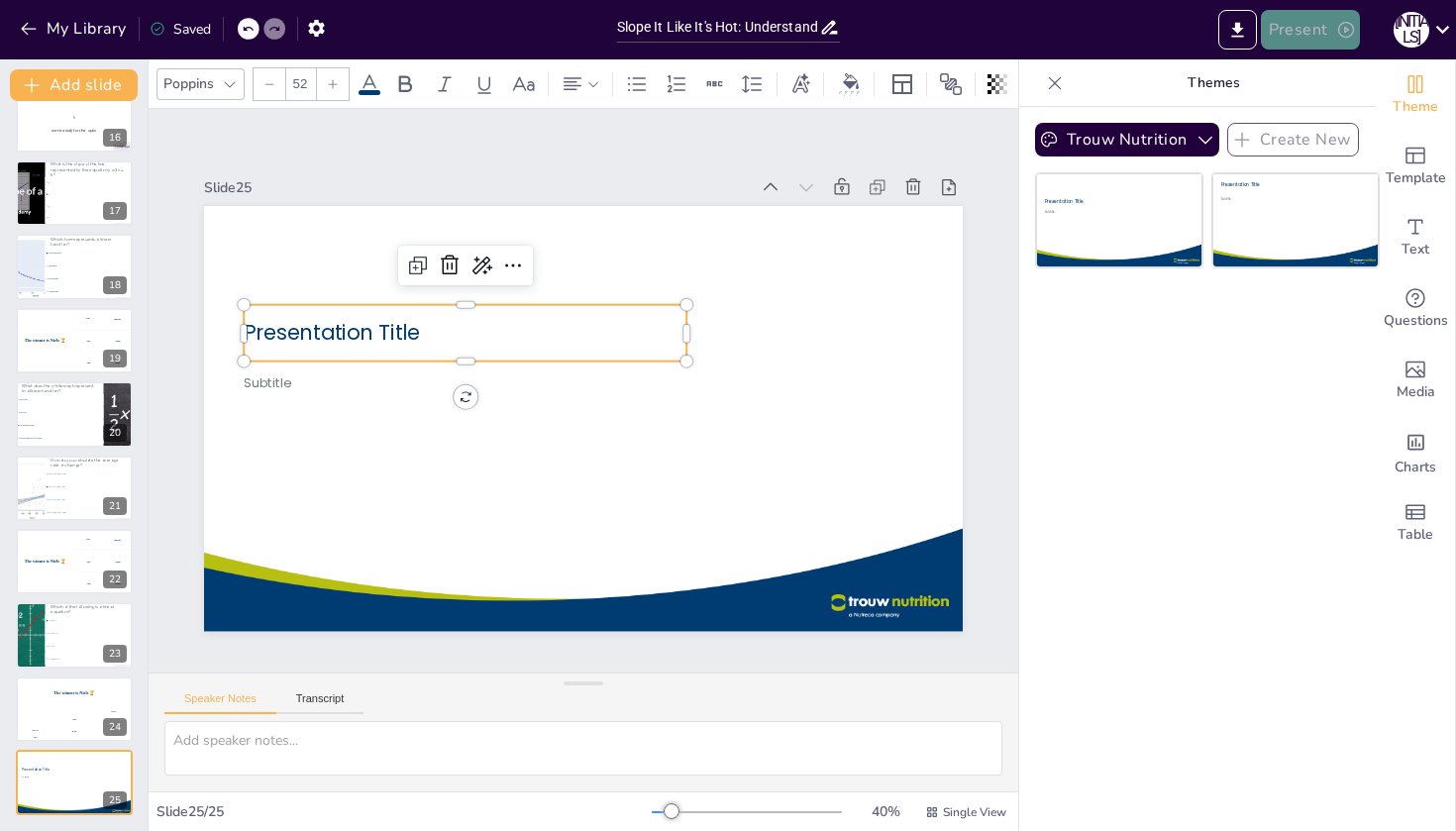 click on "Present" at bounding box center (1310, 30) 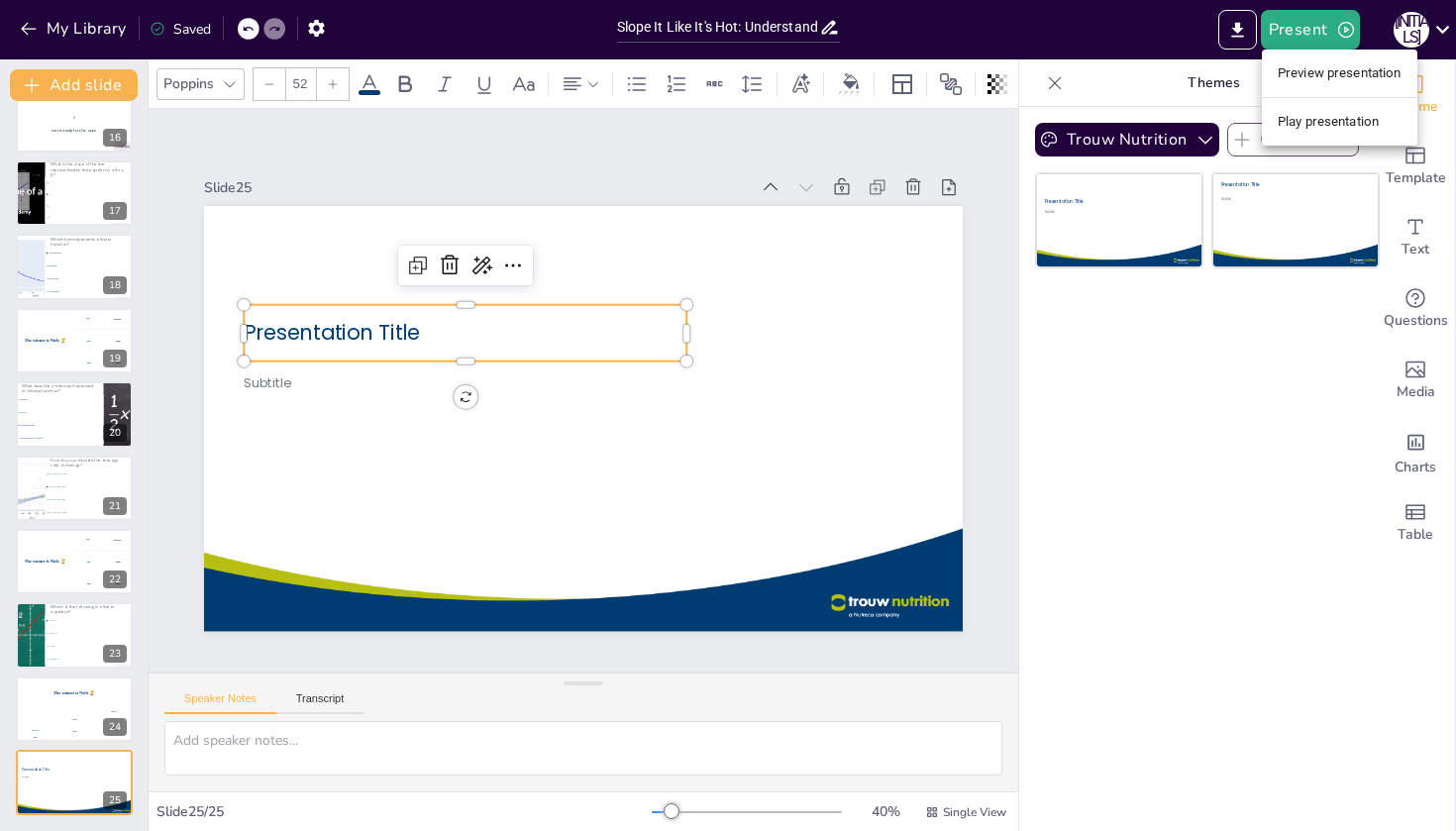 click at bounding box center (728, 415) 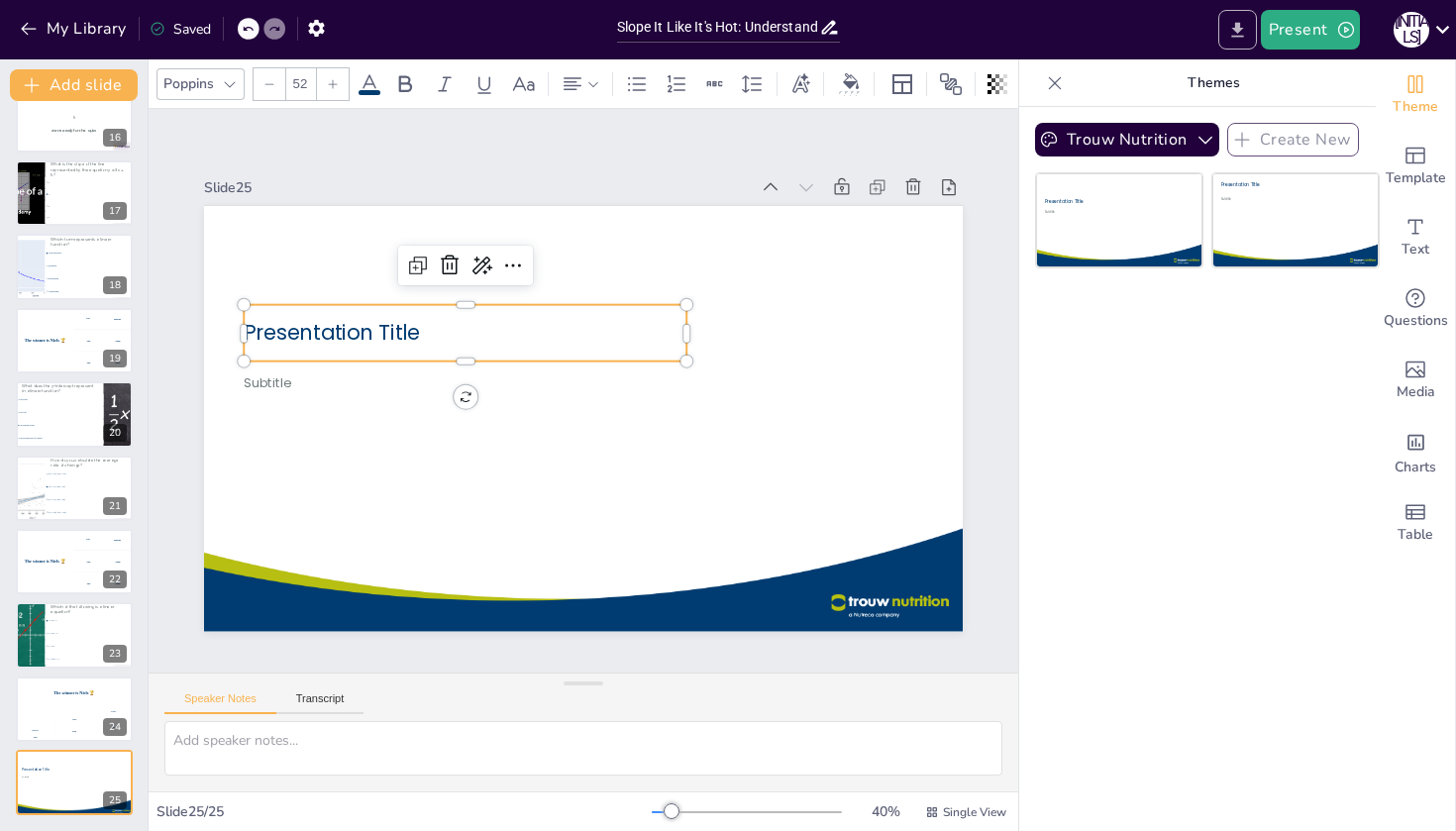 click 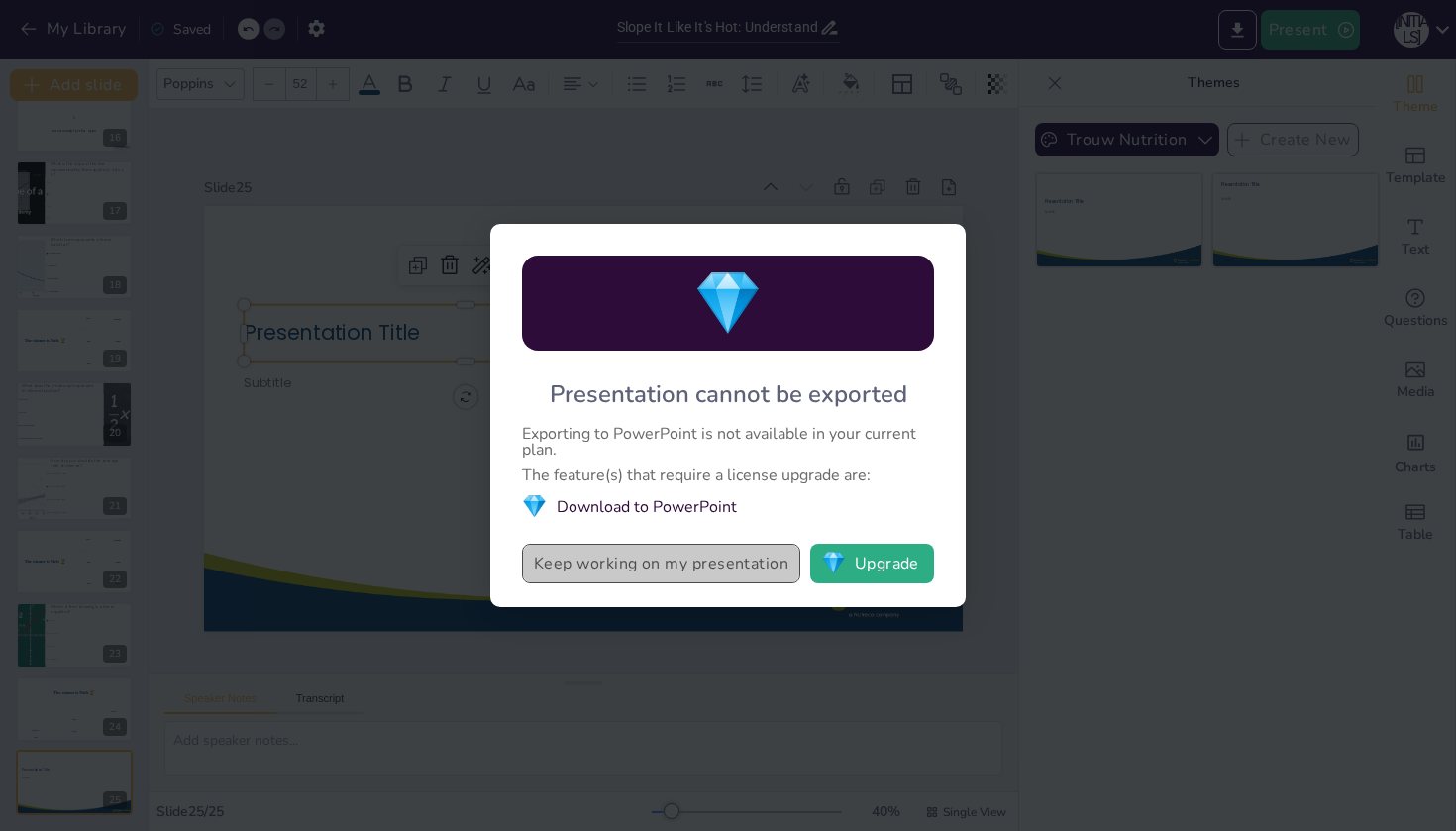 click on "Keep working on my presentation" at bounding box center [661, 564] 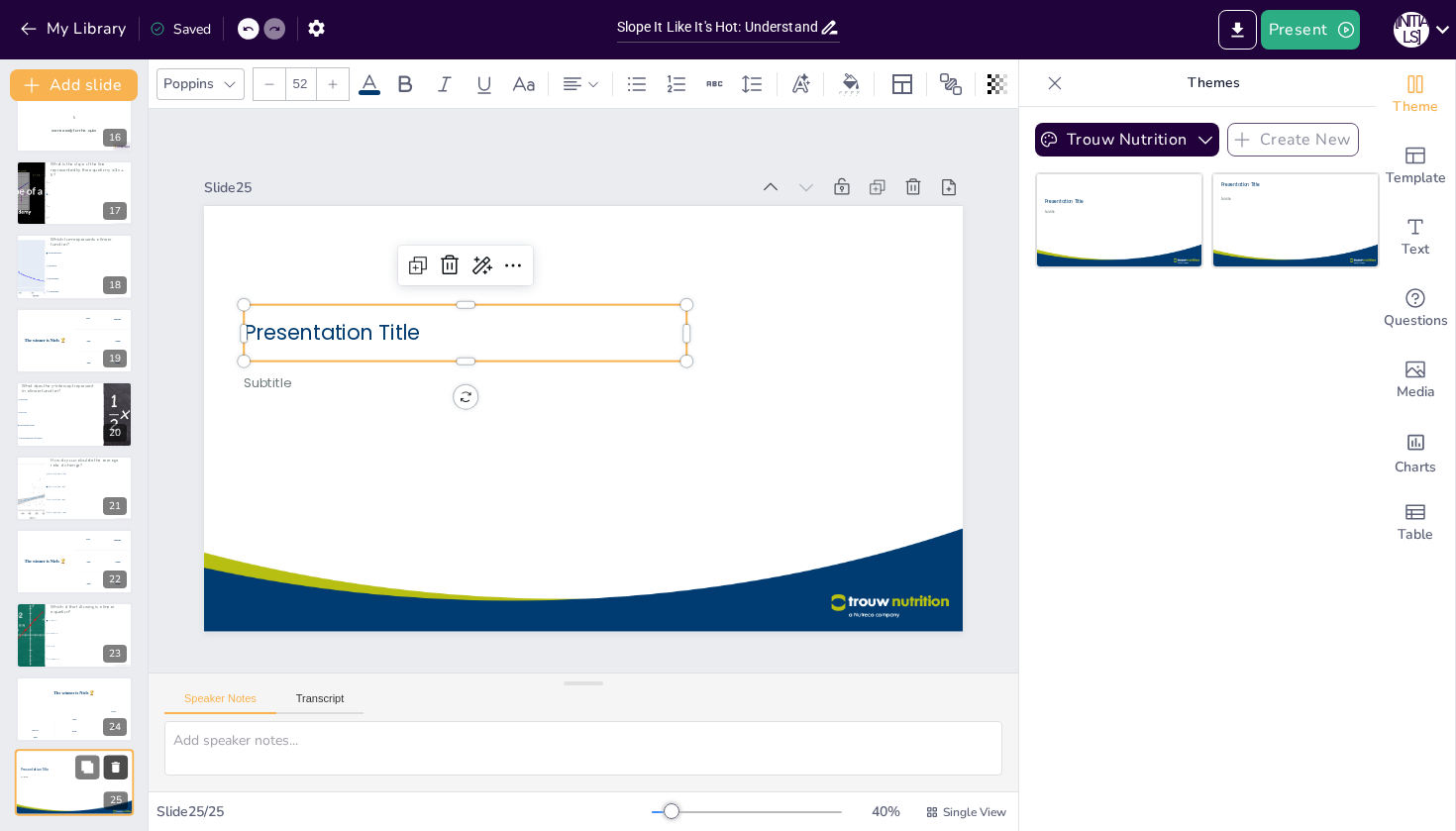 click 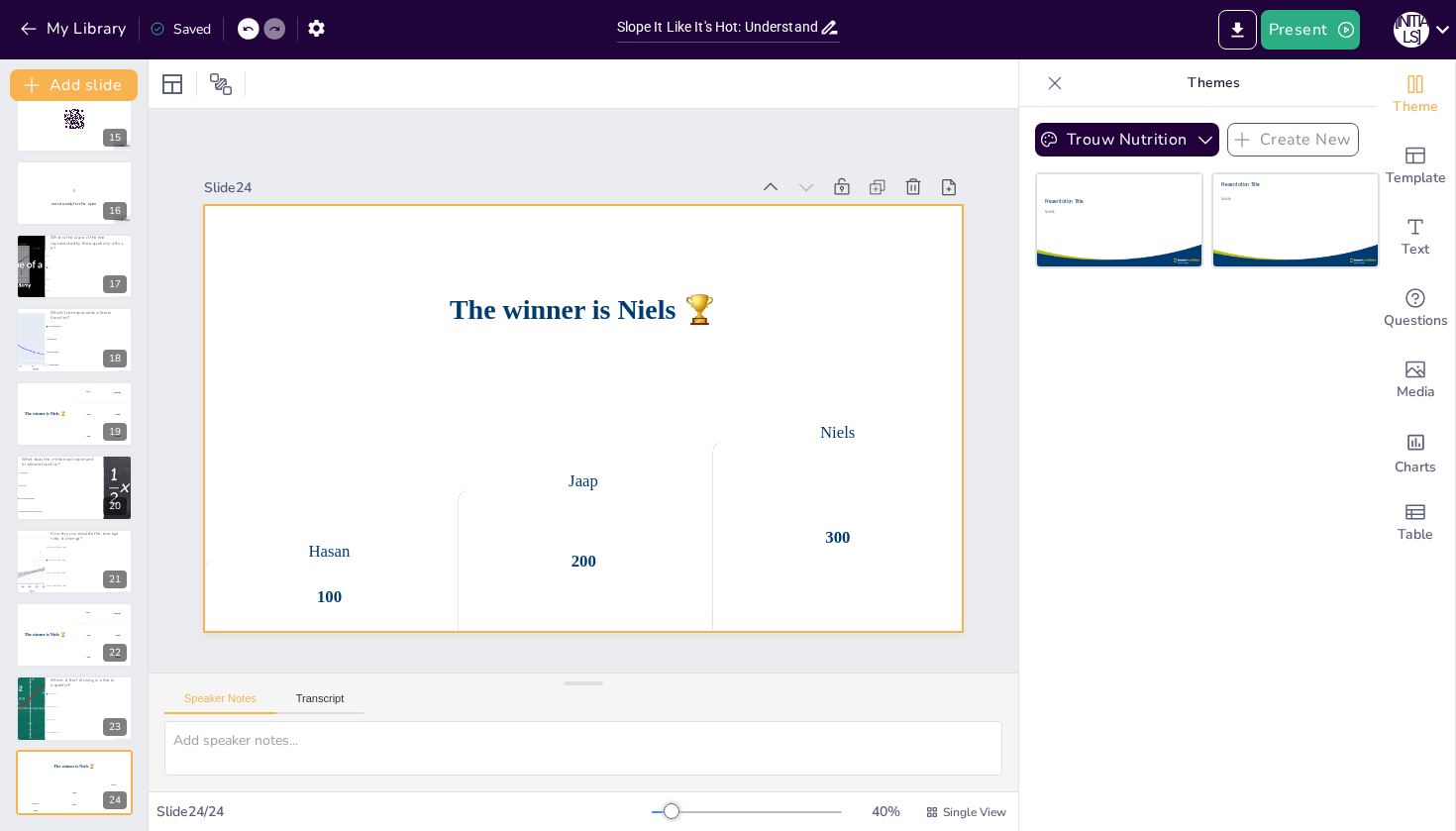 scroll, scrollTop: 1062, scrollLeft: 0, axis: vertical 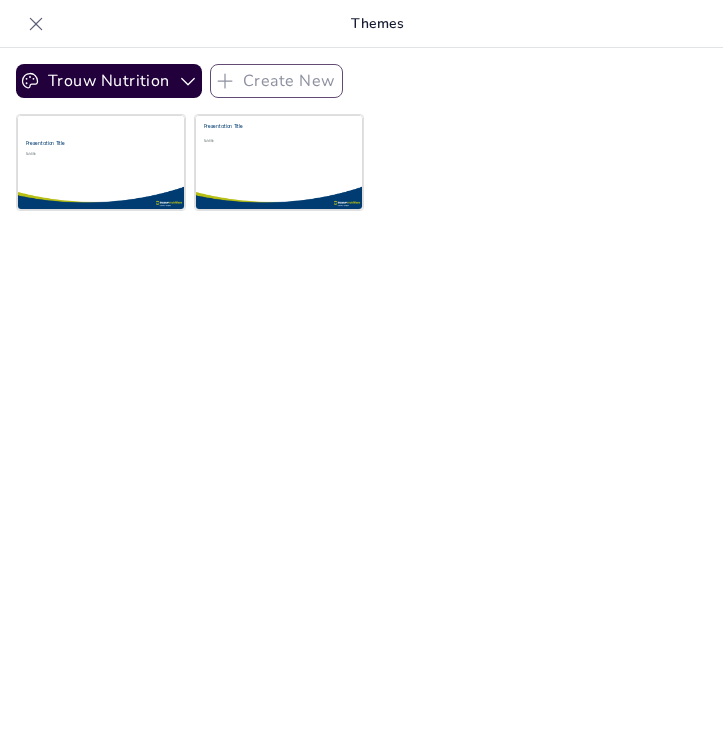 click 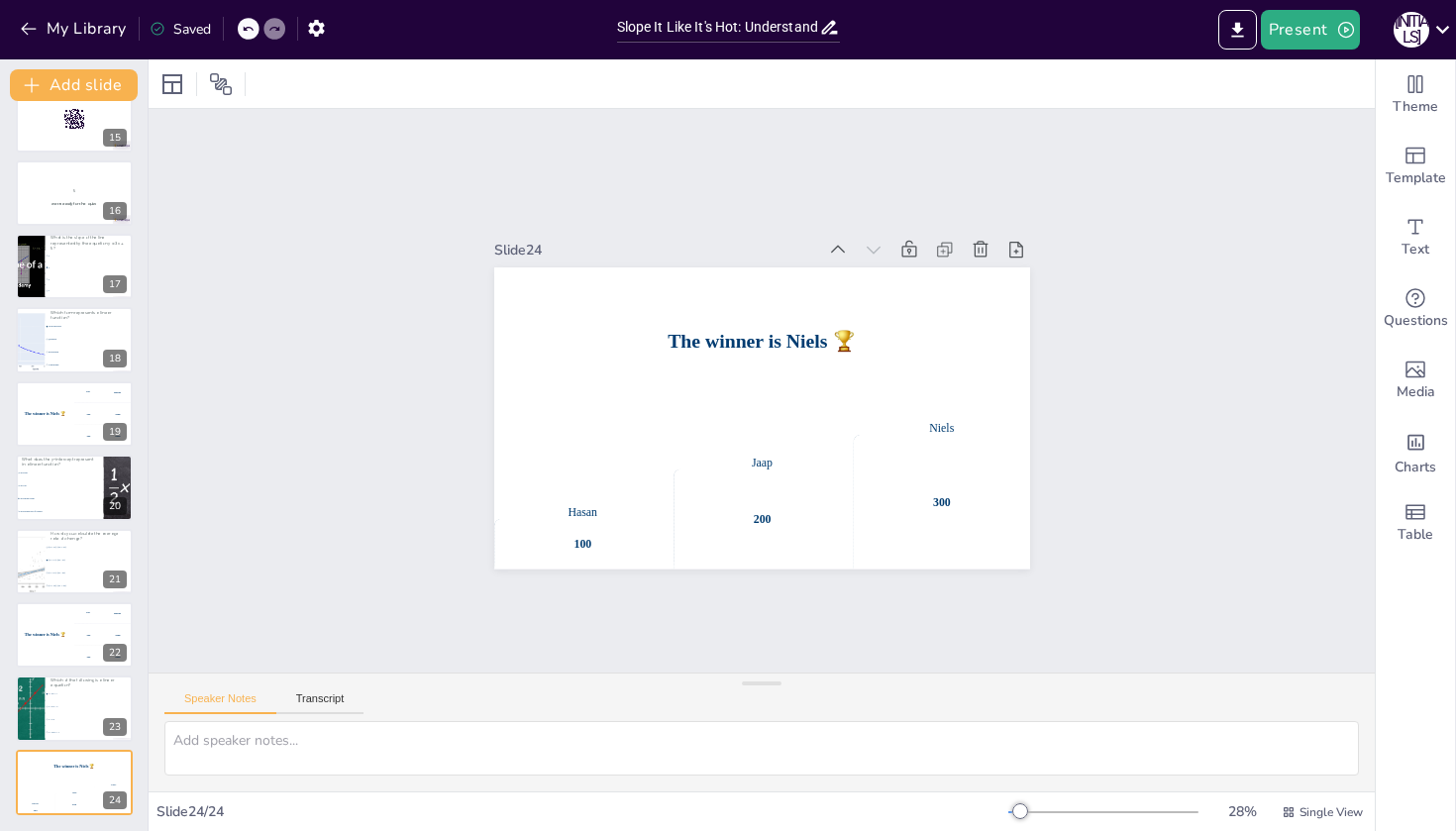 scroll, scrollTop: 23, scrollLeft: 0, axis: vertical 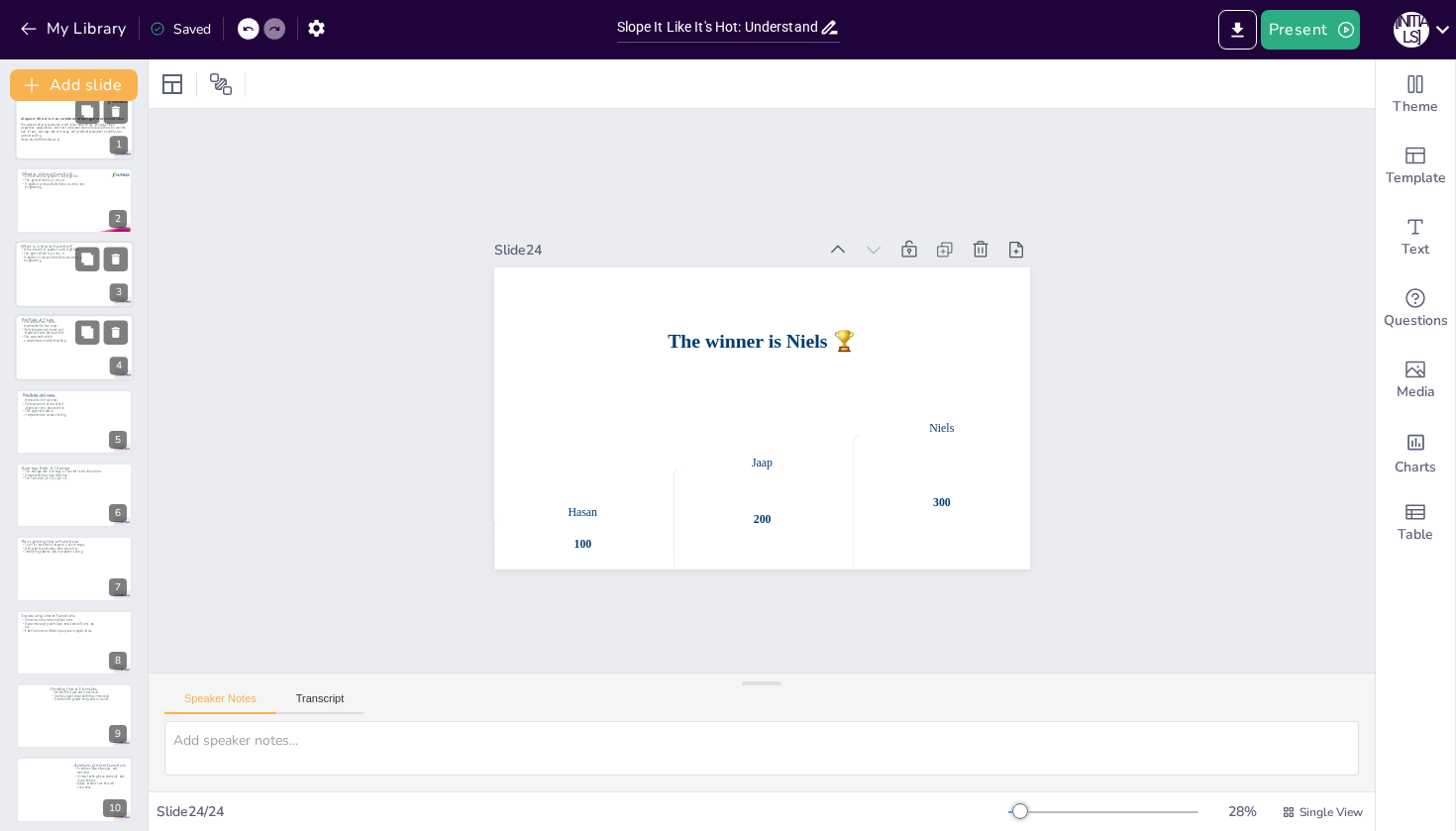 click on "Slope It Like It's Hot: Understanding Linear Functions This presentation explores the world of linear functions, diving into their properties, applications, and how to interpret them effectively. We will cover the rule of fours, average rate of change, and practical examples to solidify your understanding. Generated with Sendsteps.ai 1" at bounding box center (74, 127) 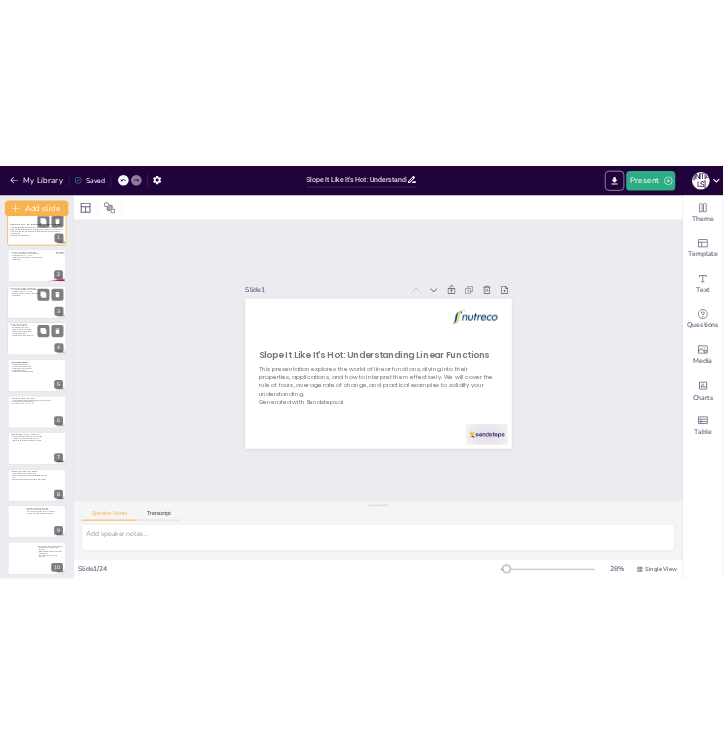 scroll, scrollTop: 0, scrollLeft: 0, axis: both 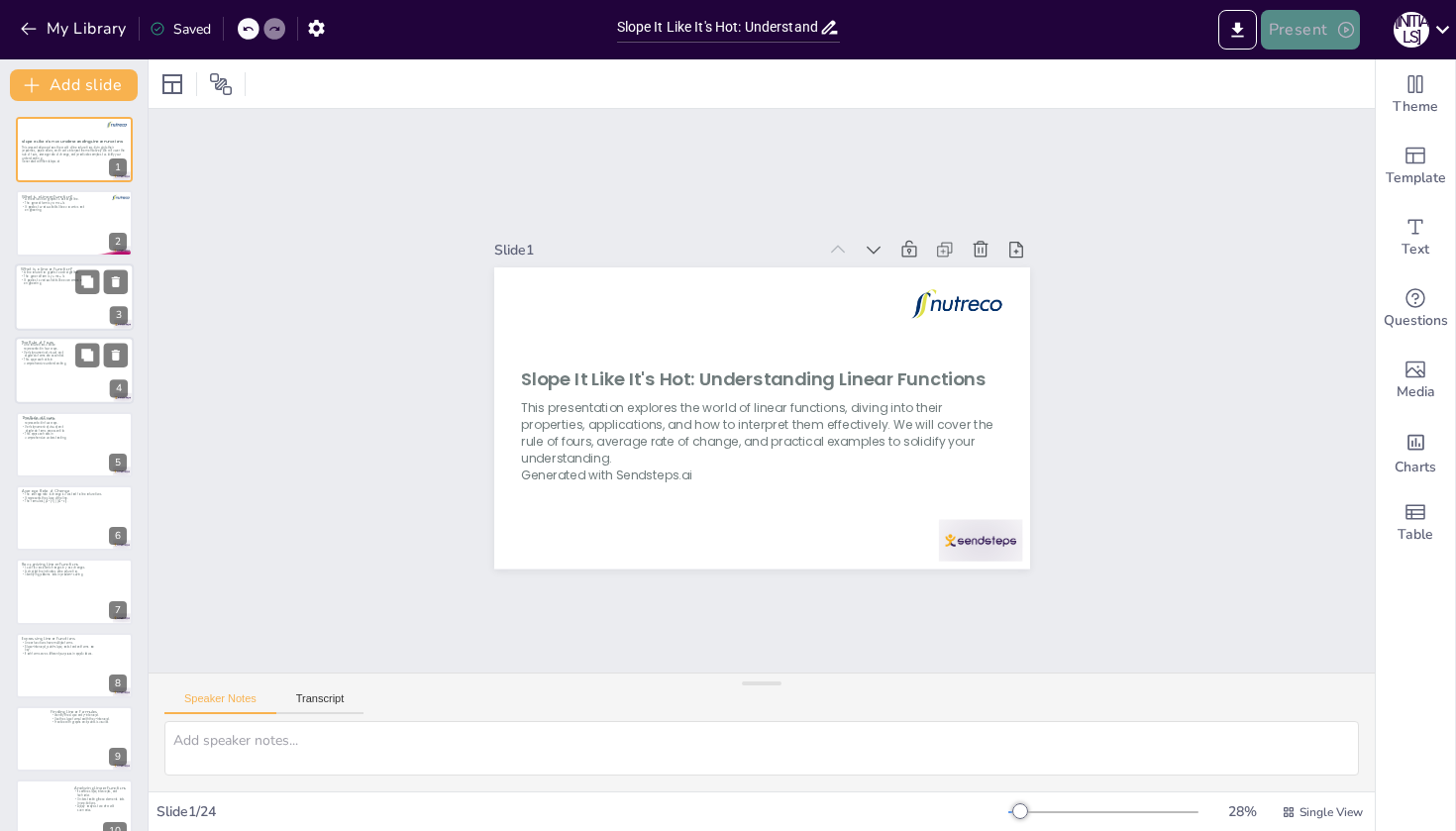 click 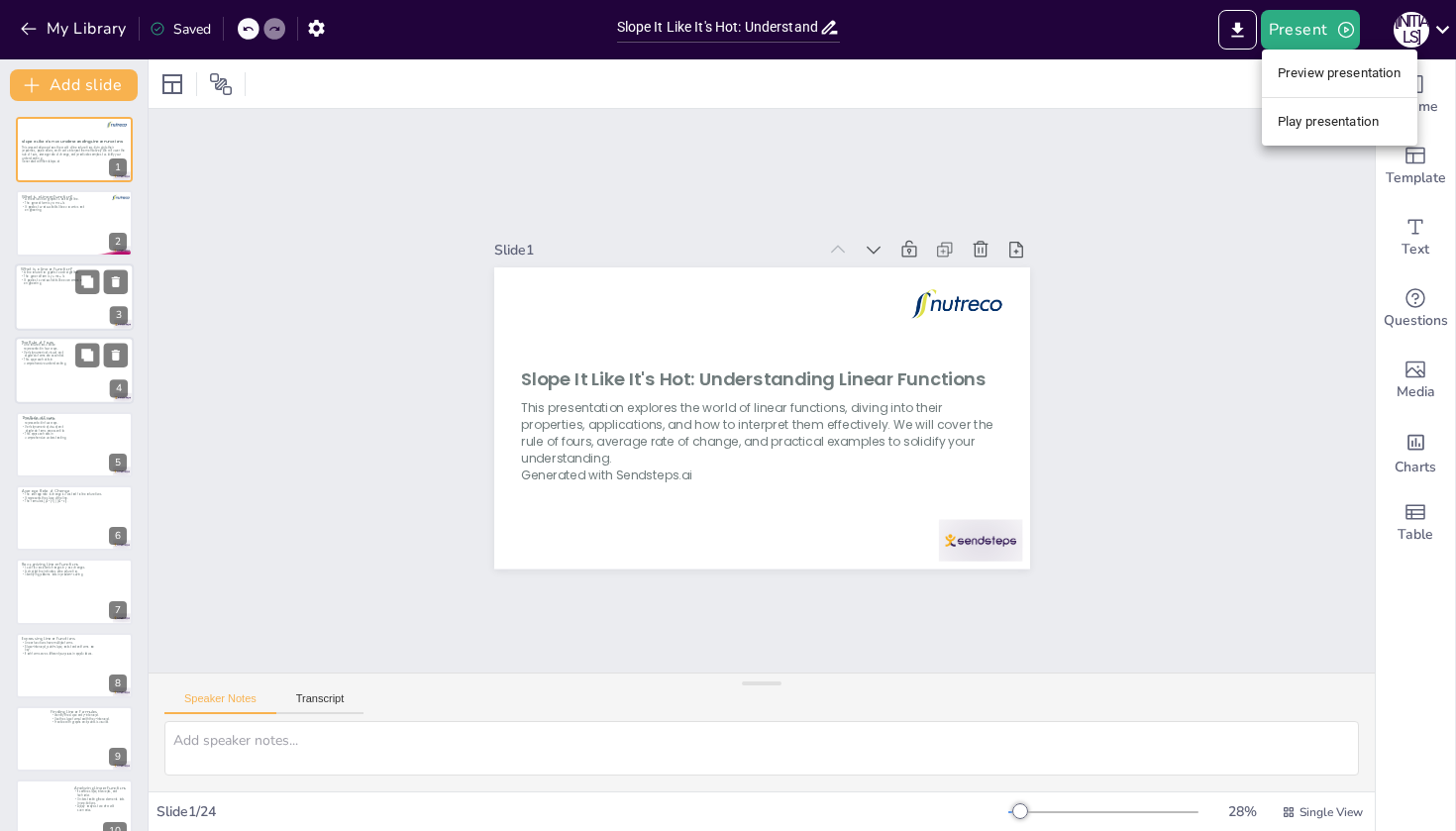 click at bounding box center (728, 415) 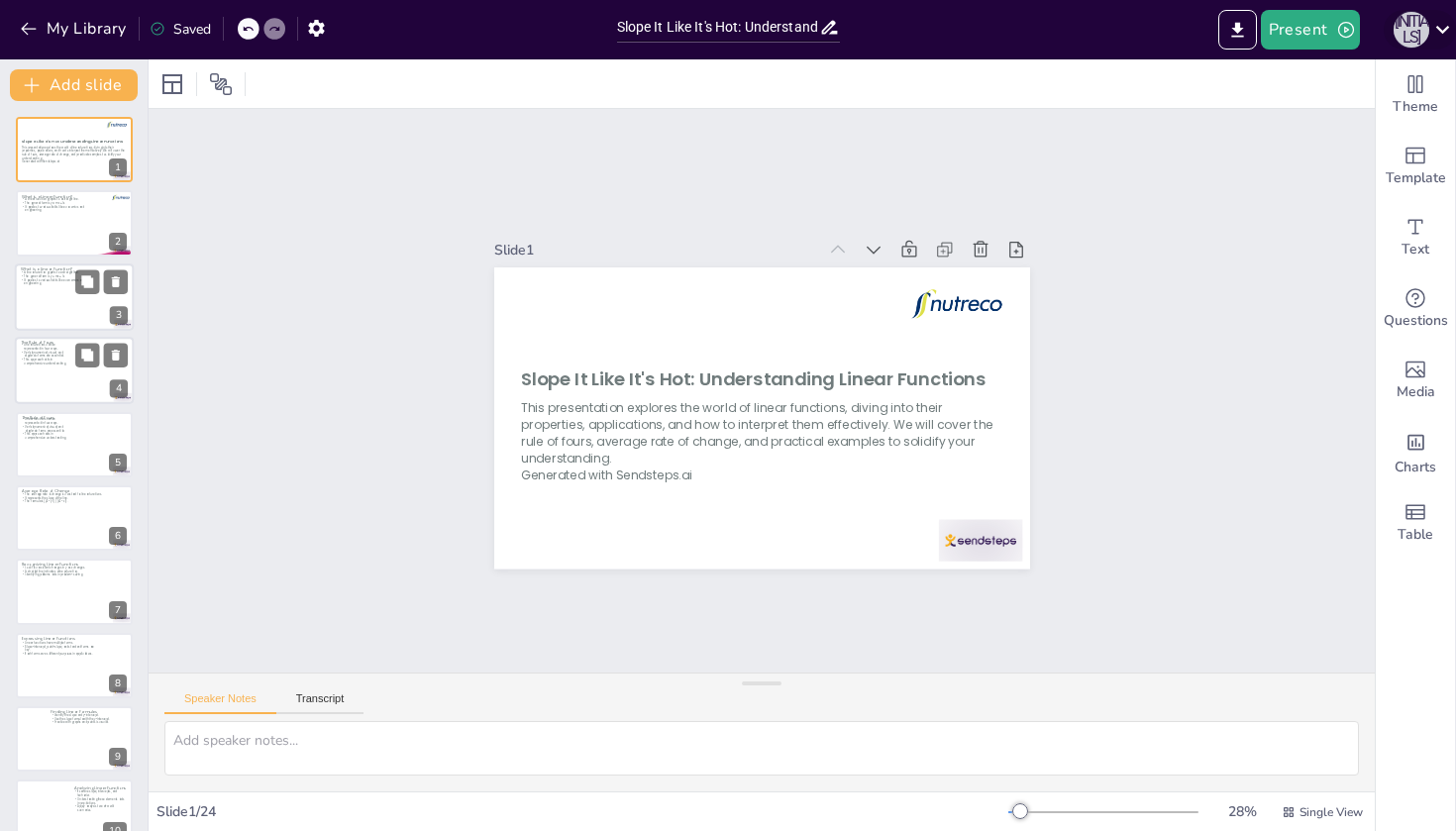 click on "[INITIALS]" at bounding box center (1411, 30) 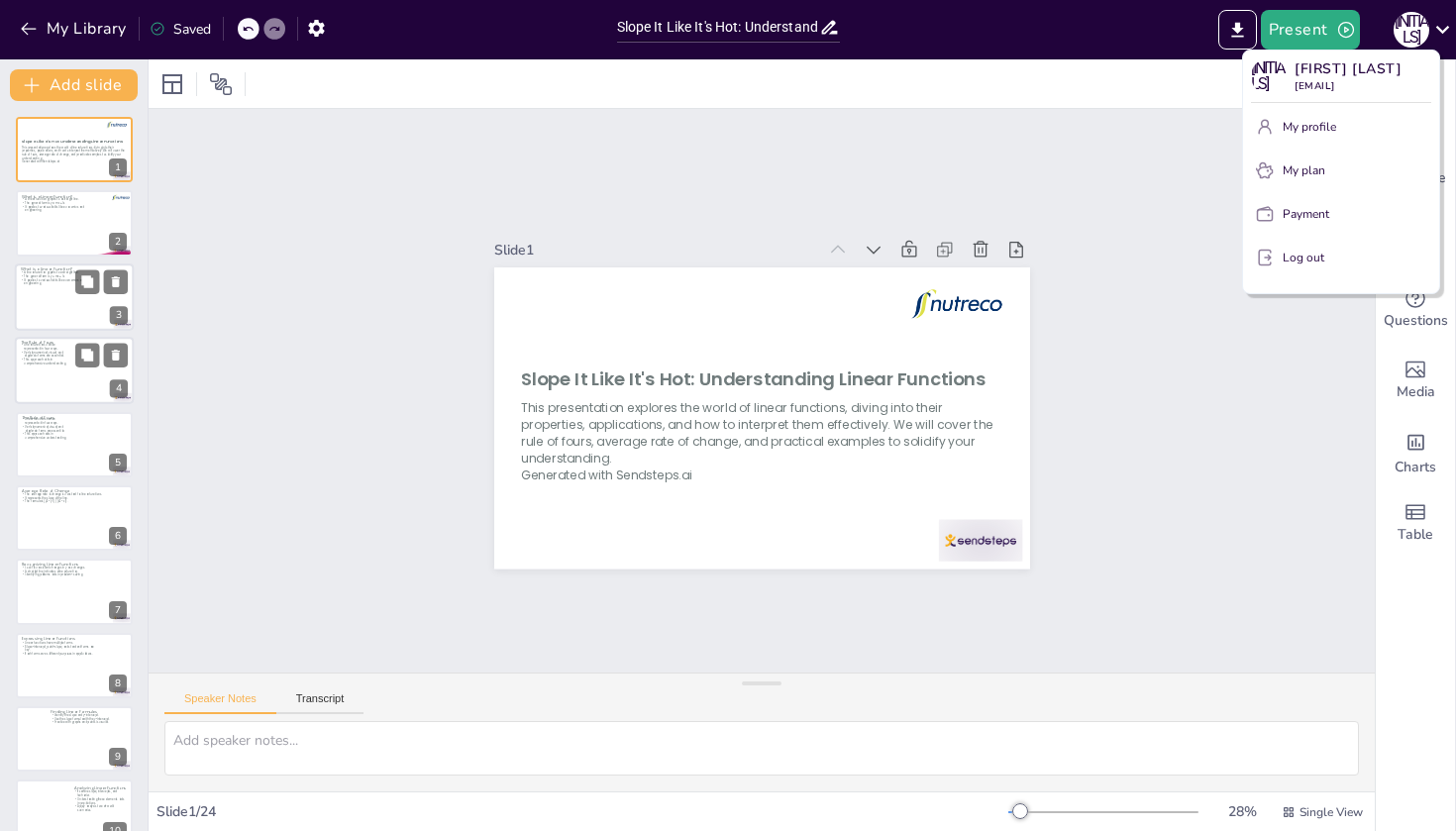 click at bounding box center (728, 415) 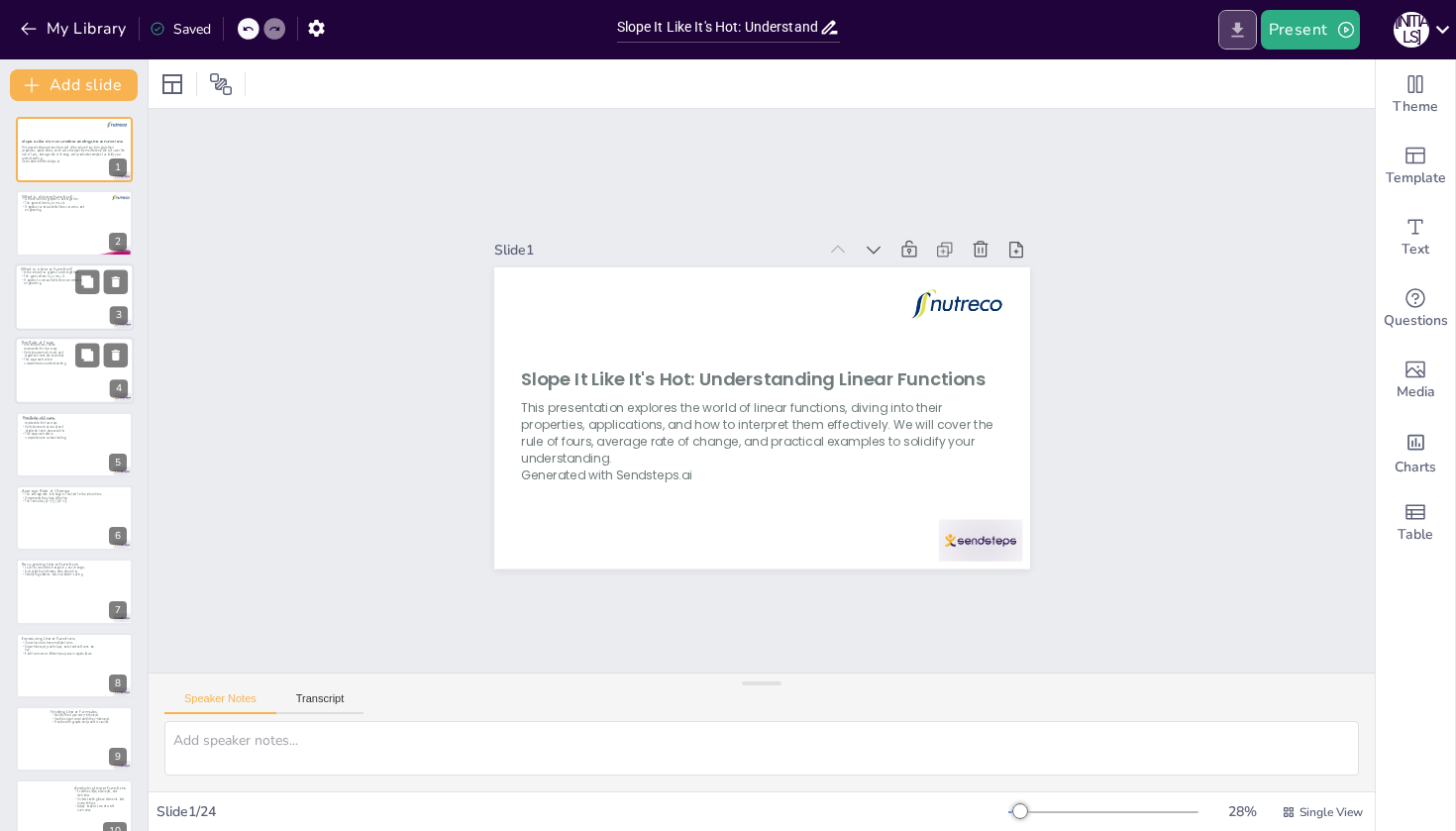 click 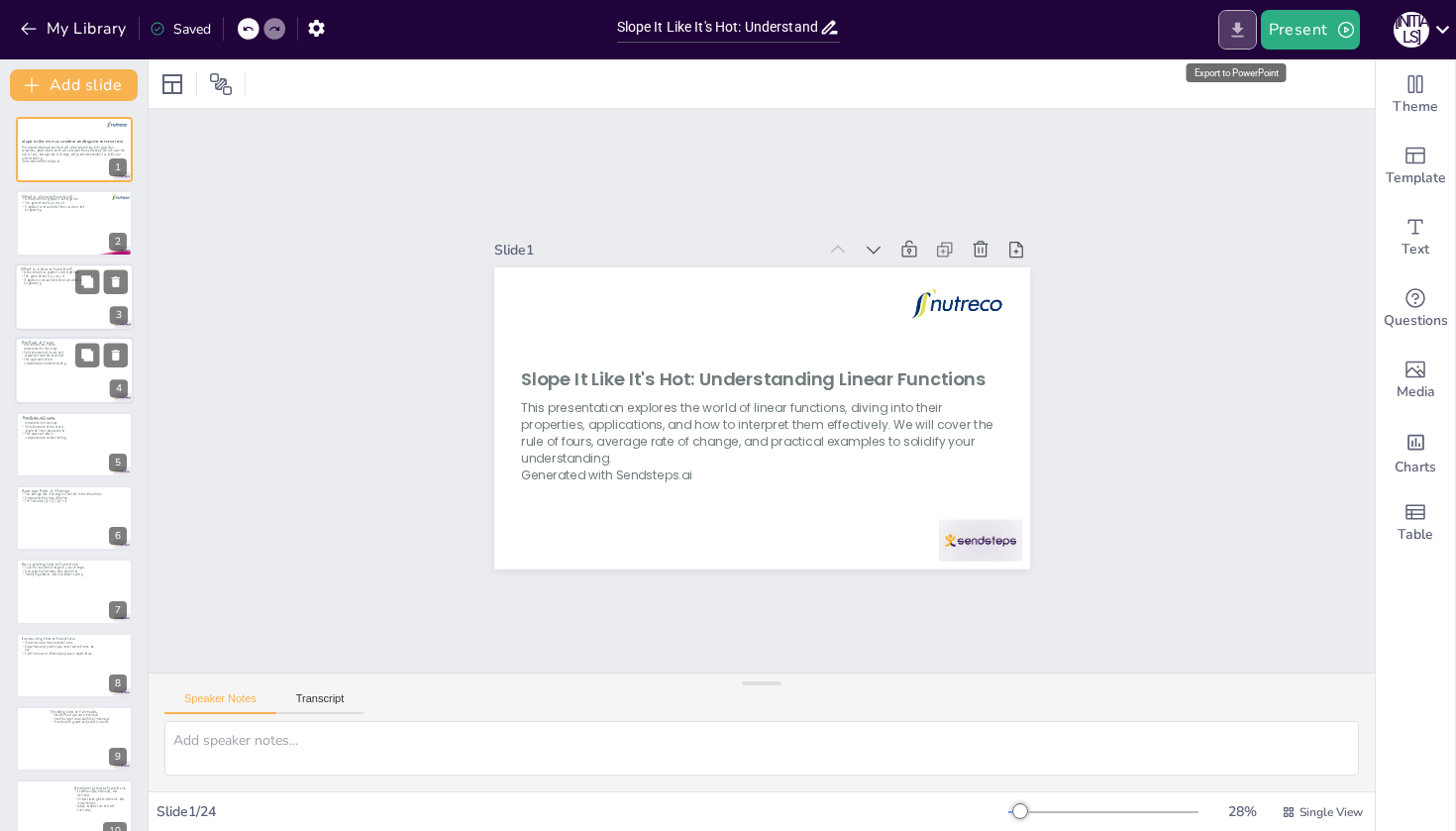 click 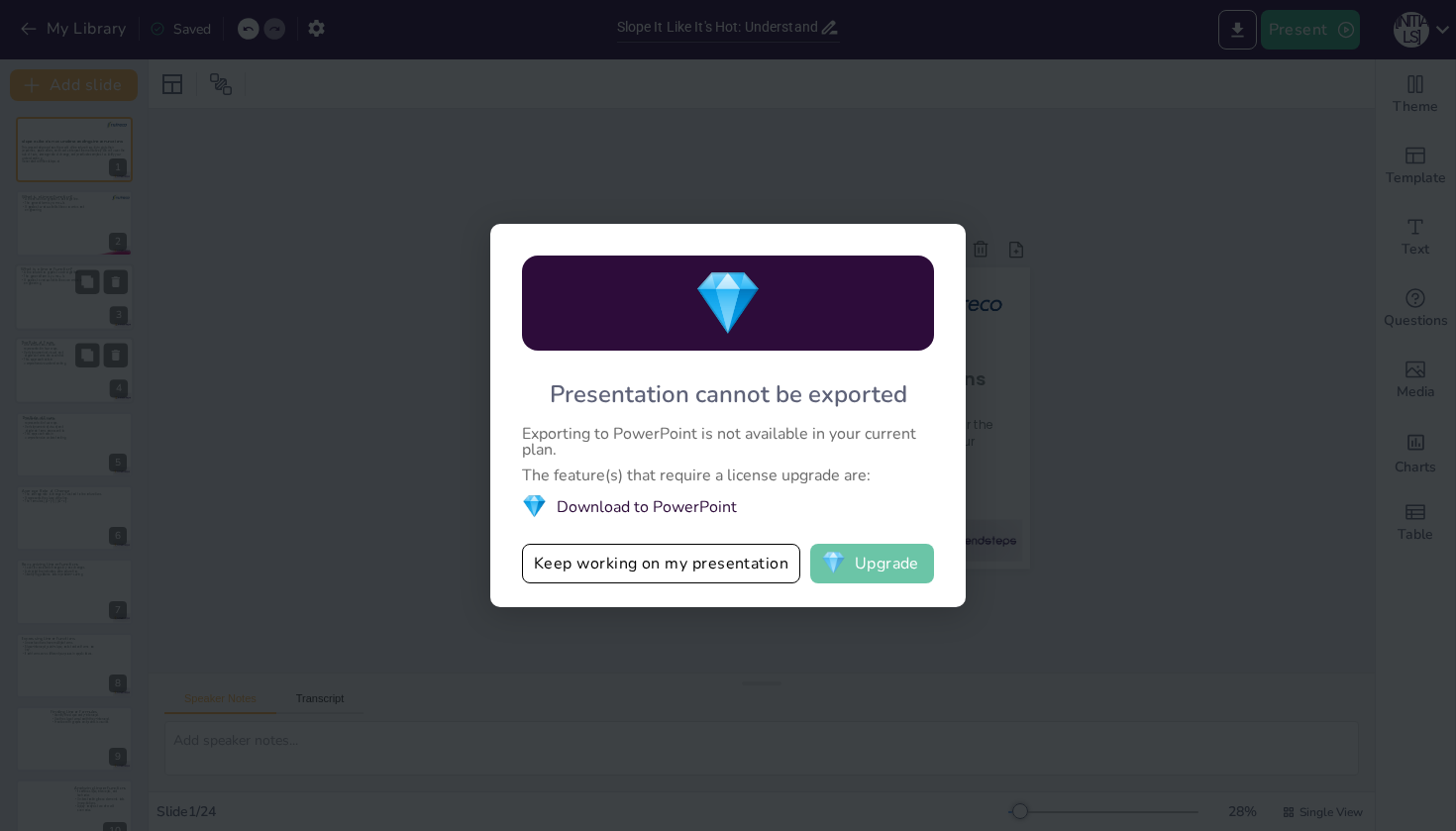 click on "💎" at bounding box center [833, 564] 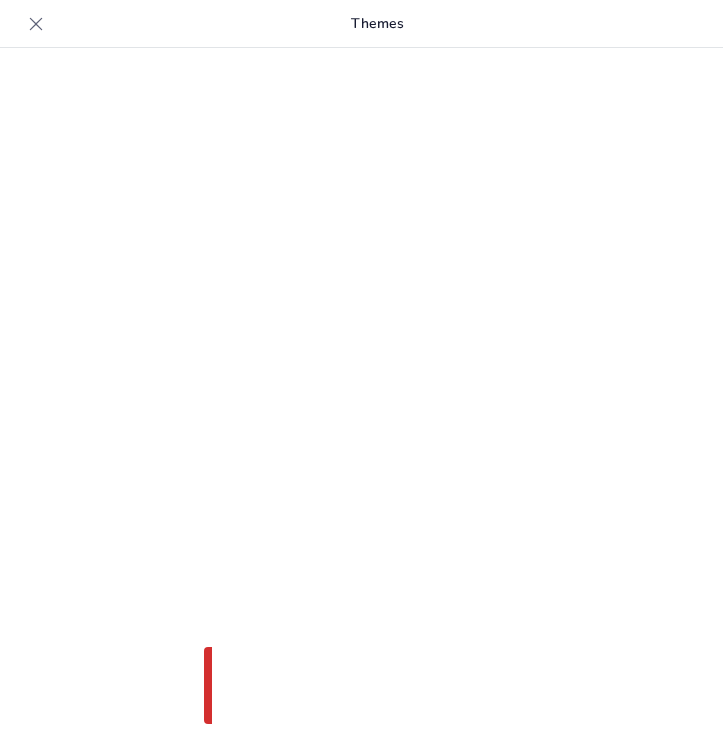 scroll, scrollTop: 0, scrollLeft: 0, axis: both 